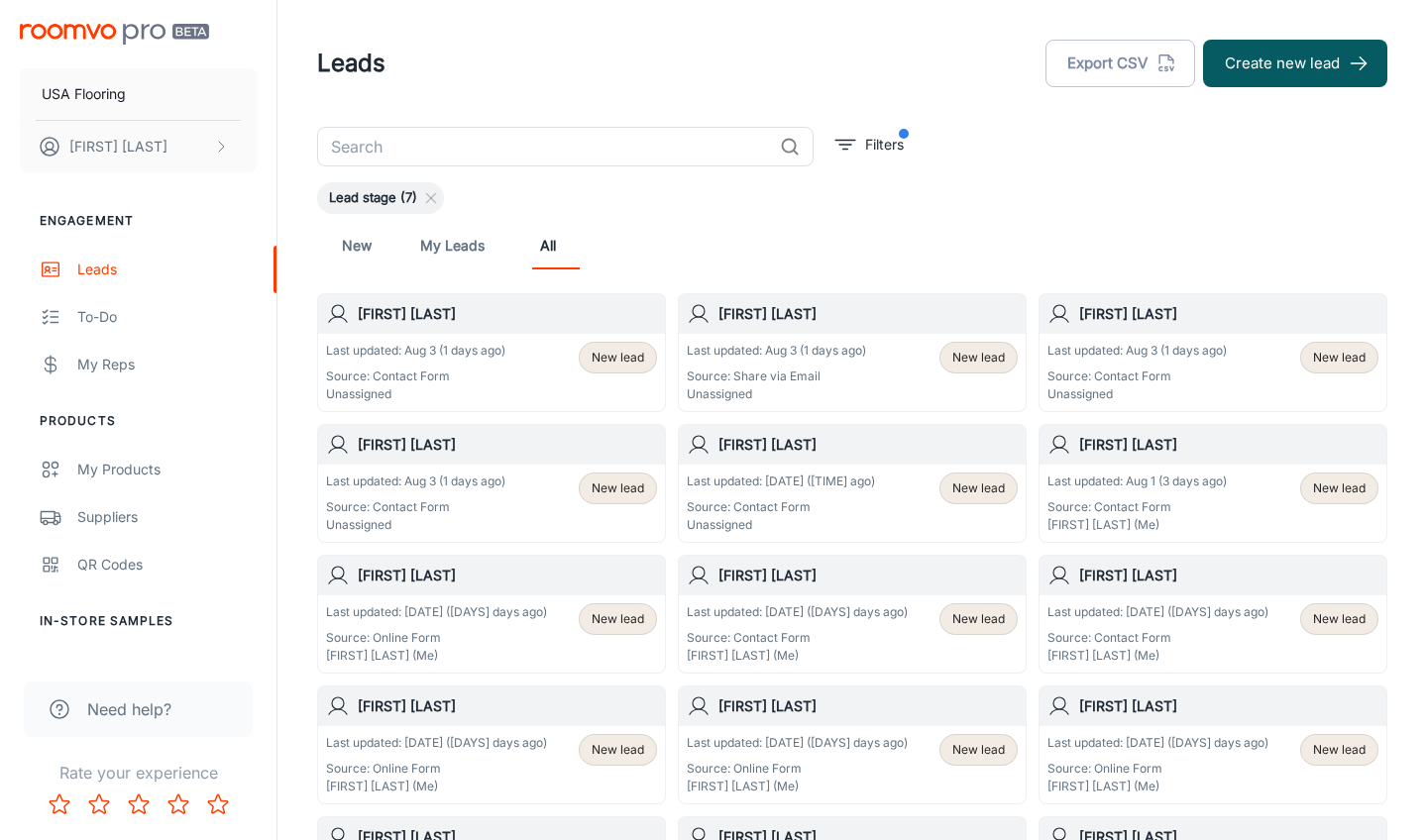 scroll, scrollTop: 0, scrollLeft: 0, axis: both 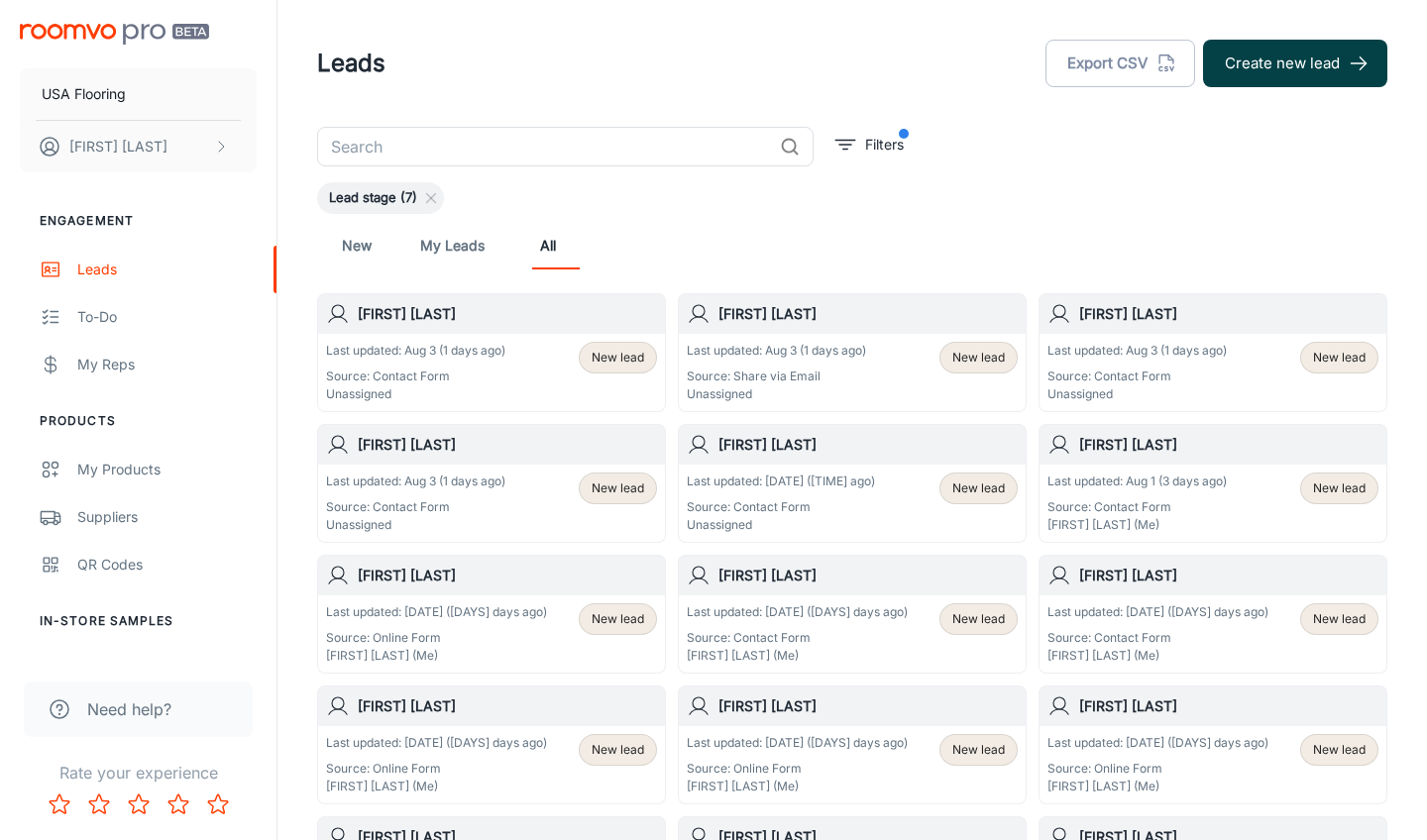 click on "Create new lead" at bounding box center [1295, 63] 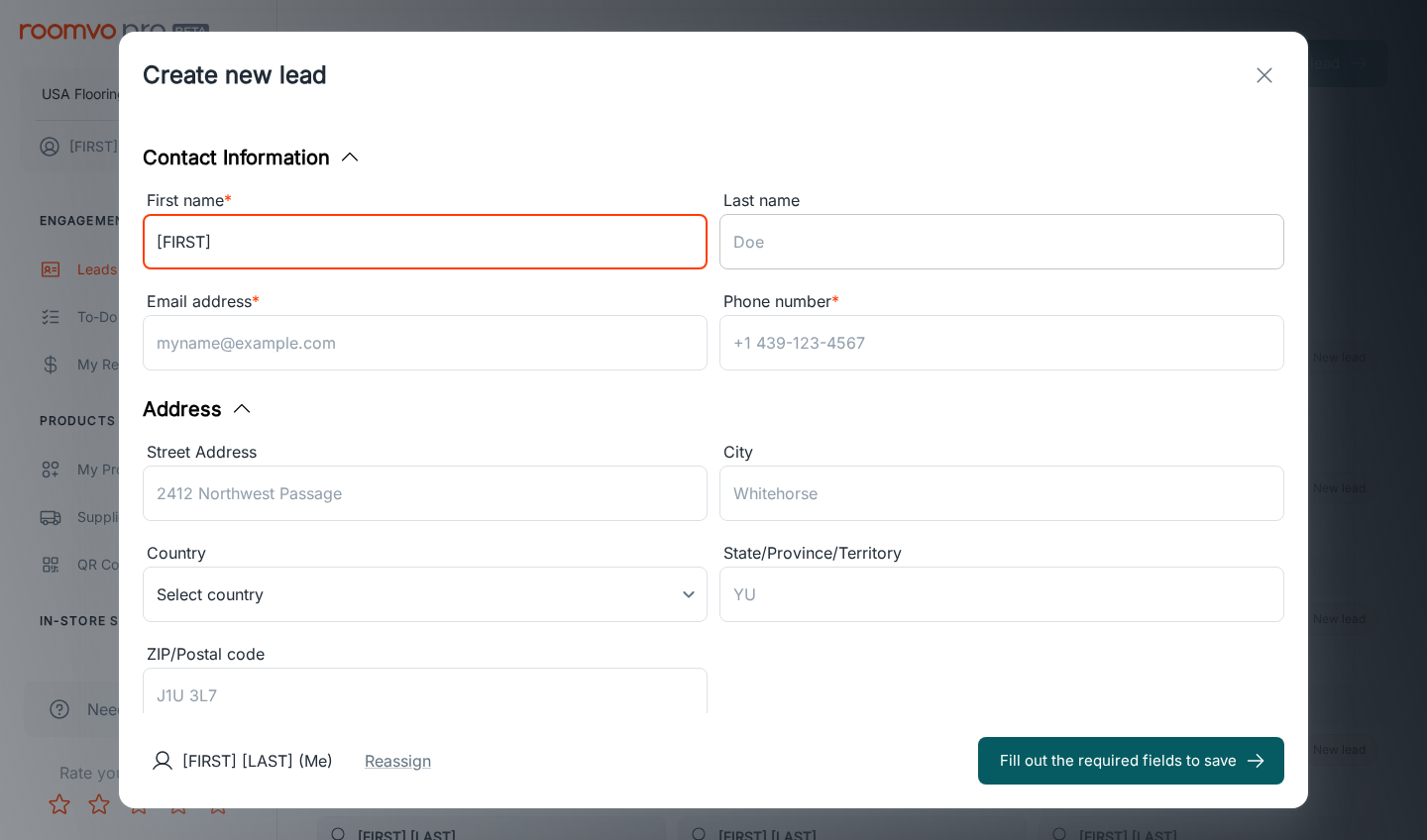 type on "[FIRST]" 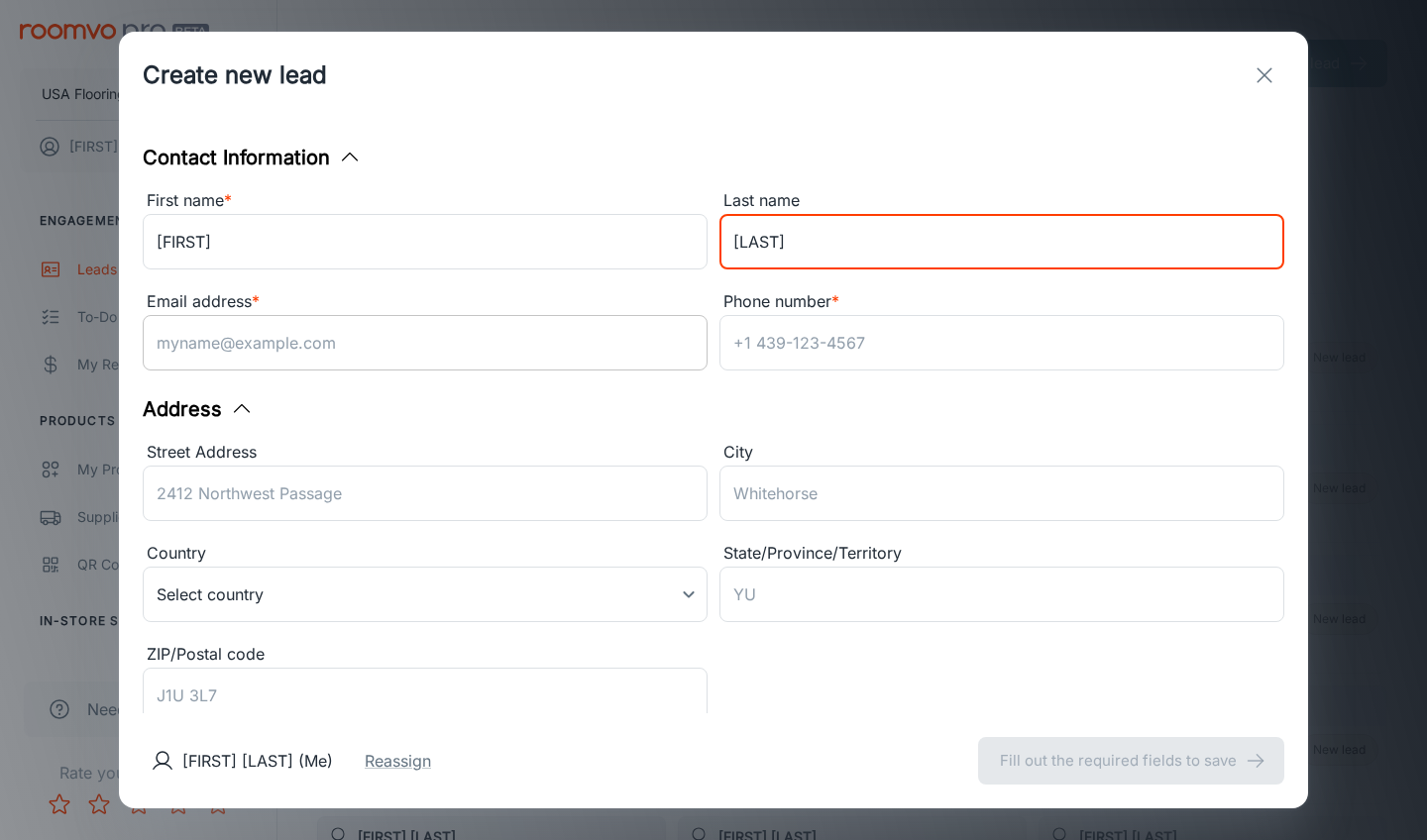 type on "[LAST]" 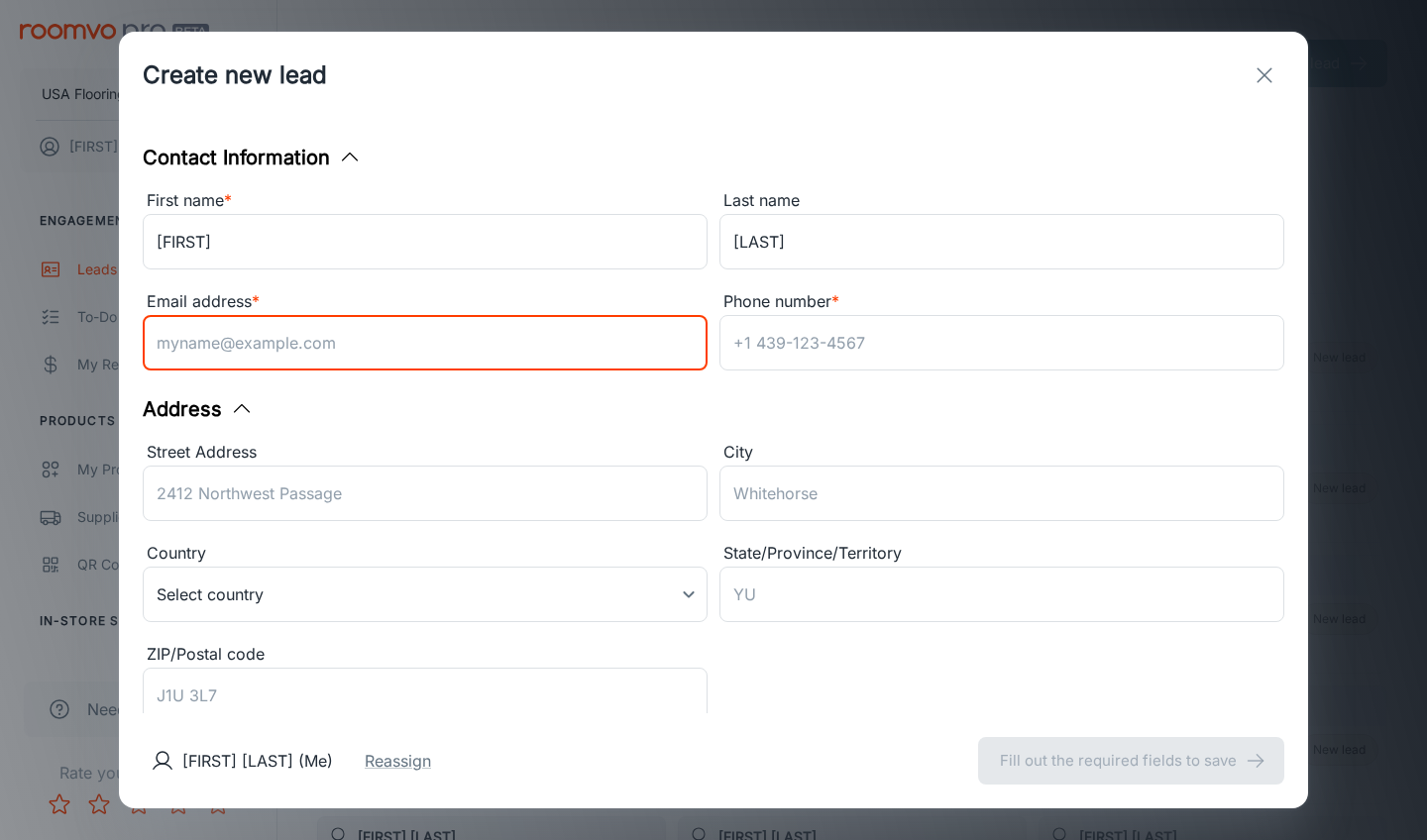 paste on "[EMAIL]" 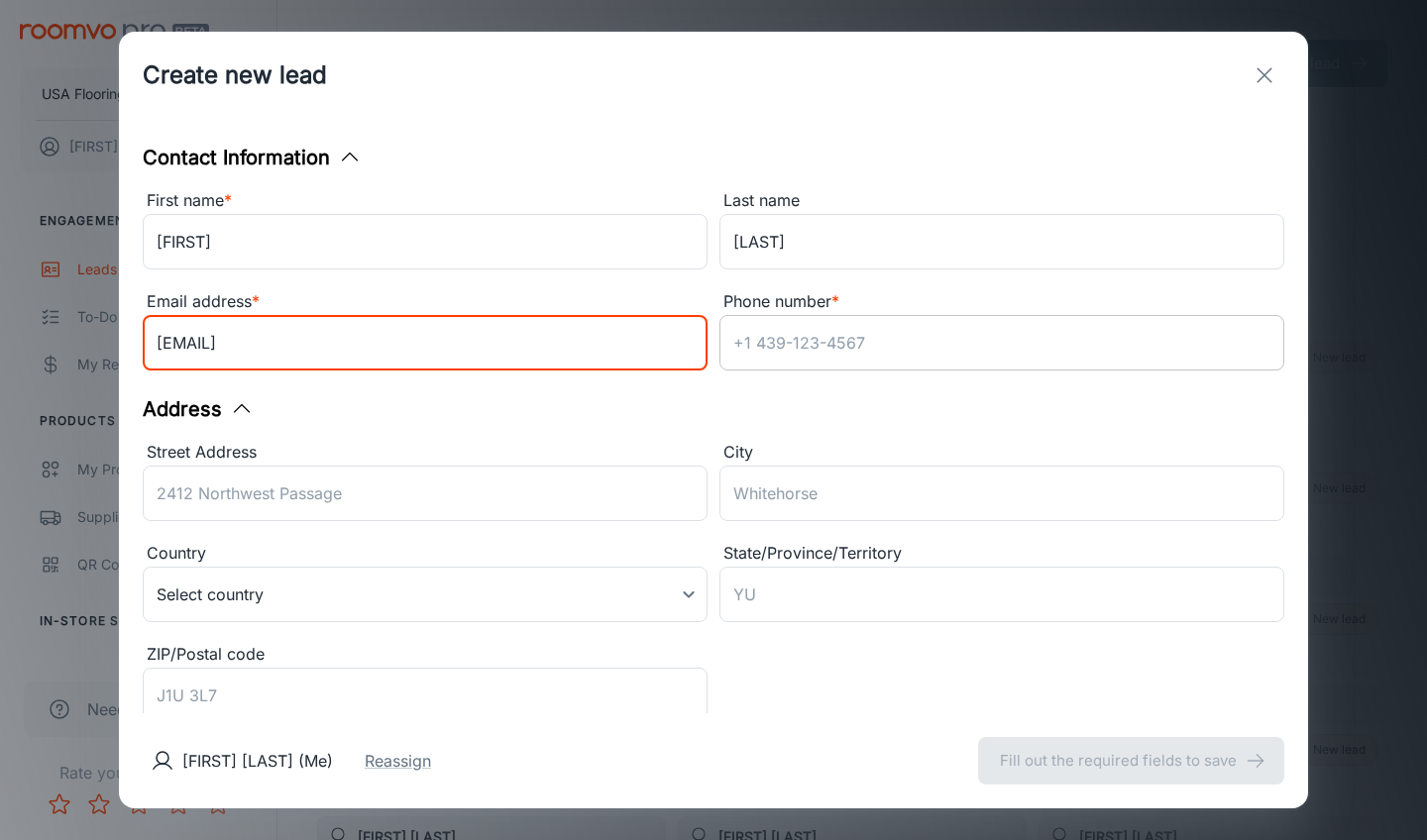 type on "[EMAIL]" 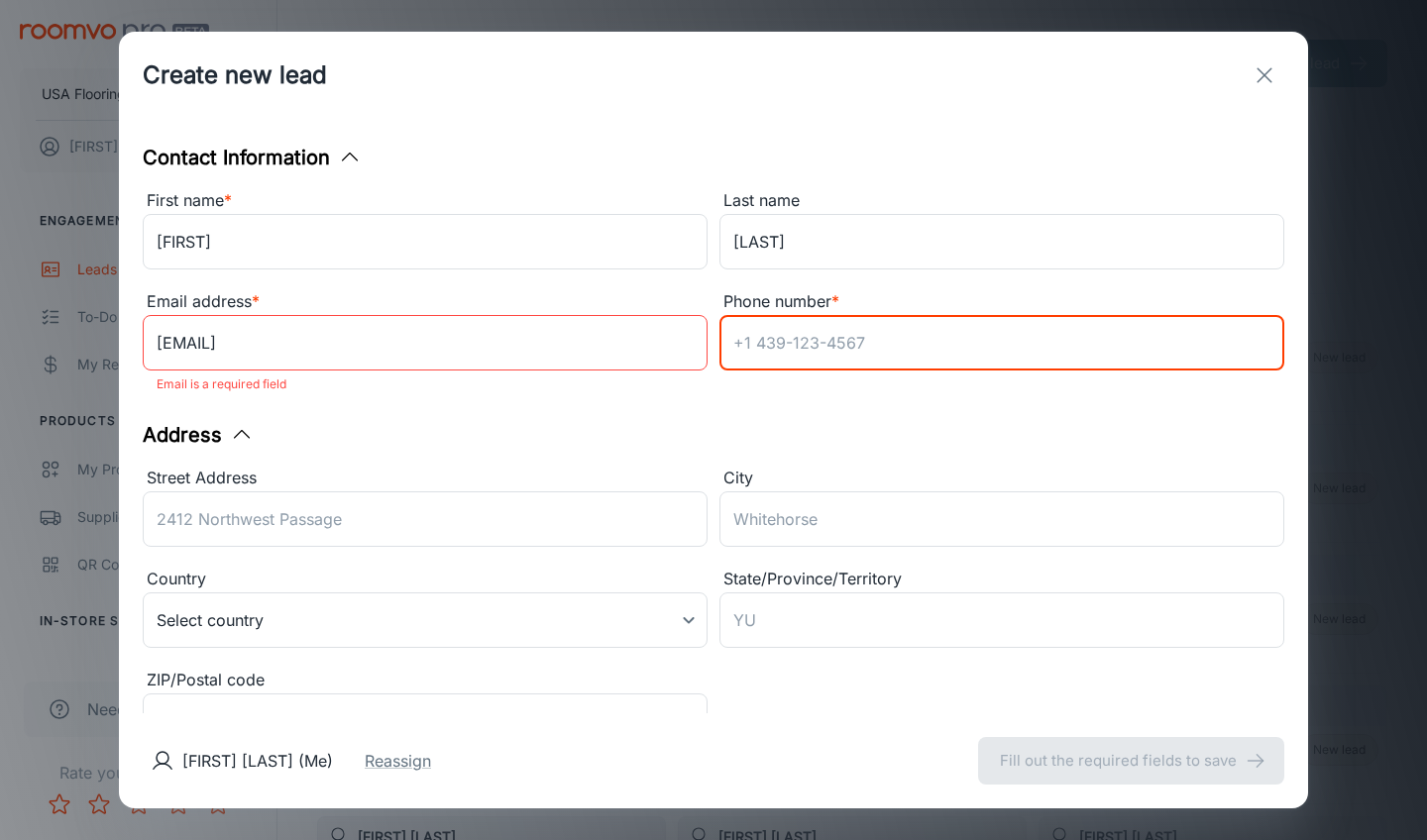 paste on "[PHONE]" 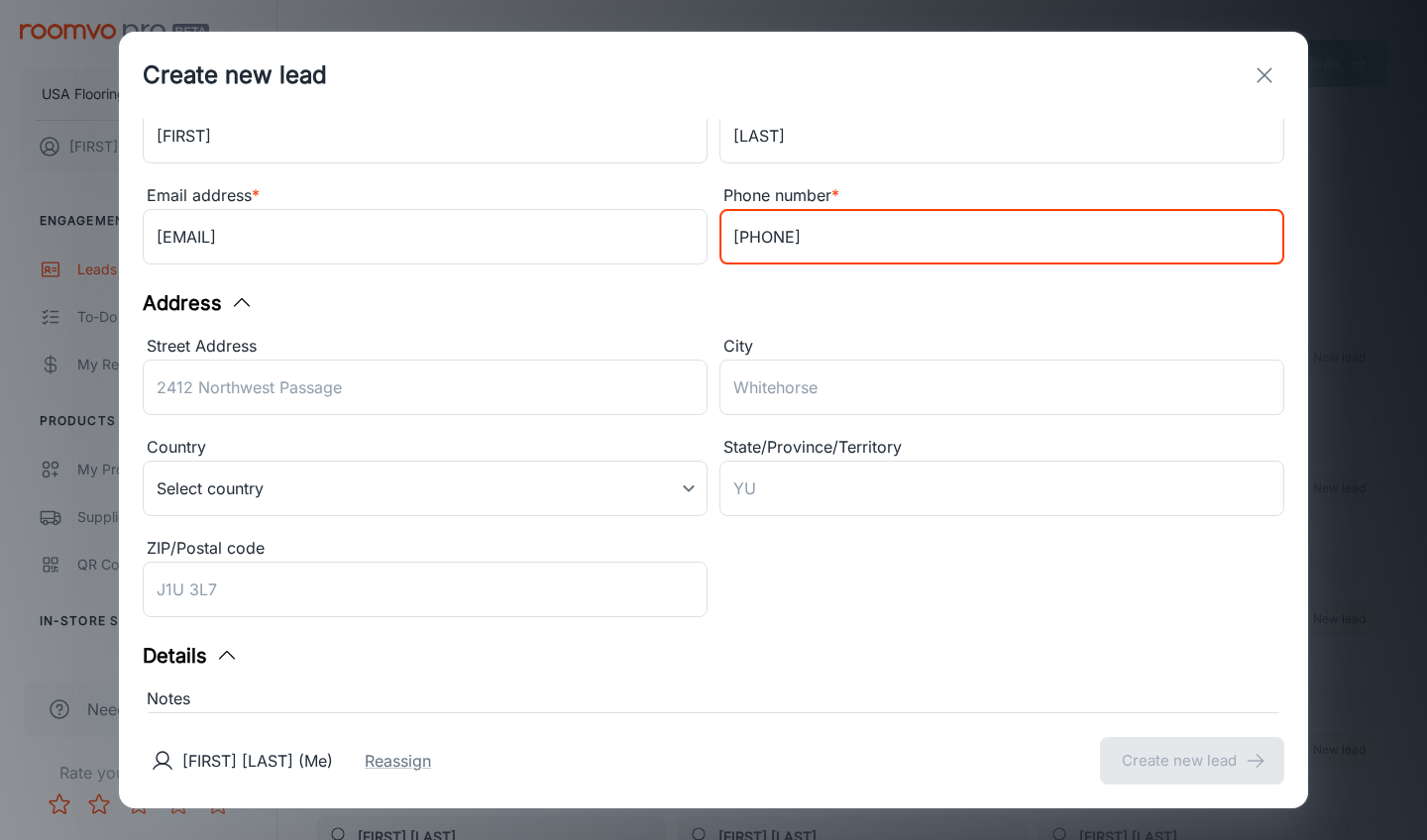 type on "[PHONE]" 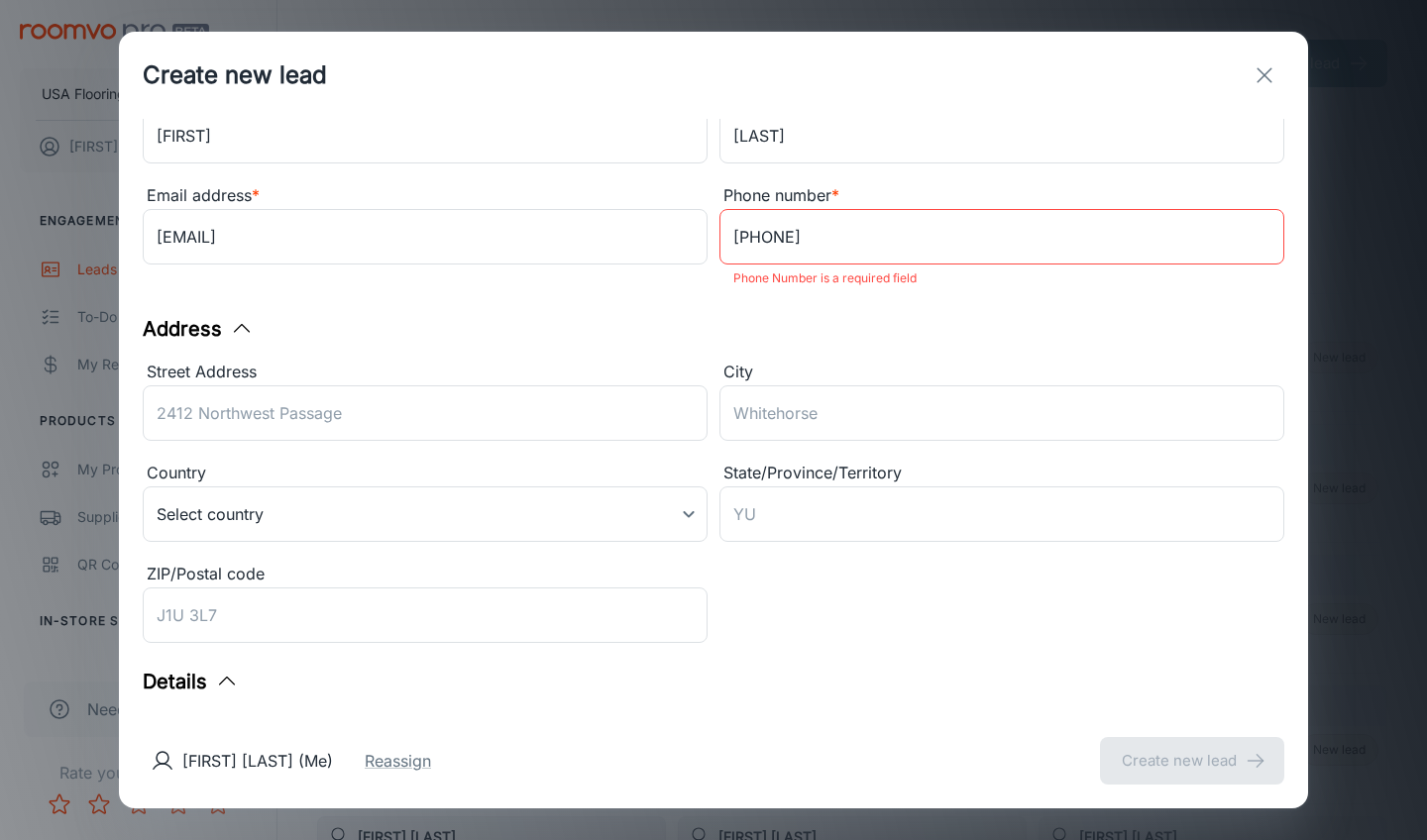 click on "Contact Information First name * [FIRST] ​ Last name [LAST] ​ Email address * [EMAIL] ​ Phone number * [PHONE] ​ Phone Number is a required field Address Street Address ​ City ​ Country Select country ​ State/Province/Territory ​ ZIP/Postal code ​ Details Notes x ​ Source * In Store in_store ​ Customer type * Homeowner 5 ​" at bounding box center [714, 416] 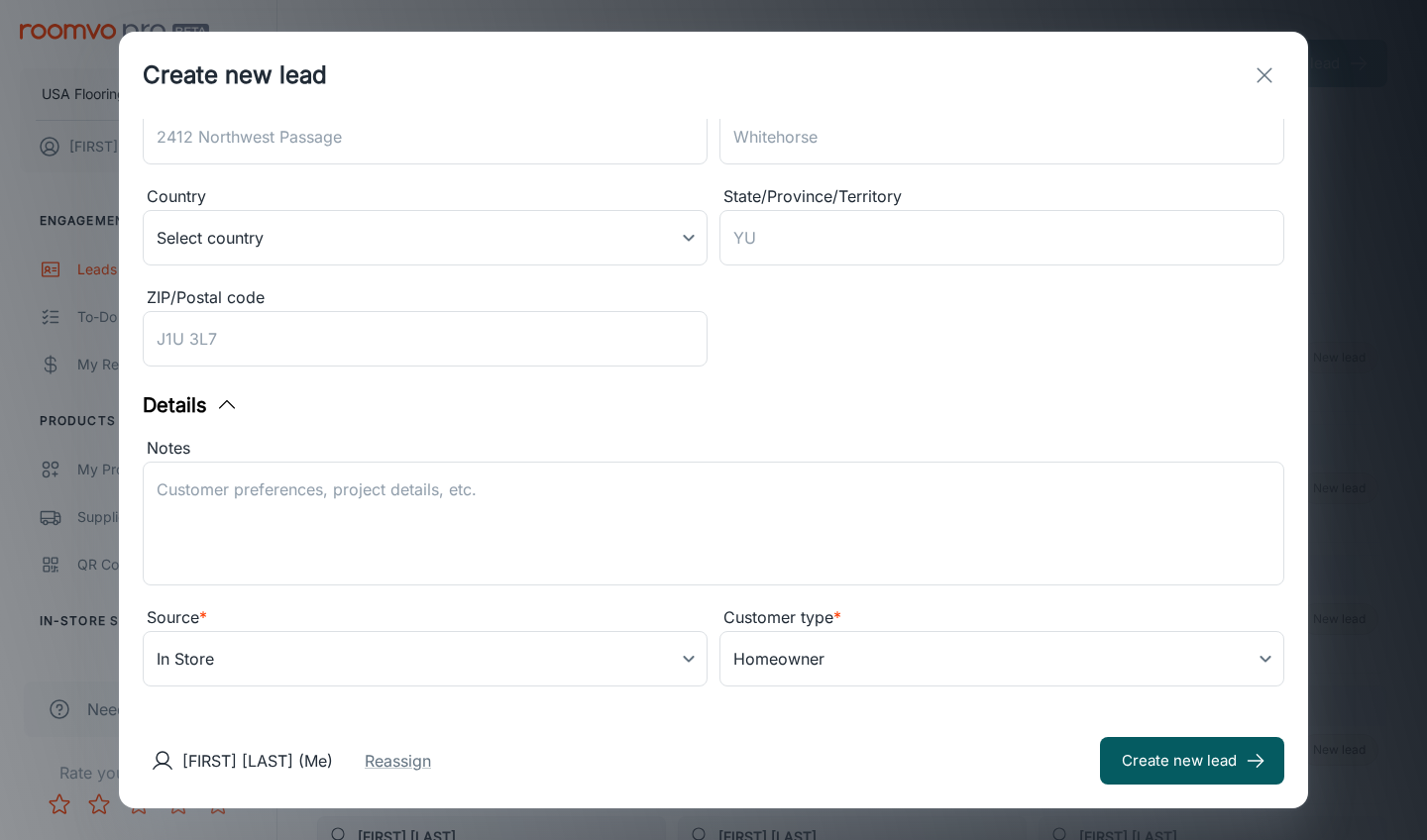 scroll, scrollTop: 362, scrollLeft: 0, axis: vertical 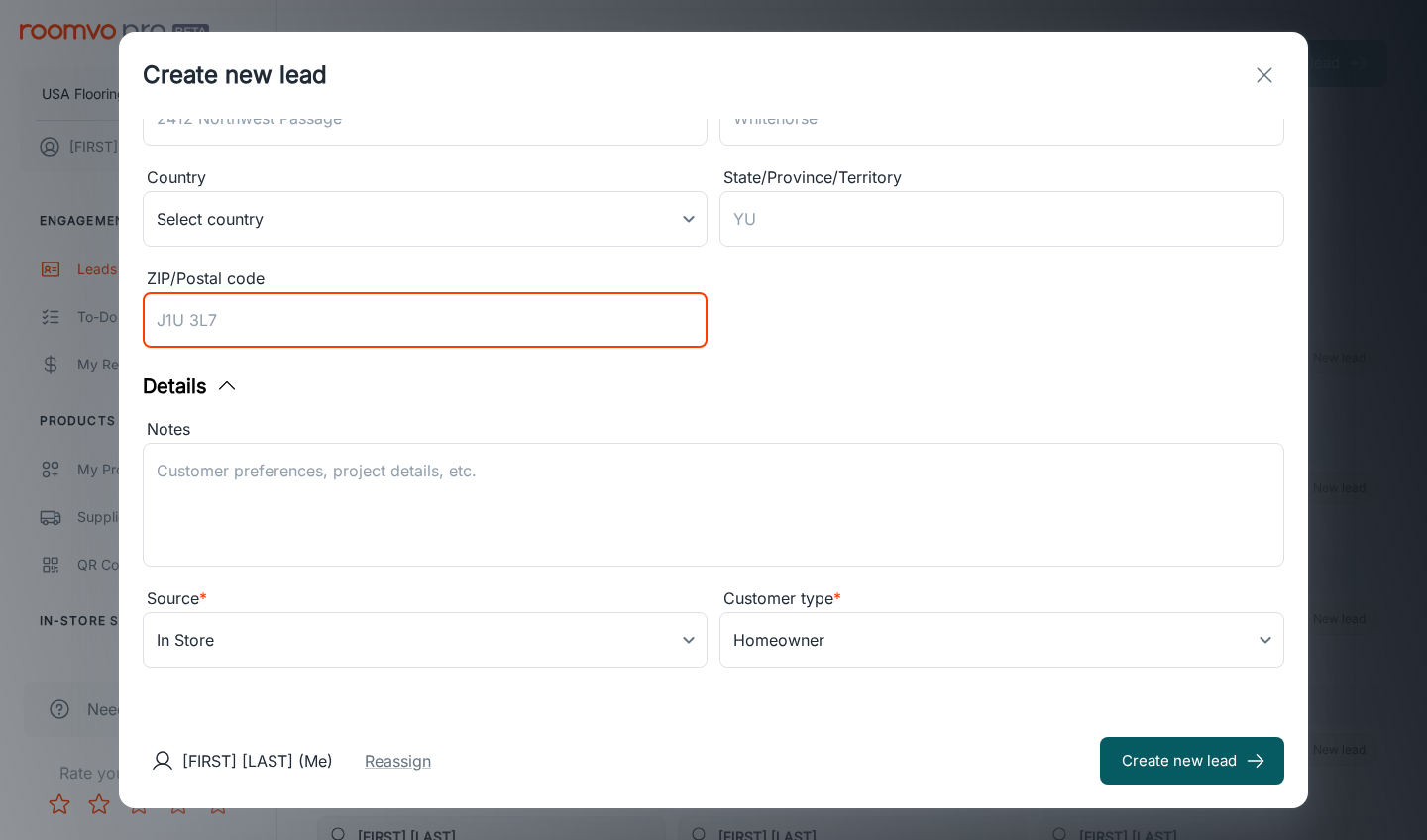 paste on "[POSTAL_CODE]" 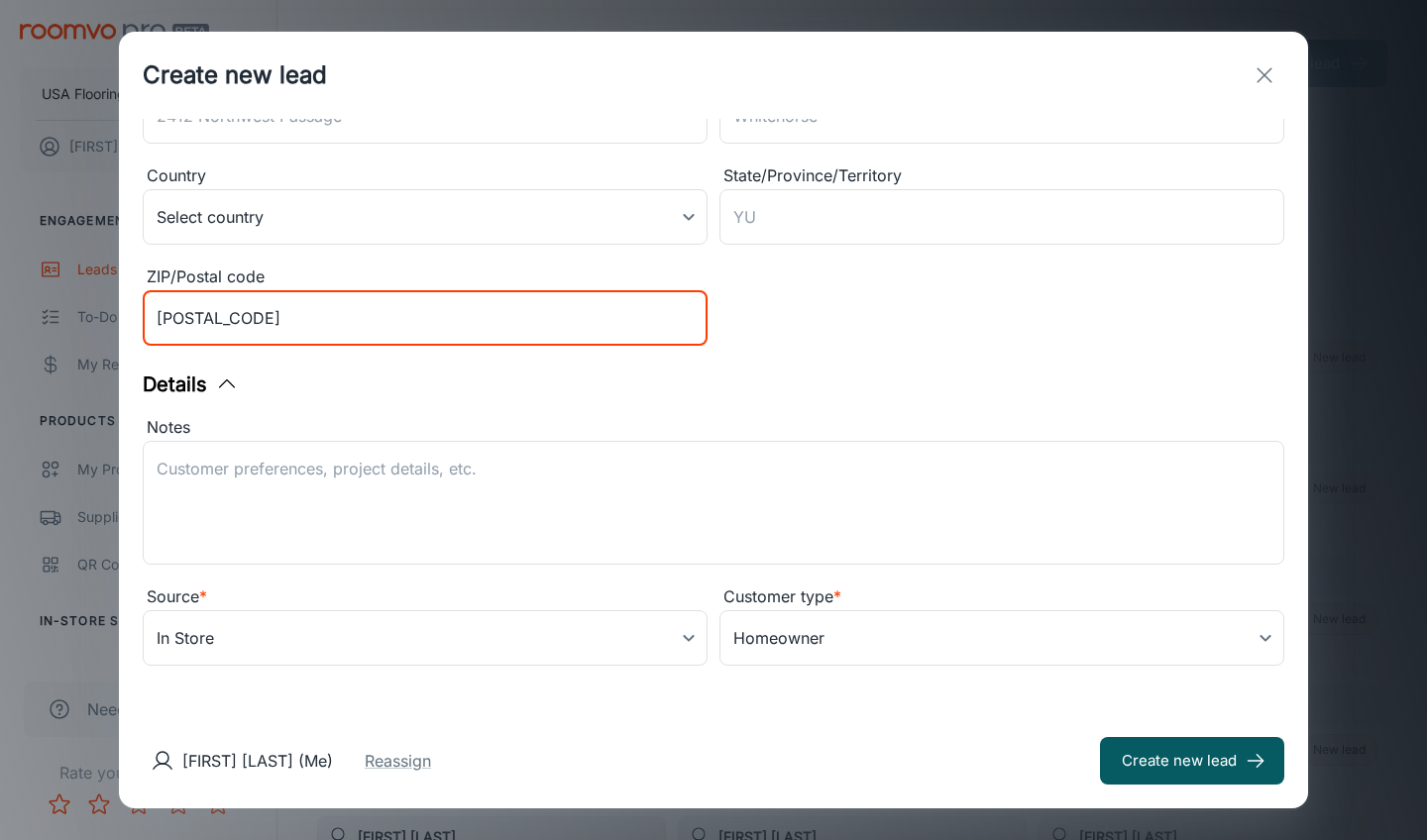 scroll, scrollTop: 377, scrollLeft: 0, axis: vertical 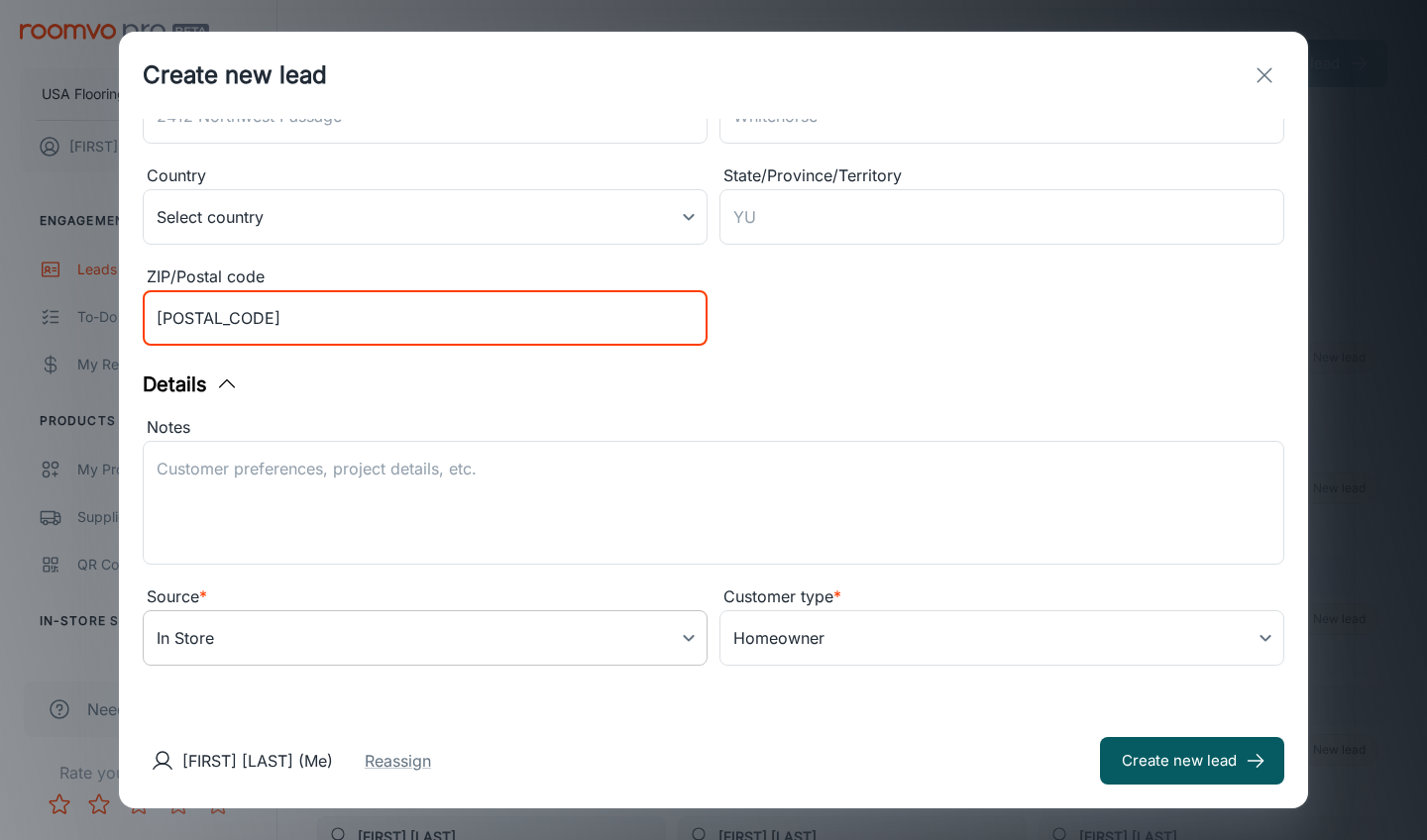 type on "[POSTAL_CODE]" 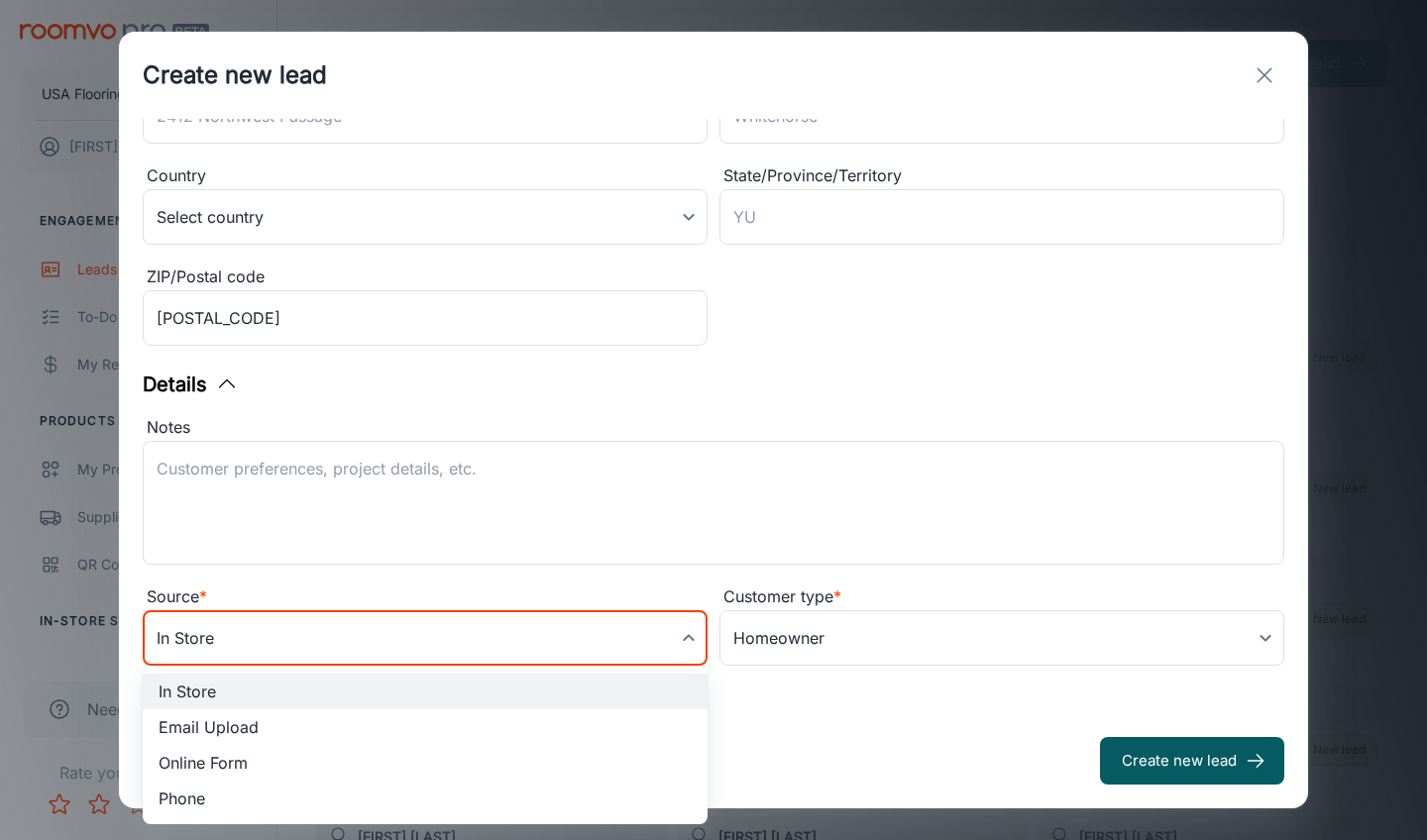 click on "USA Flooring [FIRST]   [LAST] Engagement Leads To-do My Reps Products My Products Suppliers QR Codes In-Store Samples My Samples My Stores Configure Roomvo Sites Platform Management User Administration Need help? Rate your experience Leads Export CSV Create new lead ​ Filters Lead stage (7) New My Leads All [FIRST] [LAST]  Last updated: [DATE] ([TIME] ago) Source: Contact Form Unassigned New lead [FIRST] [LAST]  Last updated: [DATE] ([TIME] ago) Source: Share via Email Unassigned New lead [FIRST] [LAST]  Last updated: [DATE] ([TIME] ago) Source: Contact Form Unassigned New lead [FIRST] [LAST]  Last updated: [DATE] ([TIME] ago) Source: Contact Form Unassigned New lead [FIRST] [LAST]  Last updated: [DATE] ([TIME] ago) Source: Contact Form Unassigned New lead [FIRST] [LAST] (Me) New lead [FIRST] [LAST] Last updated: [DATE] ([TIME] ago) Source: Online Form [FIRST] [LAST] (Me) New lead" at bounding box center [714, 420] 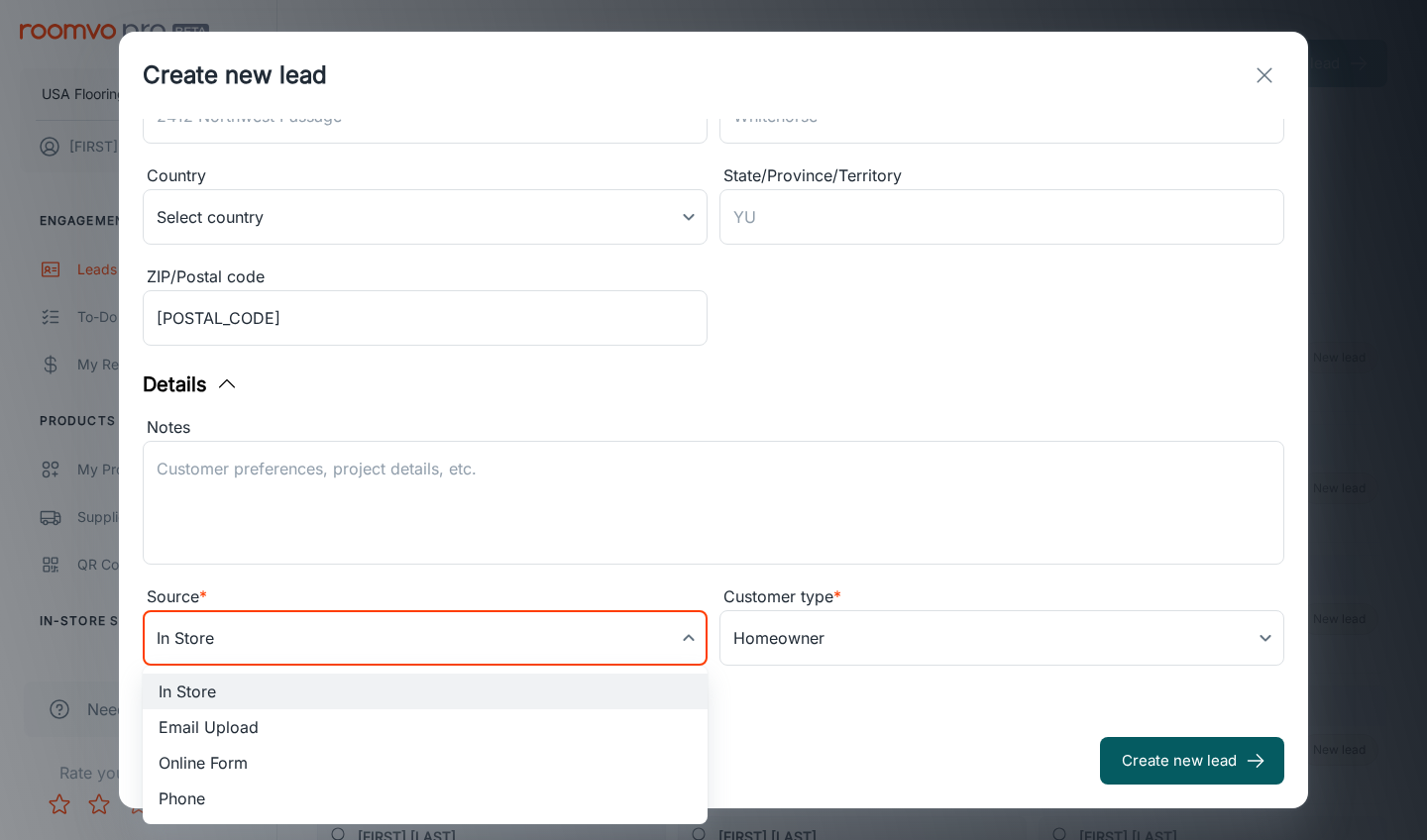 click on "Online Form" at bounding box center (425, 763) 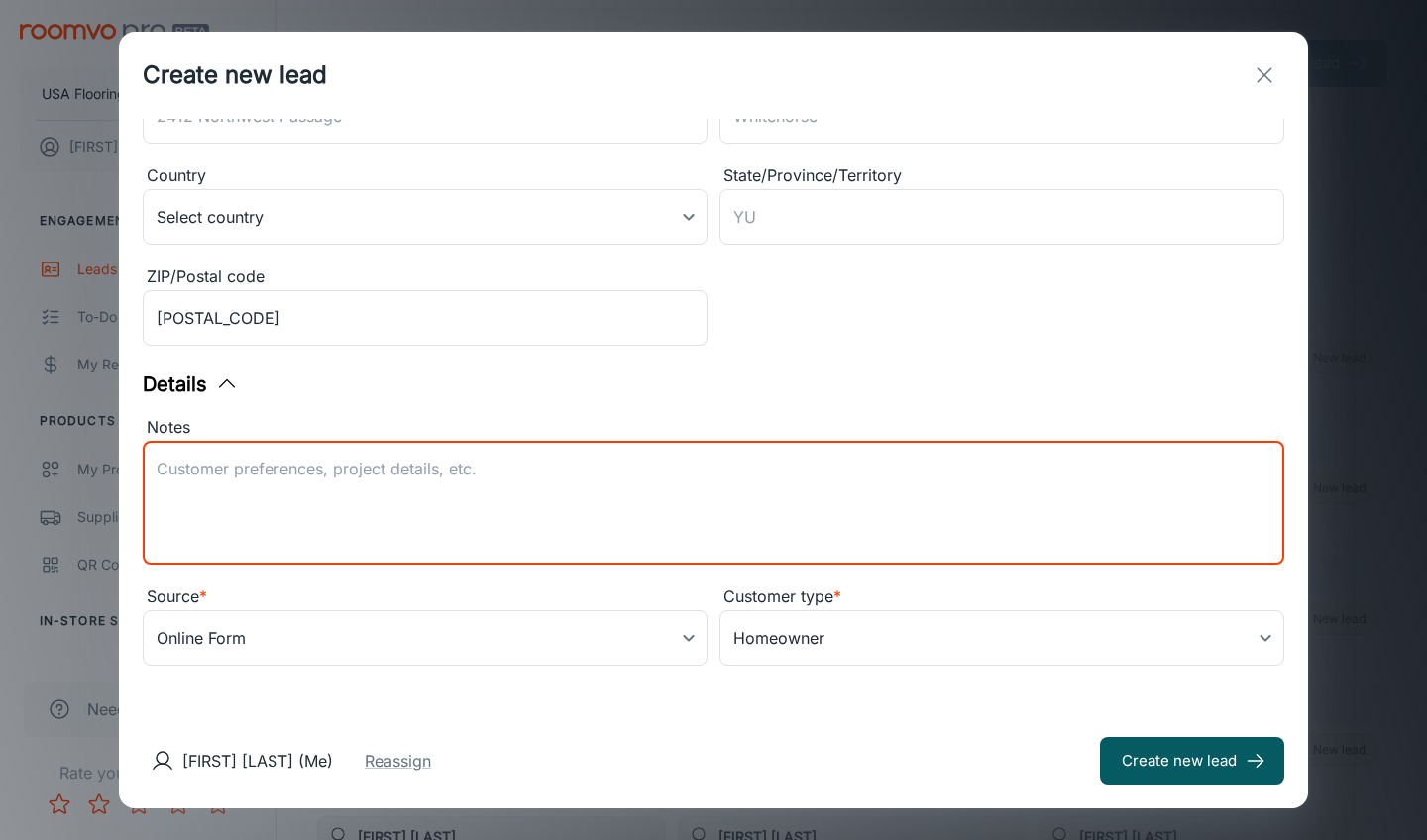 click on "Notes" at bounding box center [714, 503] 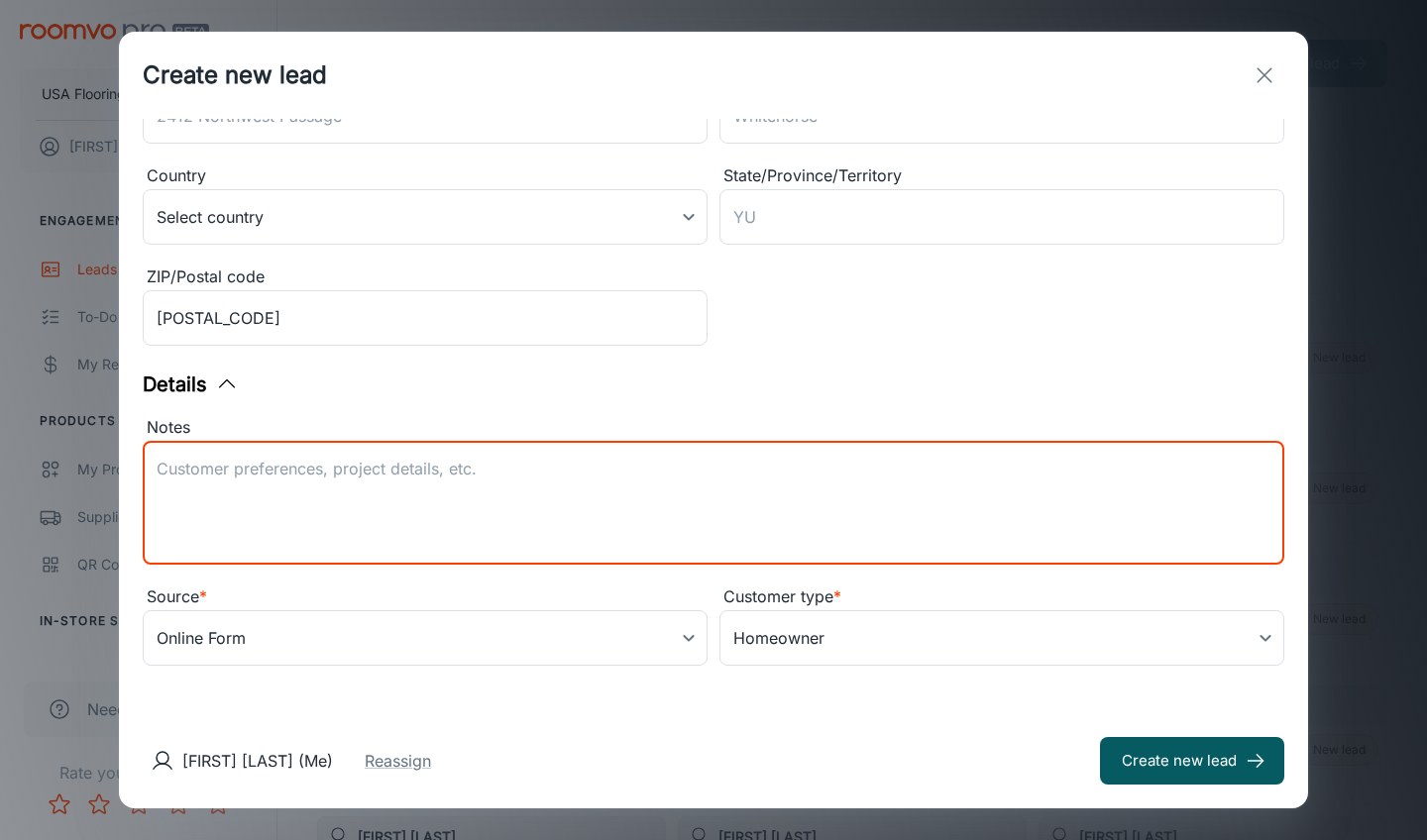 scroll, scrollTop: 377, scrollLeft: 0, axis: vertical 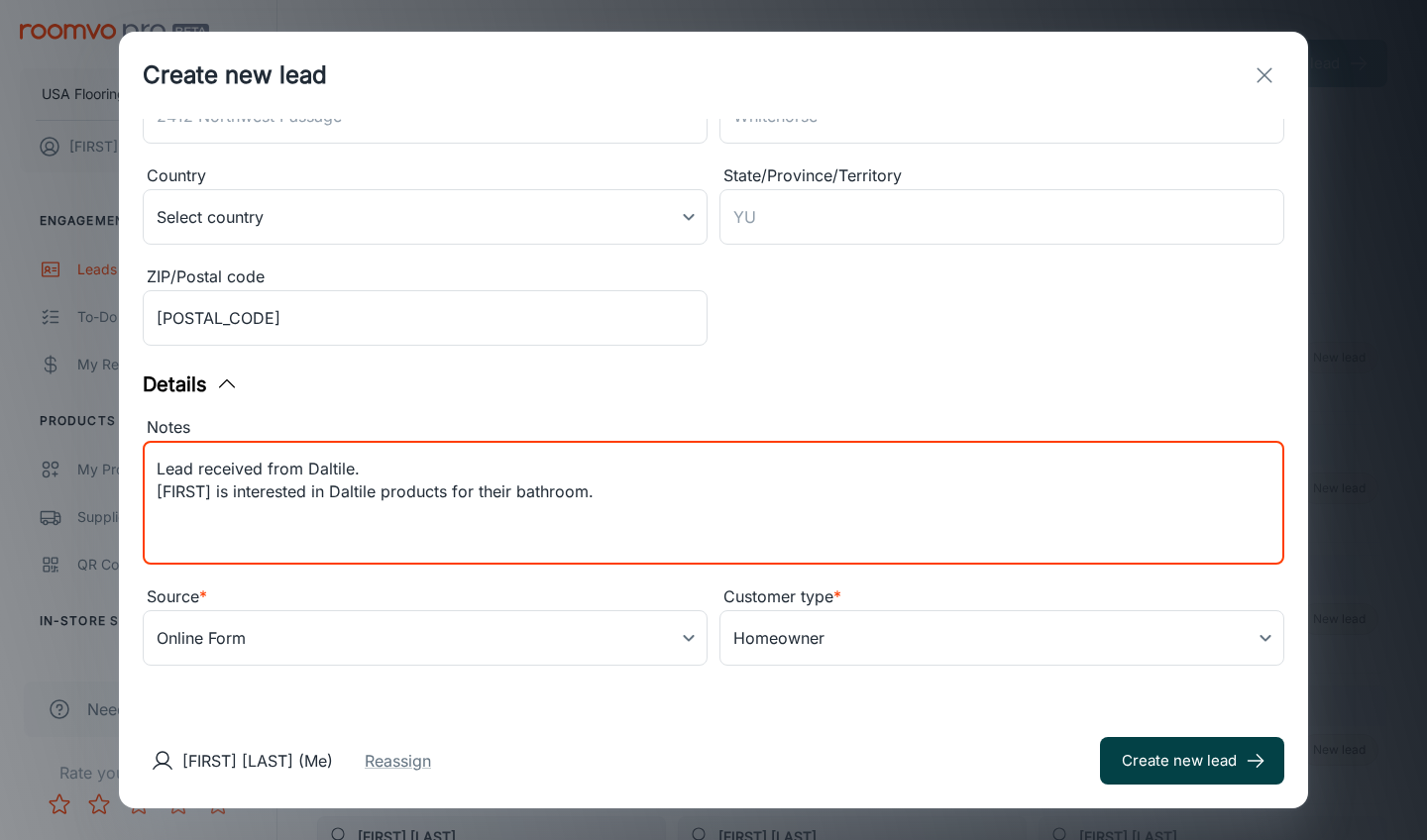 type on "Lead received from Daltile.
[FIRST] is interested in Daltile products for their bathroom." 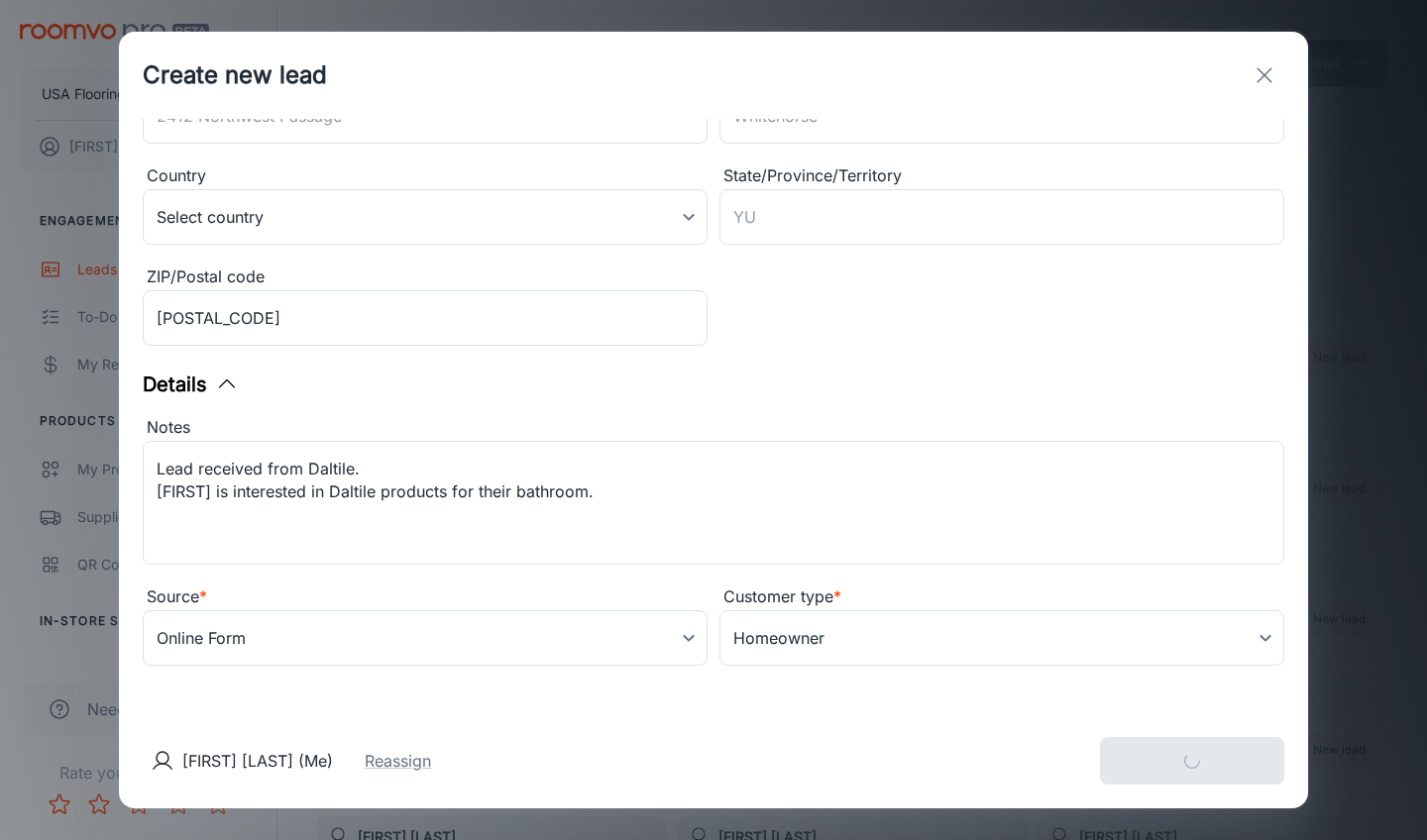 type 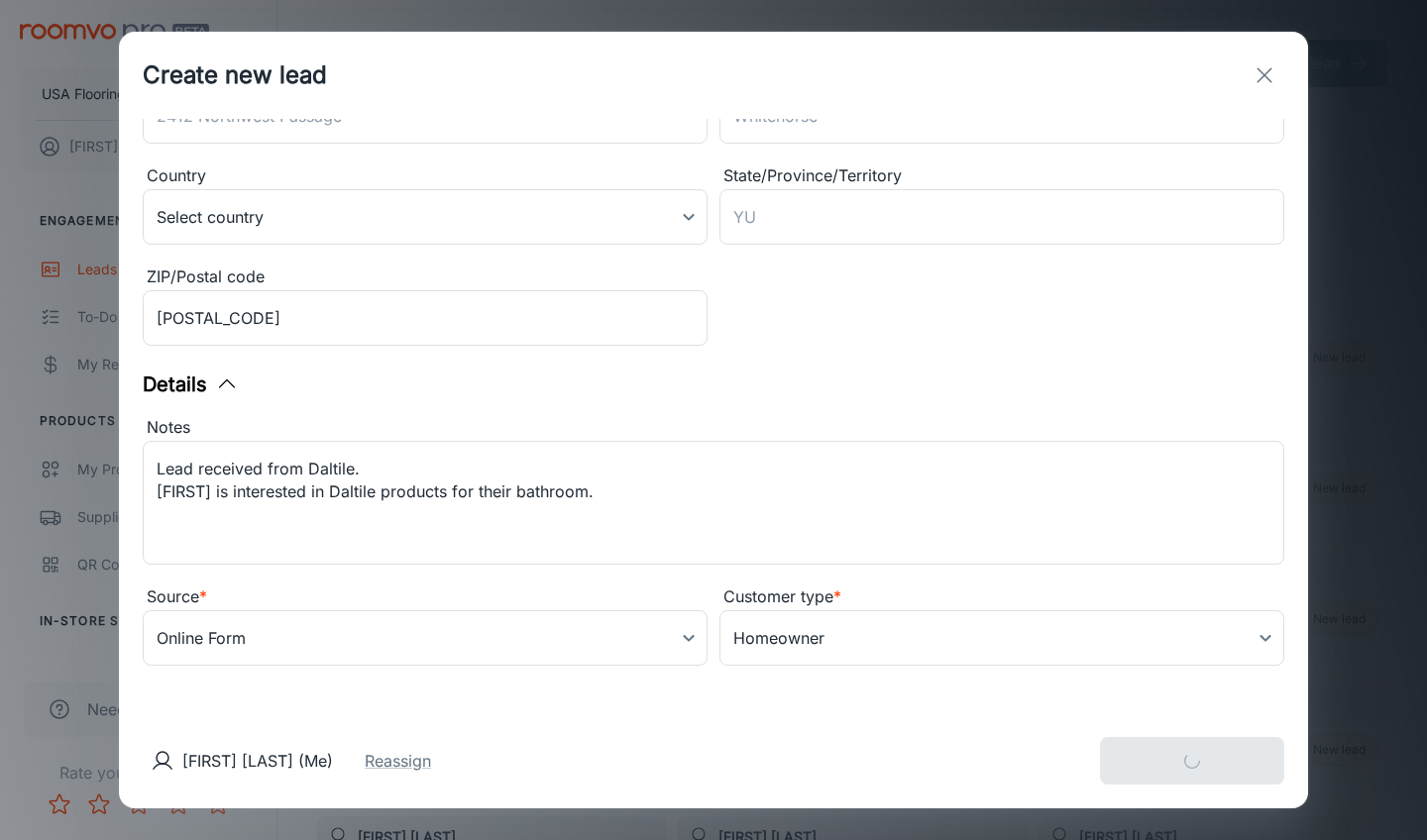 type 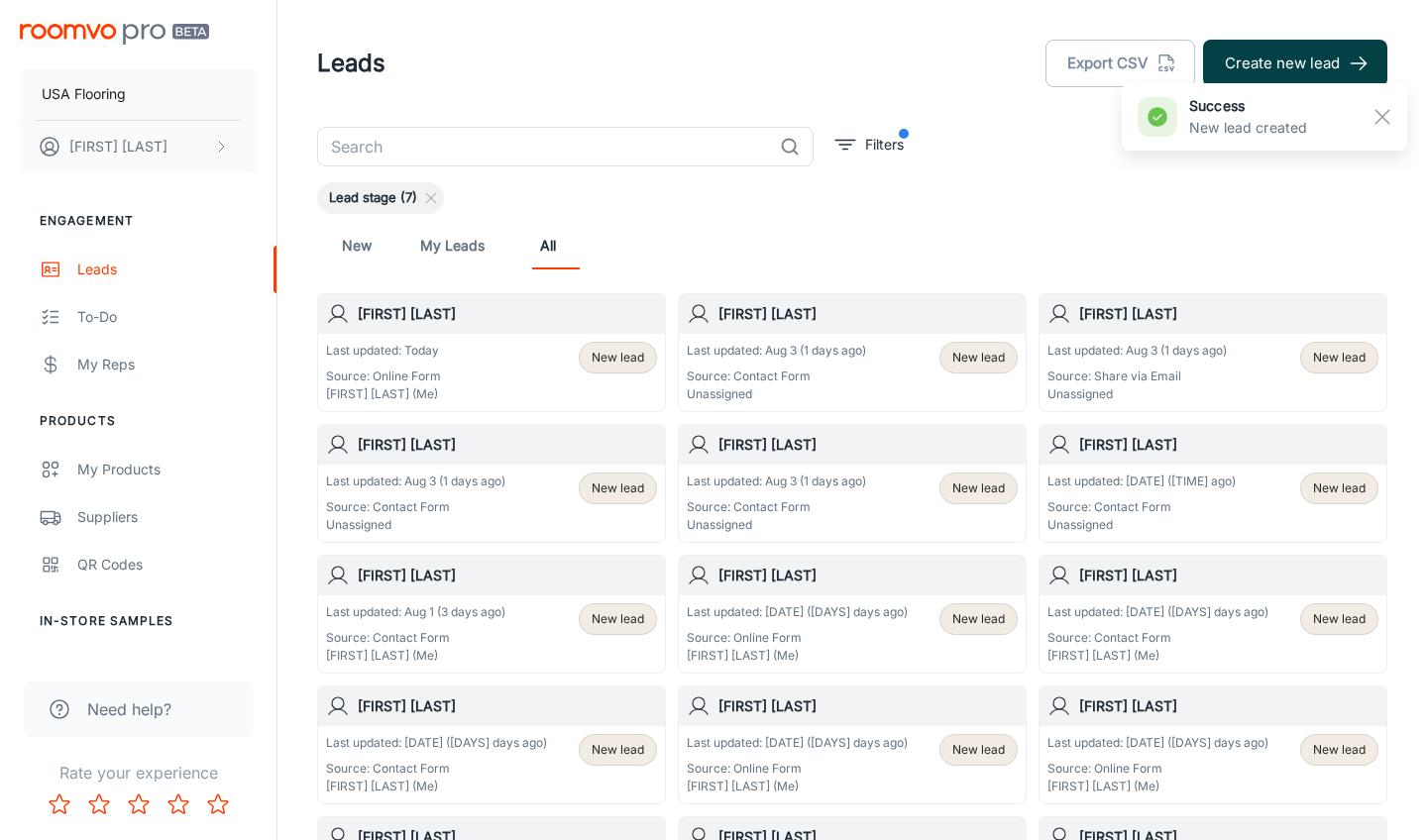 click on "Create new lead" at bounding box center (1295, 63) 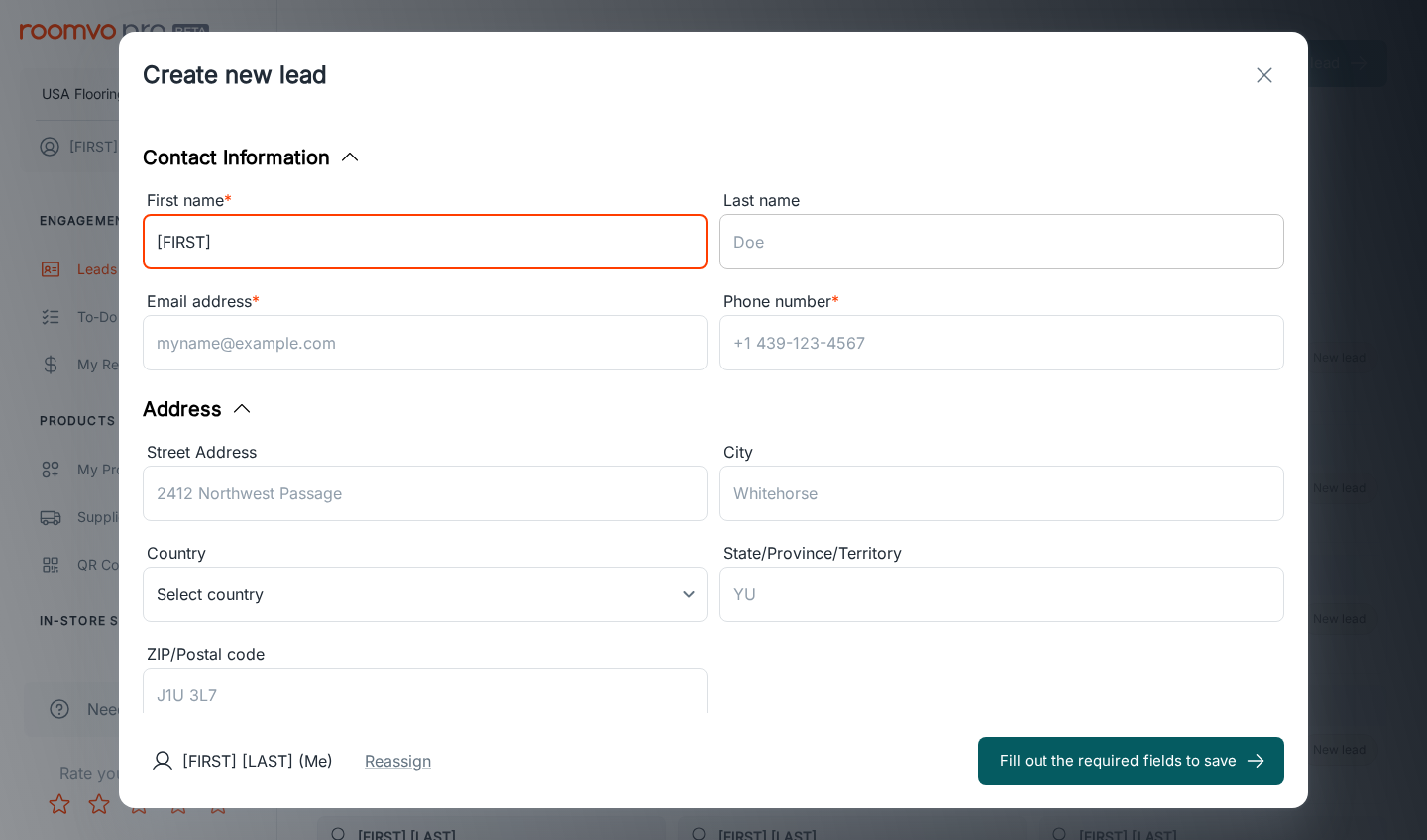 type on "[FIRST]" 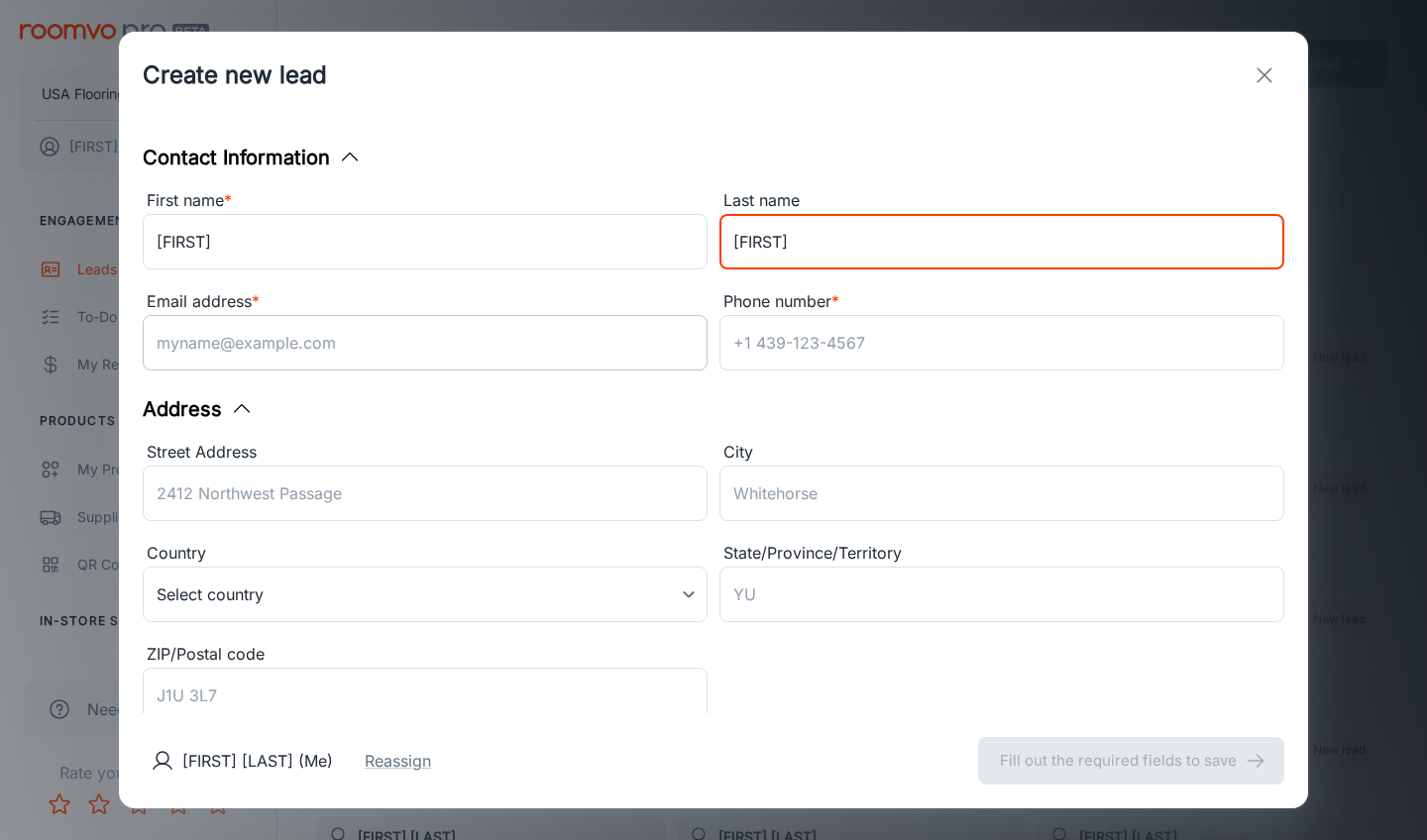 type on "[FIRST]" 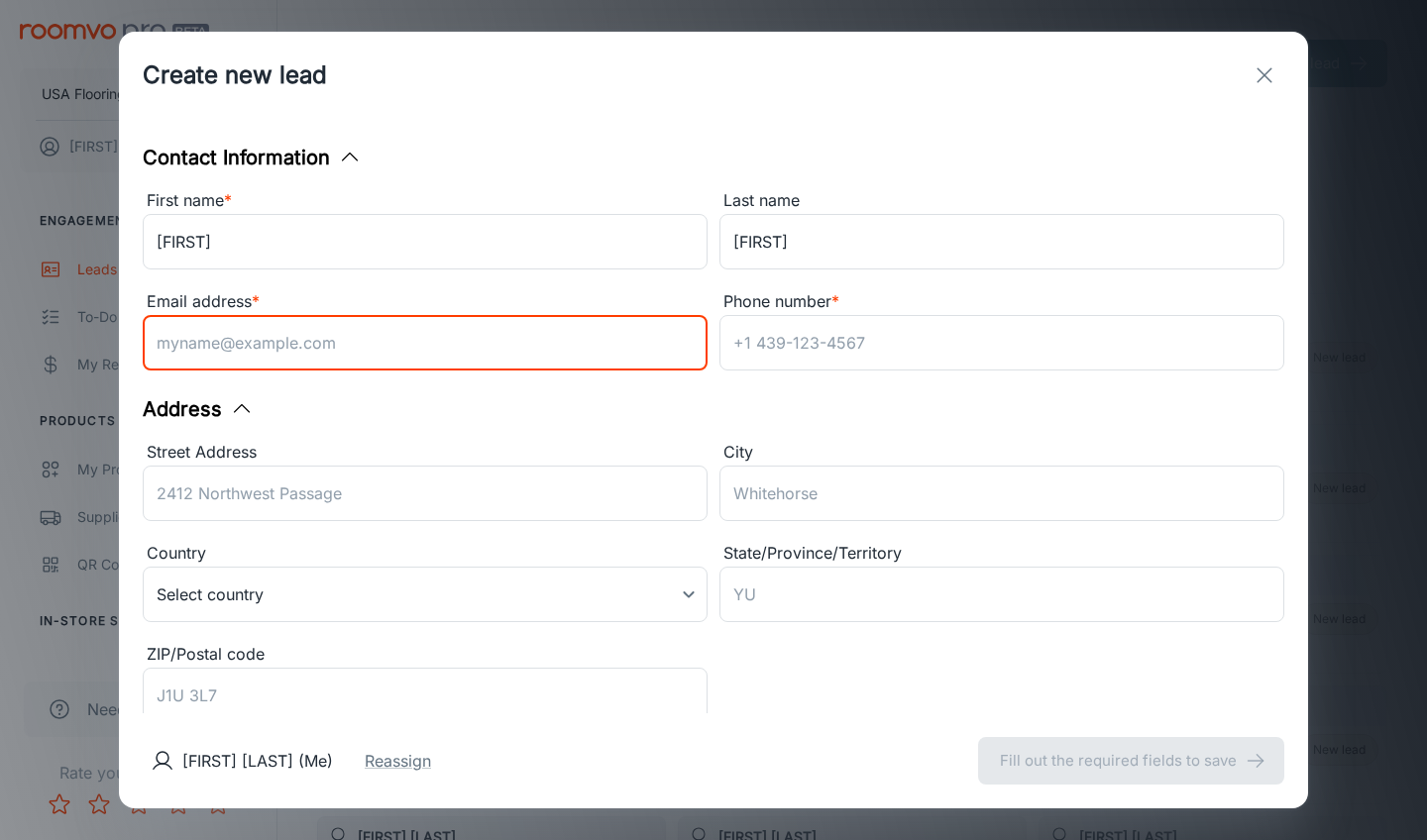 paste on "[EMAIL]" 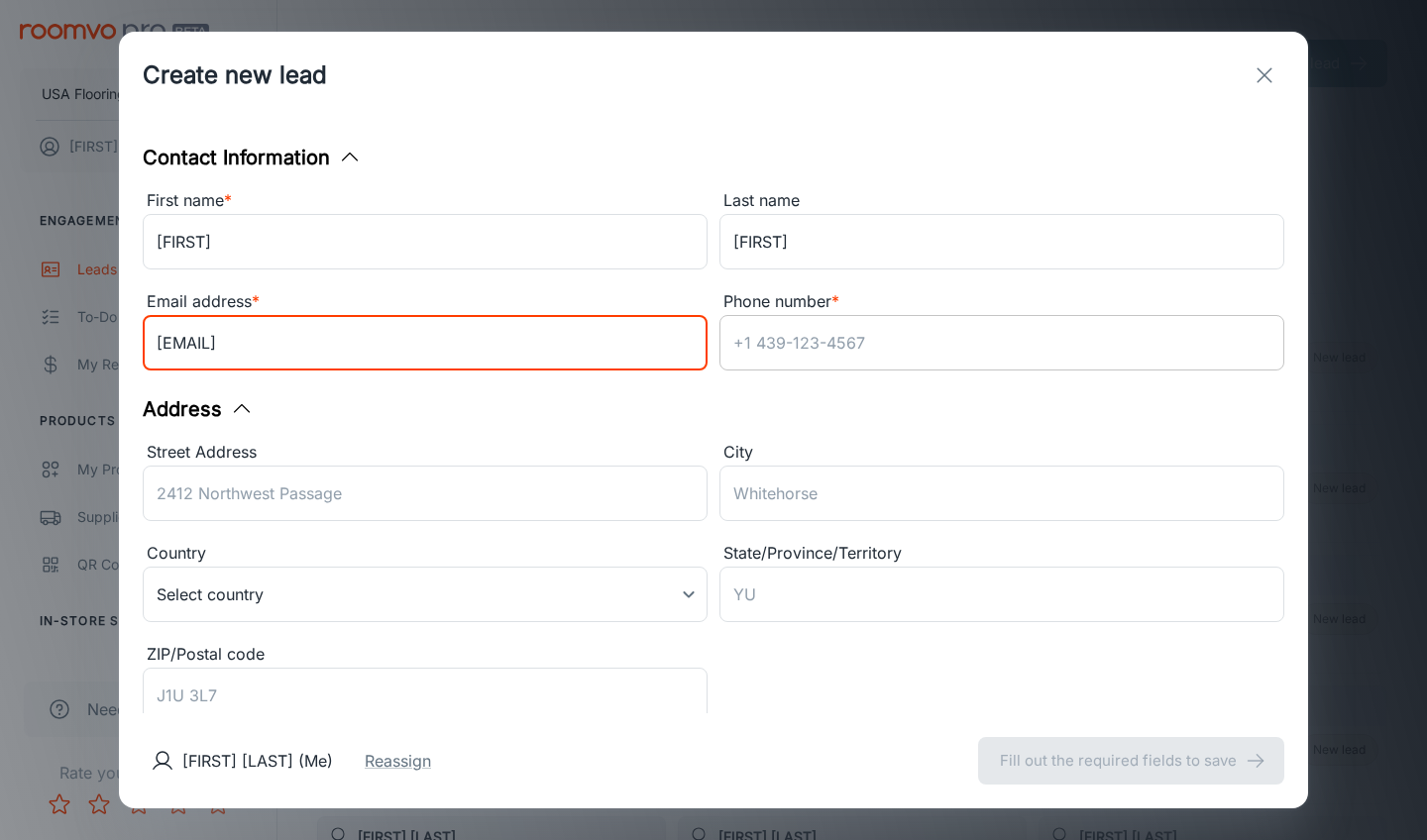 type on "[EMAIL]" 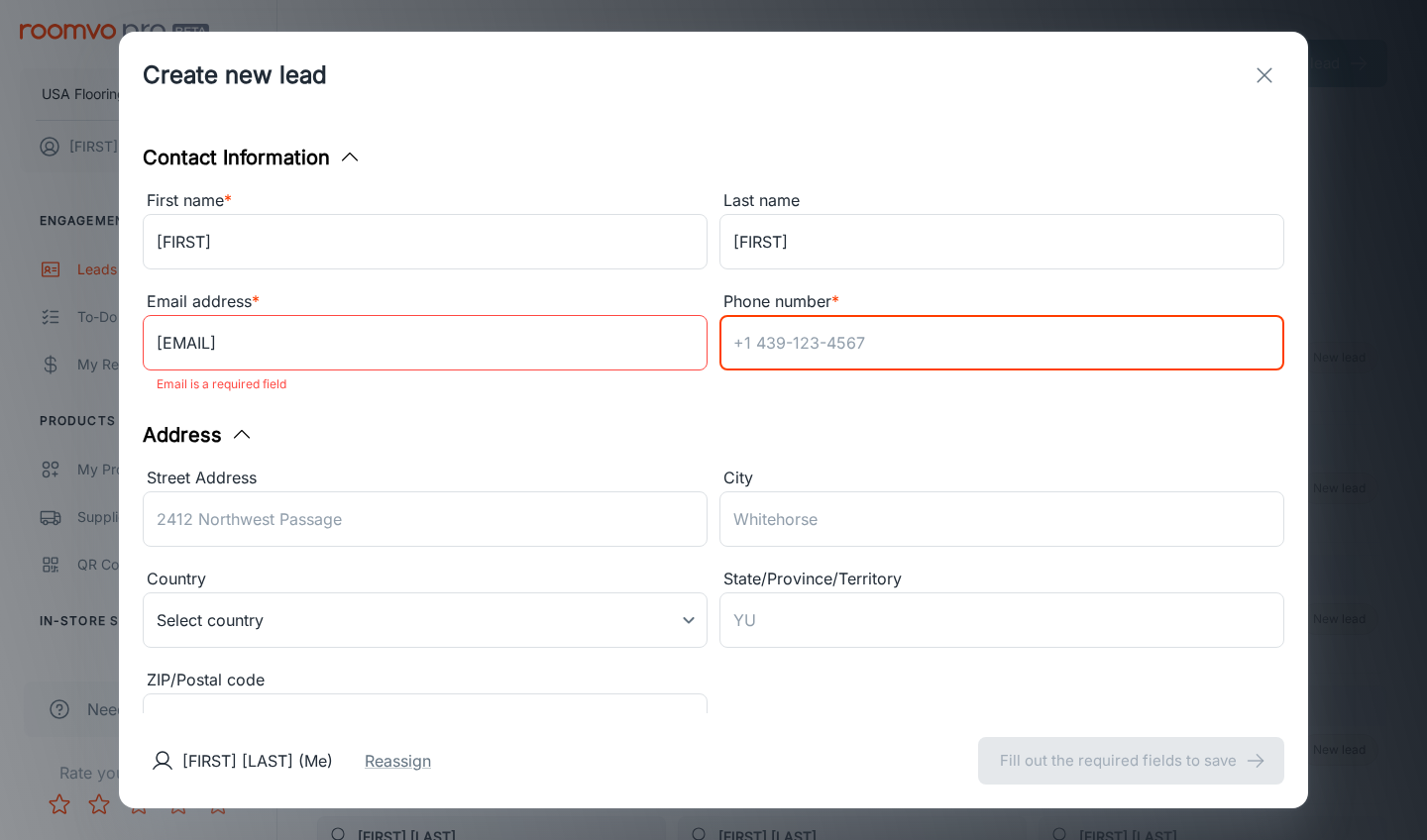 paste on "[PHONE]" 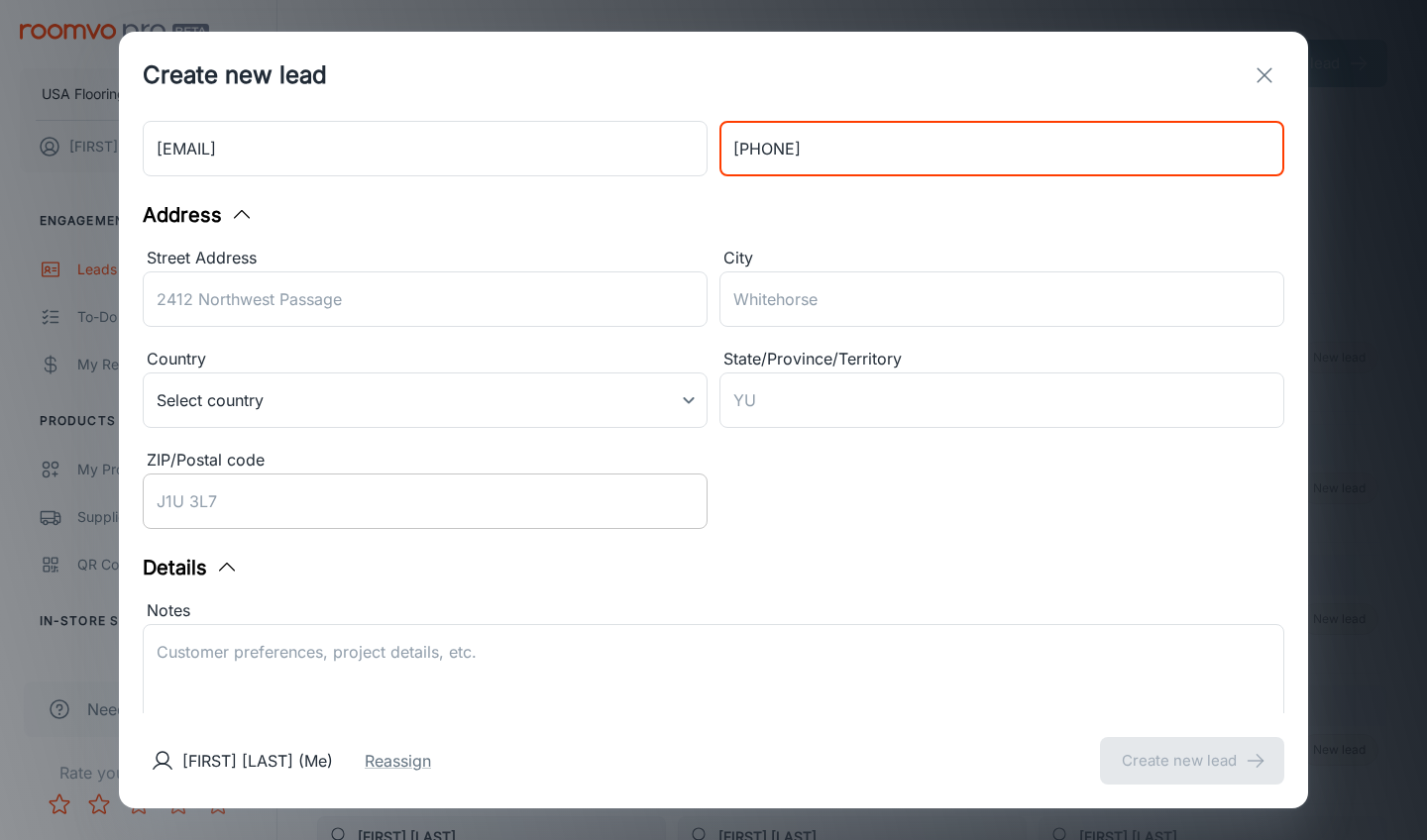 type on "[PHONE]" 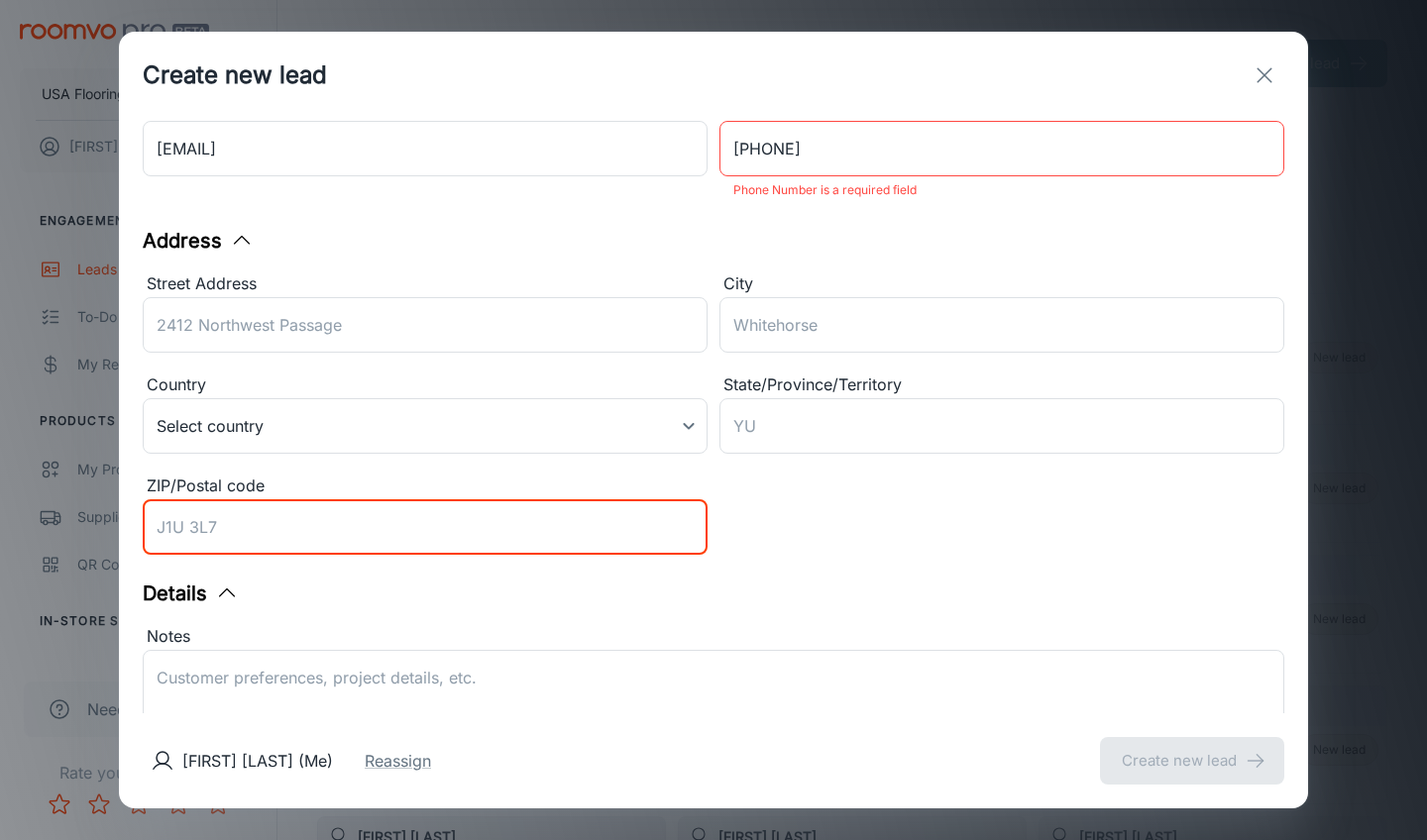 paste on "[ZIP]" 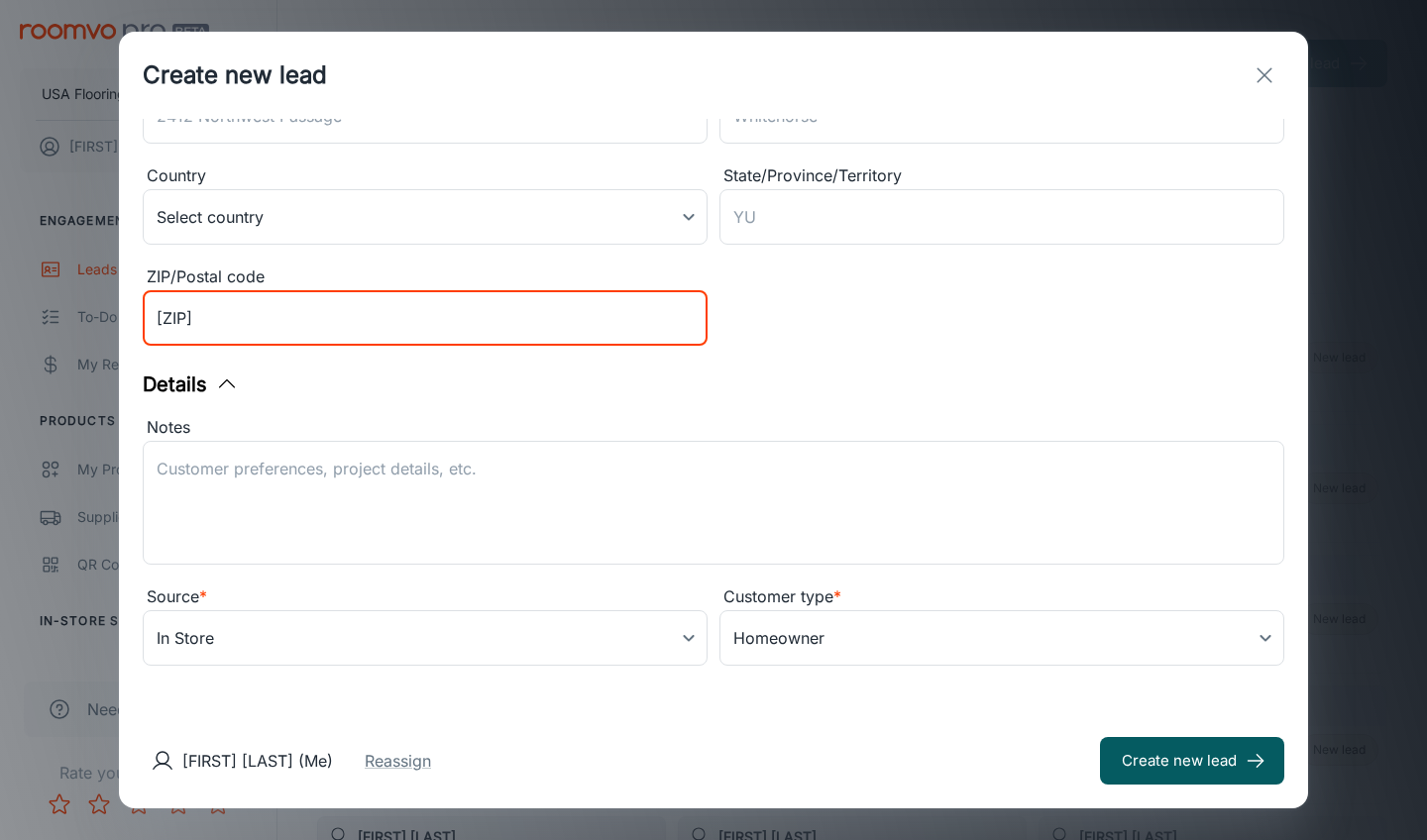 scroll, scrollTop: 377, scrollLeft: 0, axis: vertical 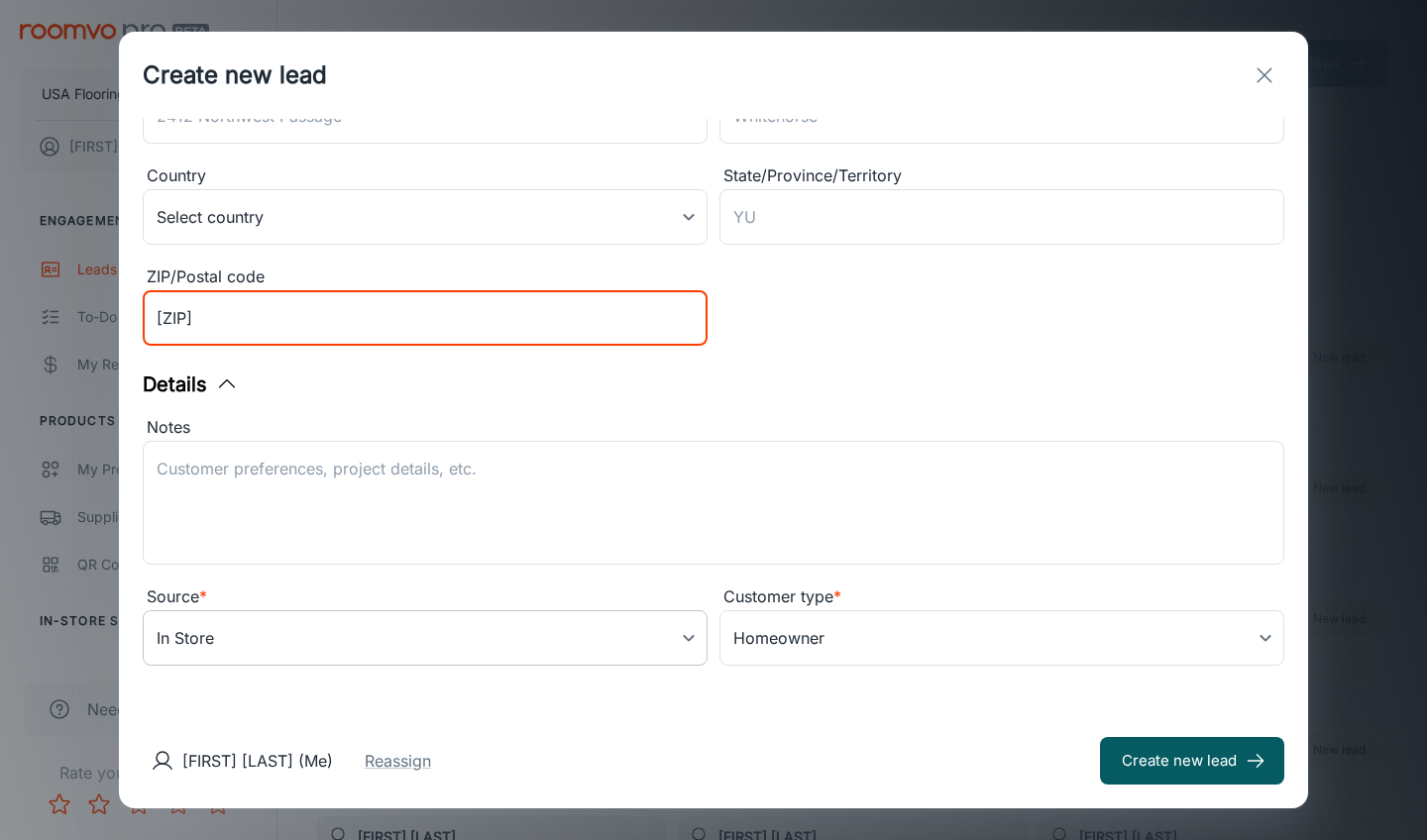 type on "[ZIP]" 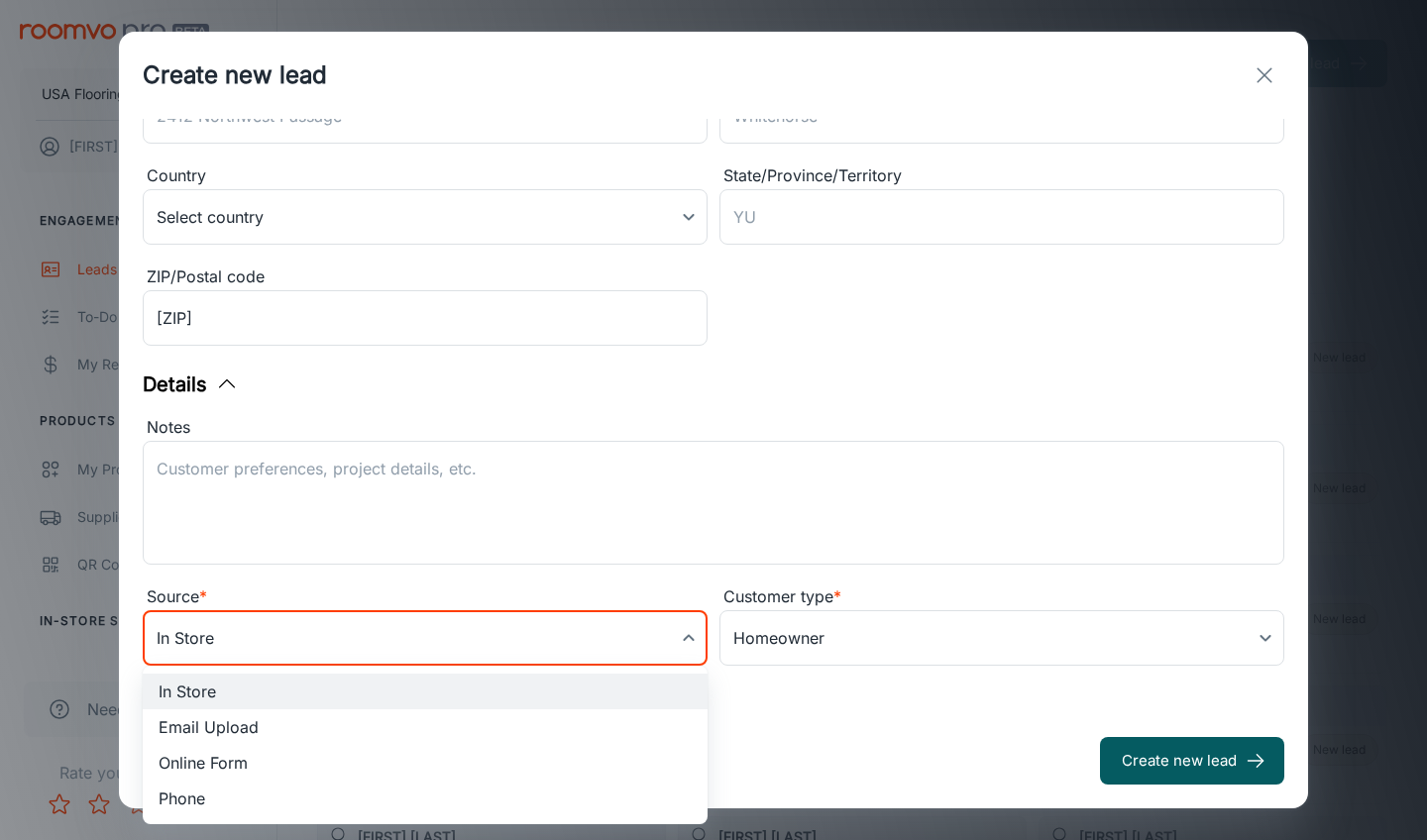 click on "Online Form" at bounding box center (425, 763) 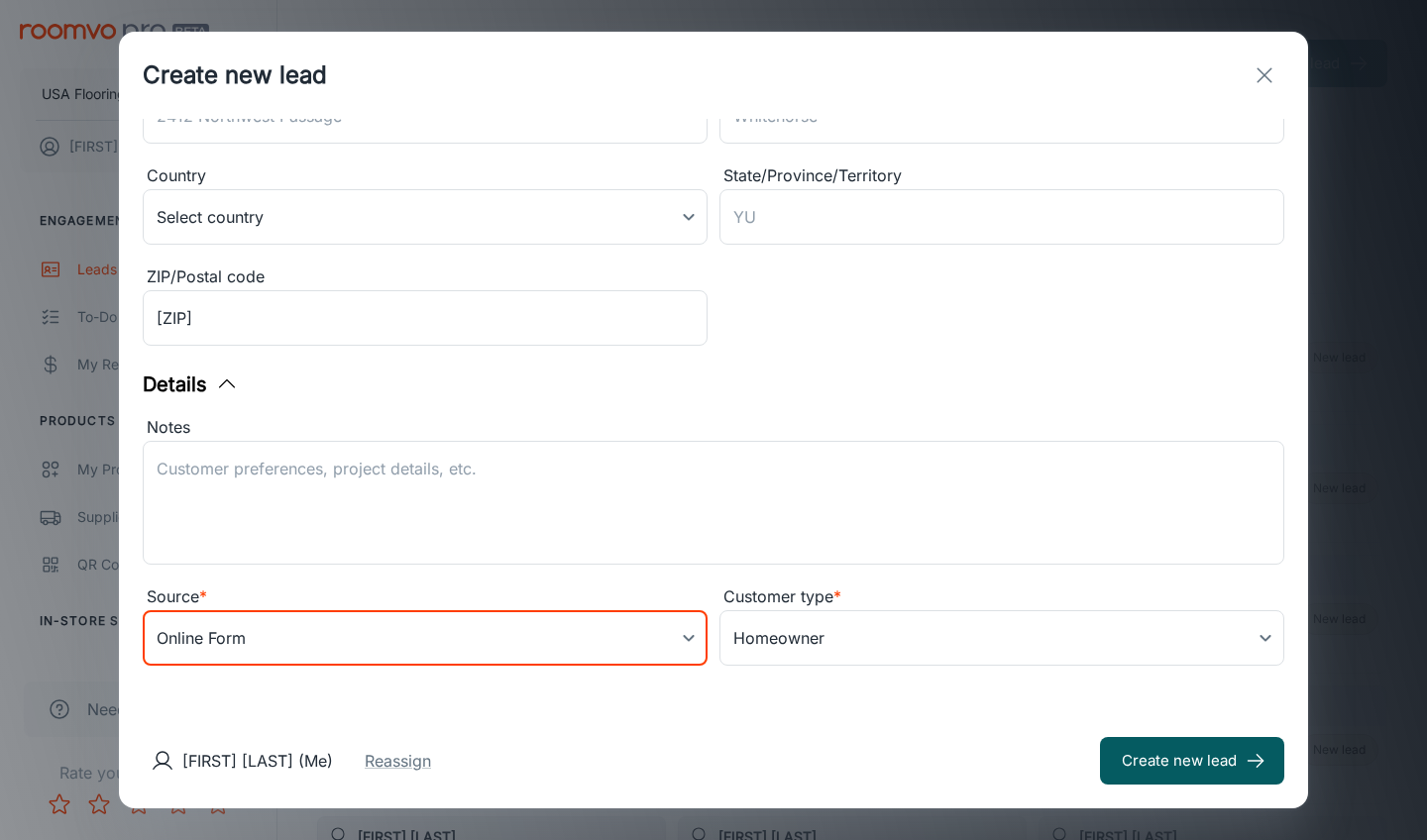 type on "online_form" 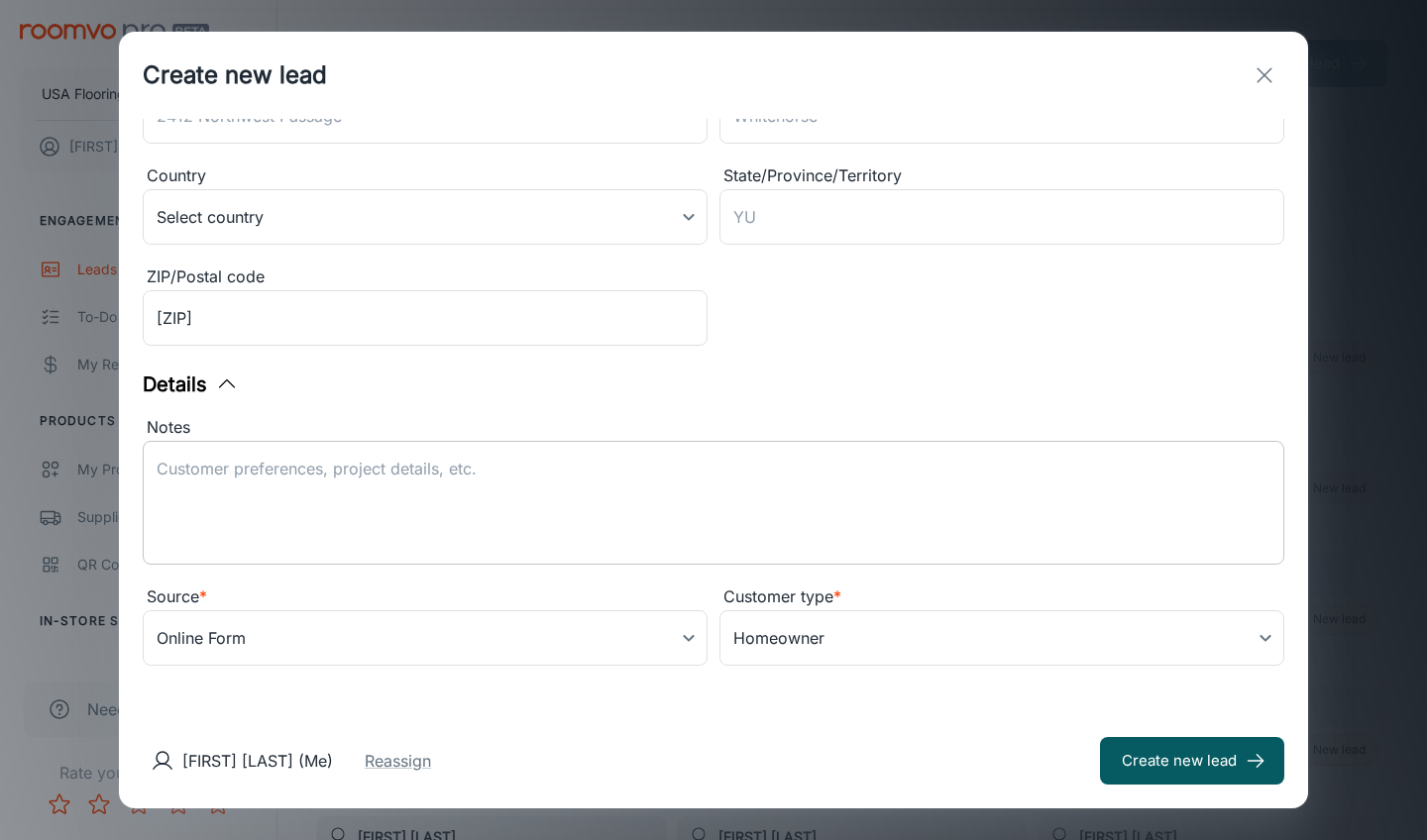 click on "Notes" at bounding box center [714, 503] 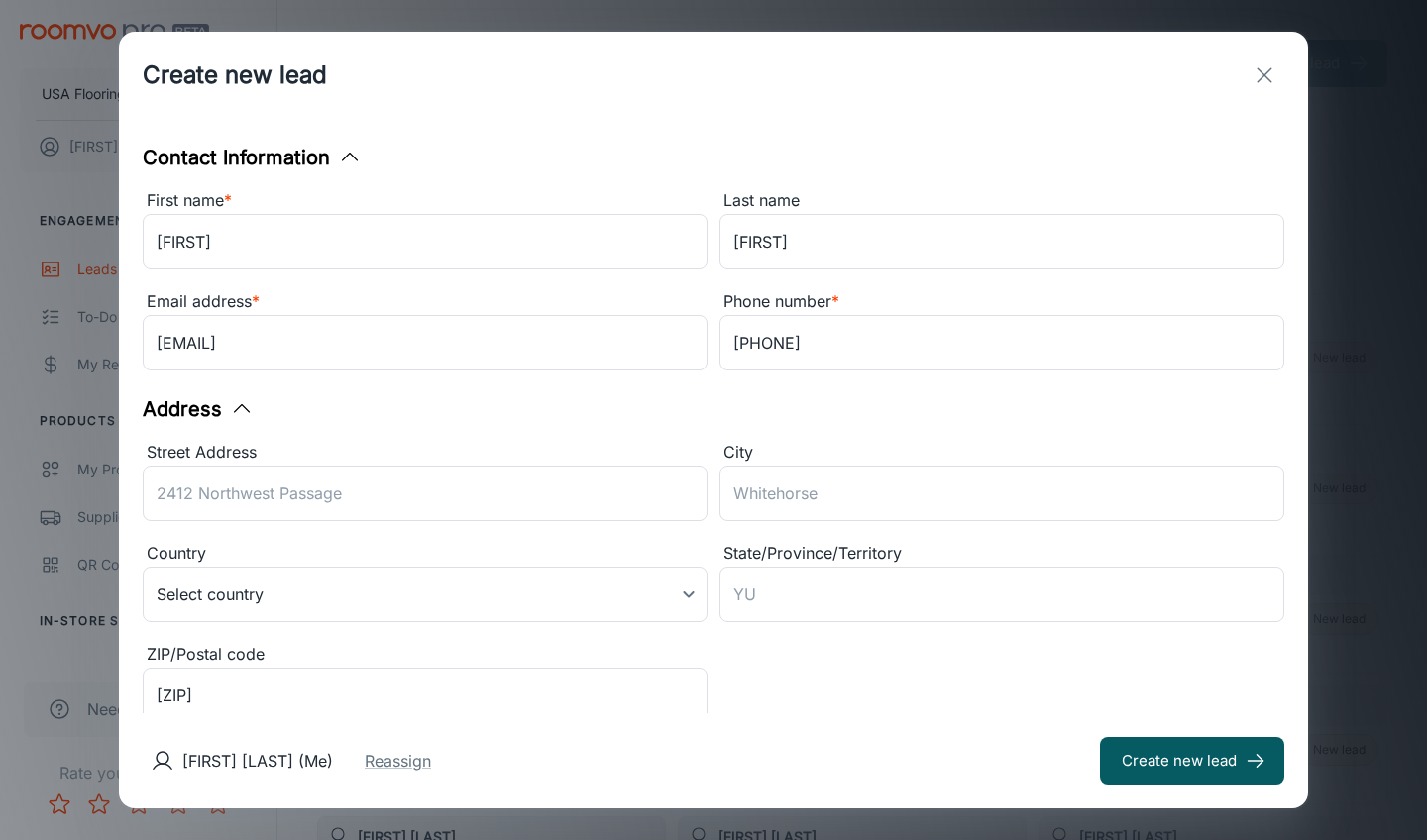 scroll, scrollTop: 0, scrollLeft: 0, axis: both 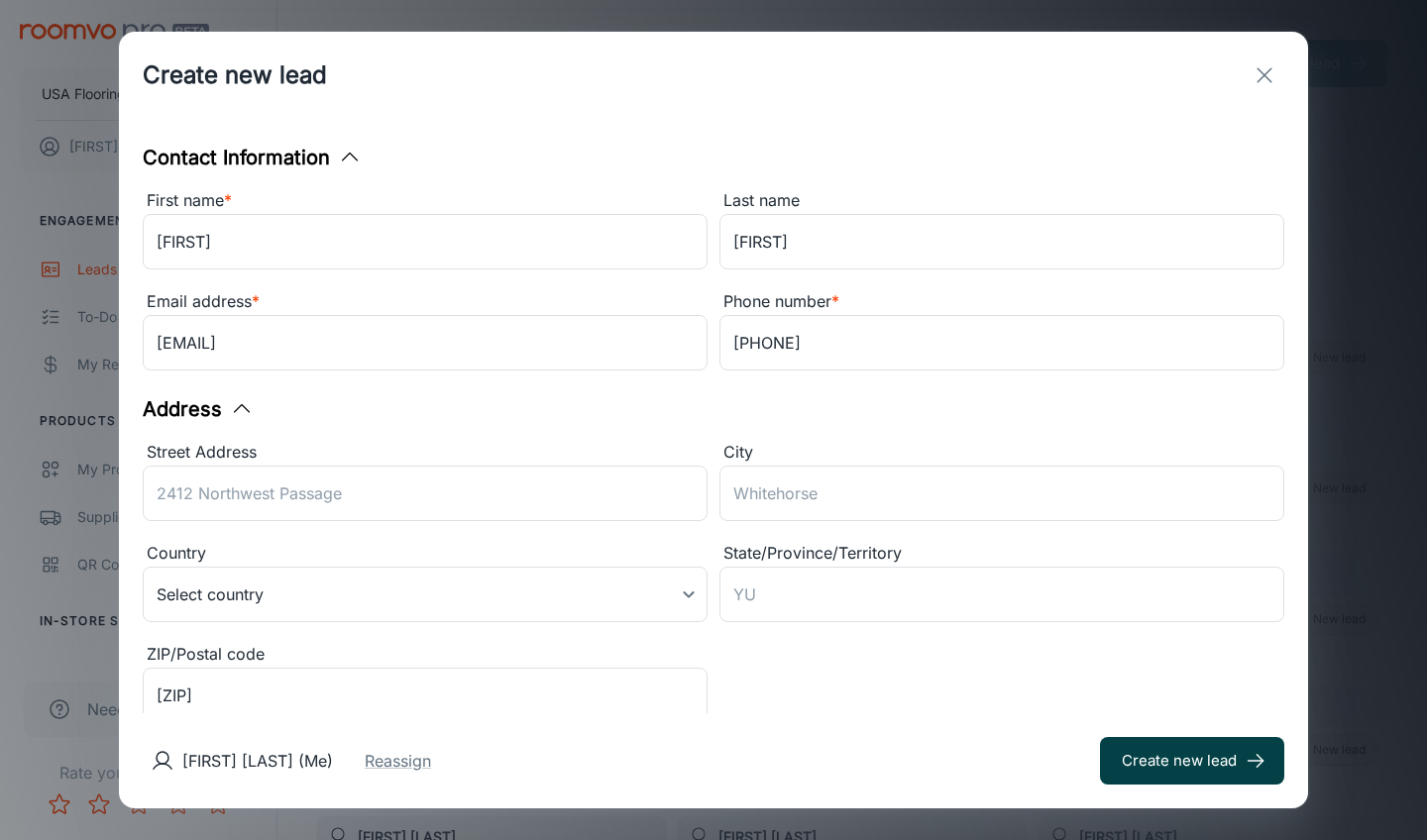 type on "Lead received from Daltile.
[FIRST] is interested in Daltile products for their bathroom." 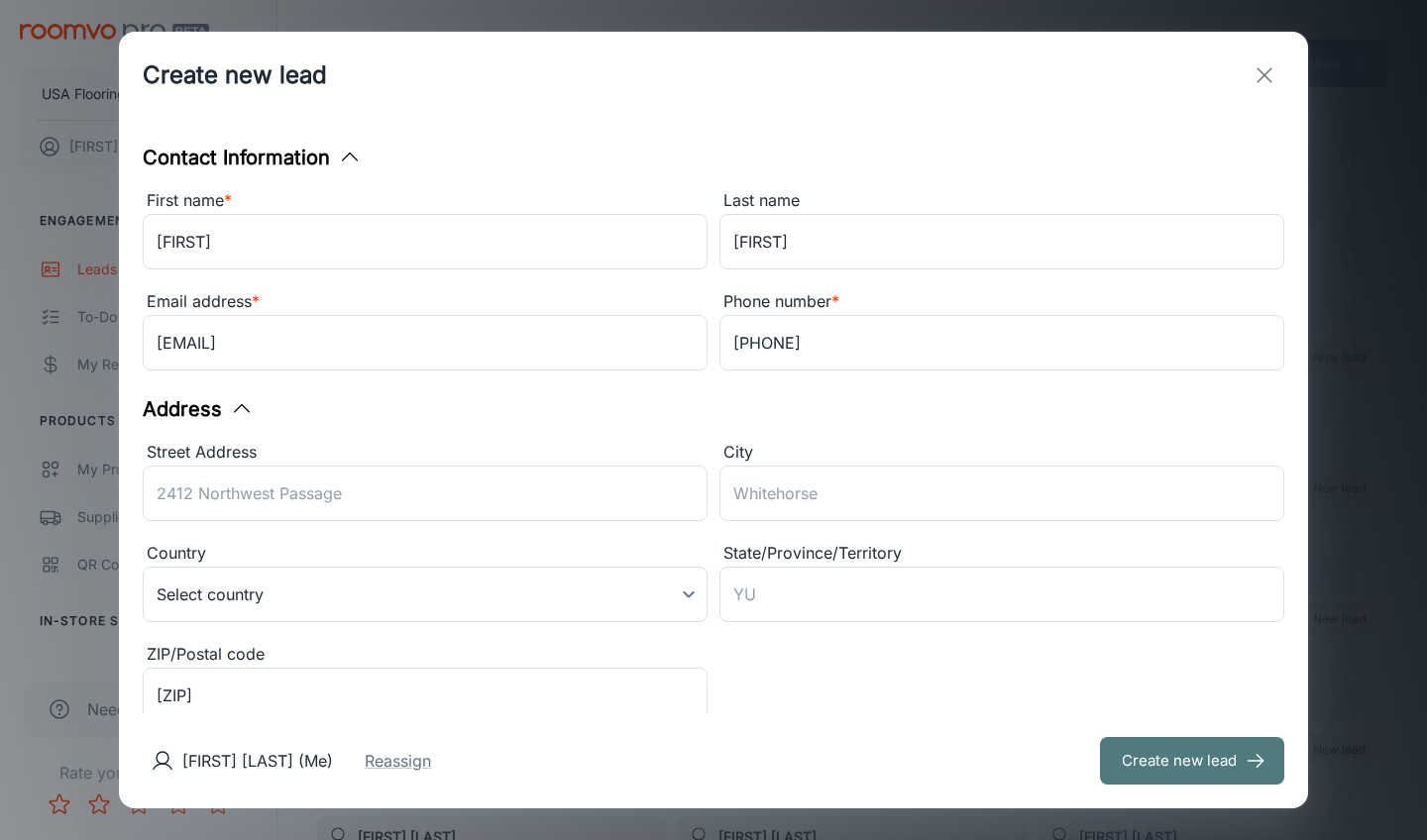 click on "Create new lead" at bounding box center (1192, 761) 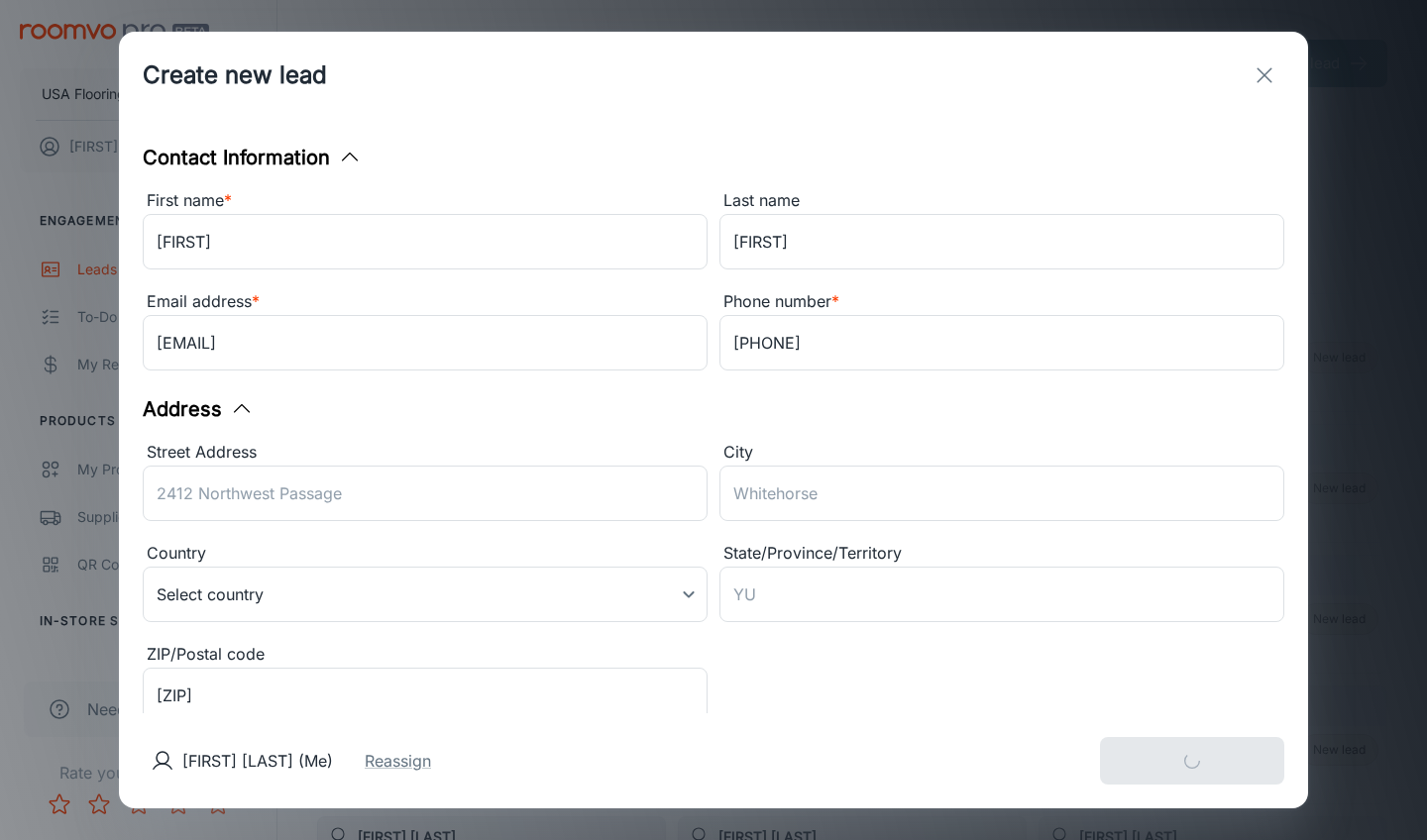 type 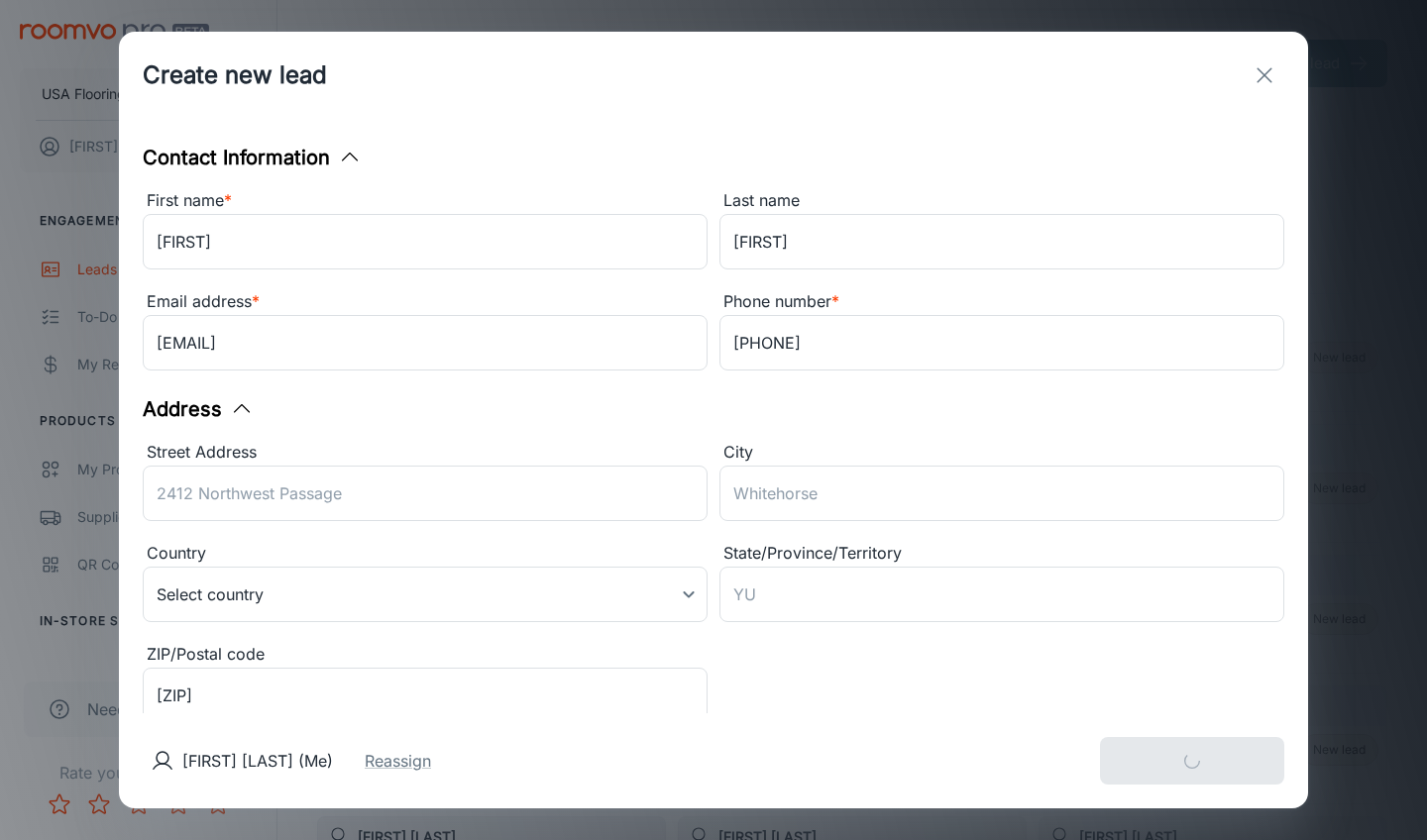 type 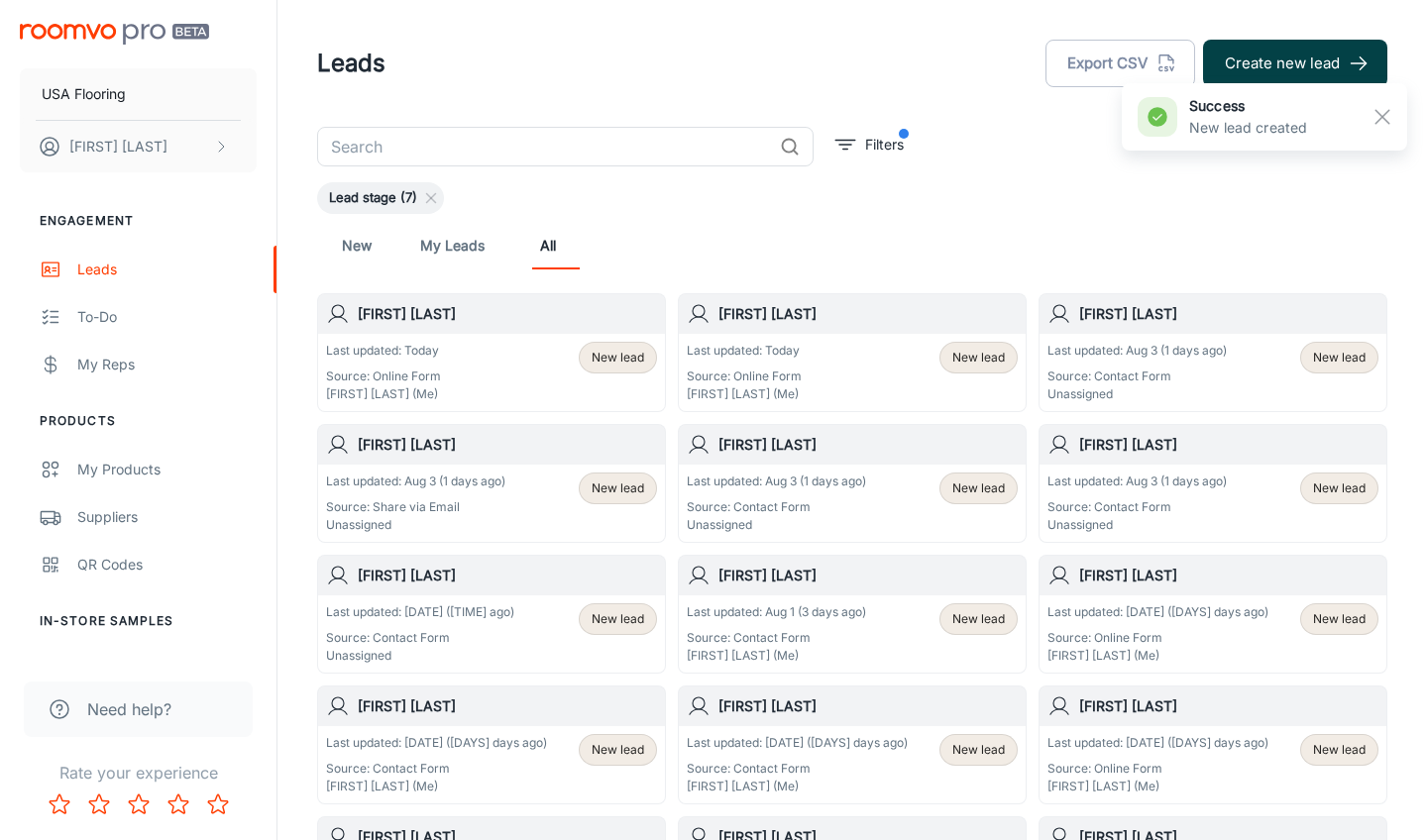 click on "Create new lead" at bounding box center (1295, 63) 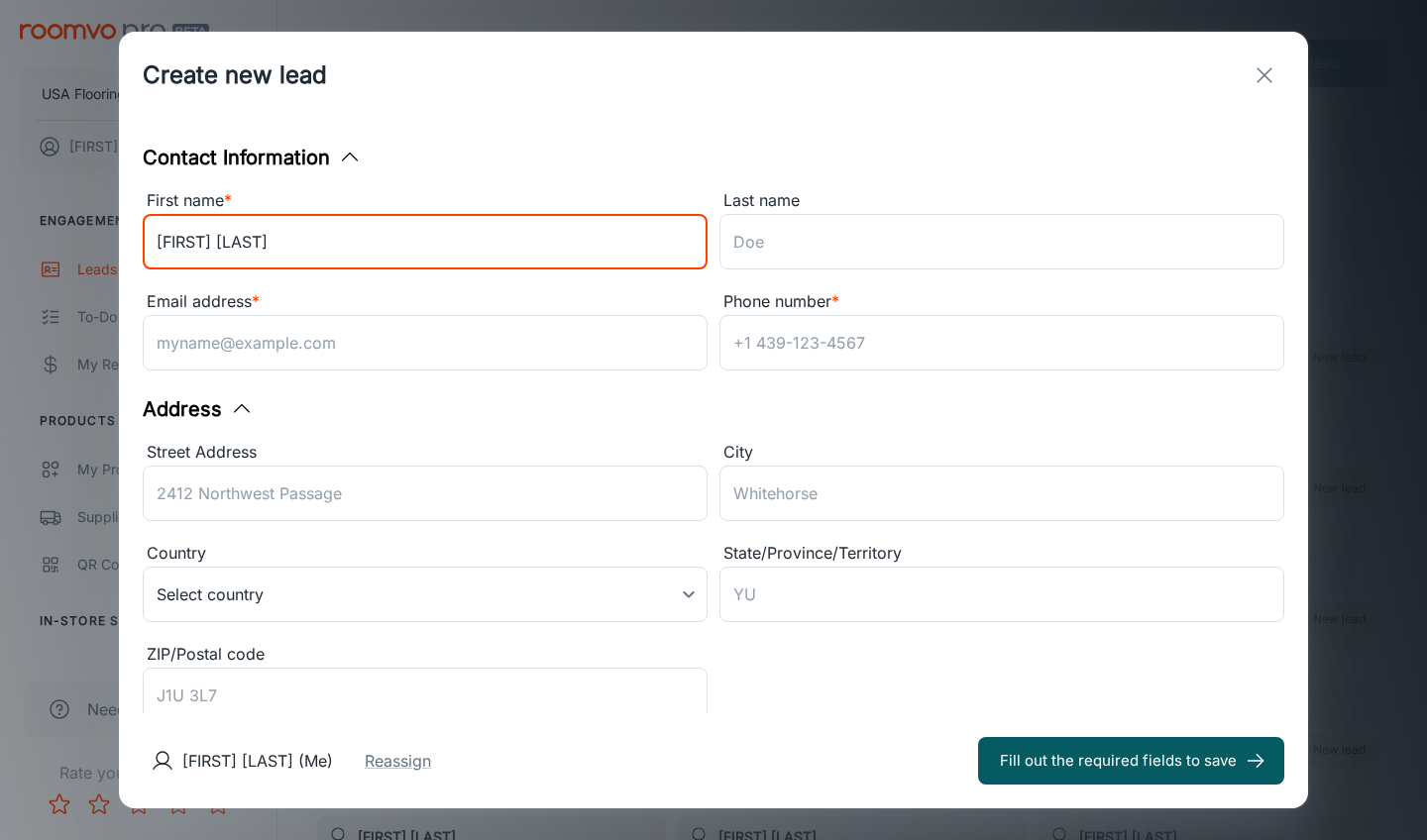 type on "[FIRST] [LAST]" 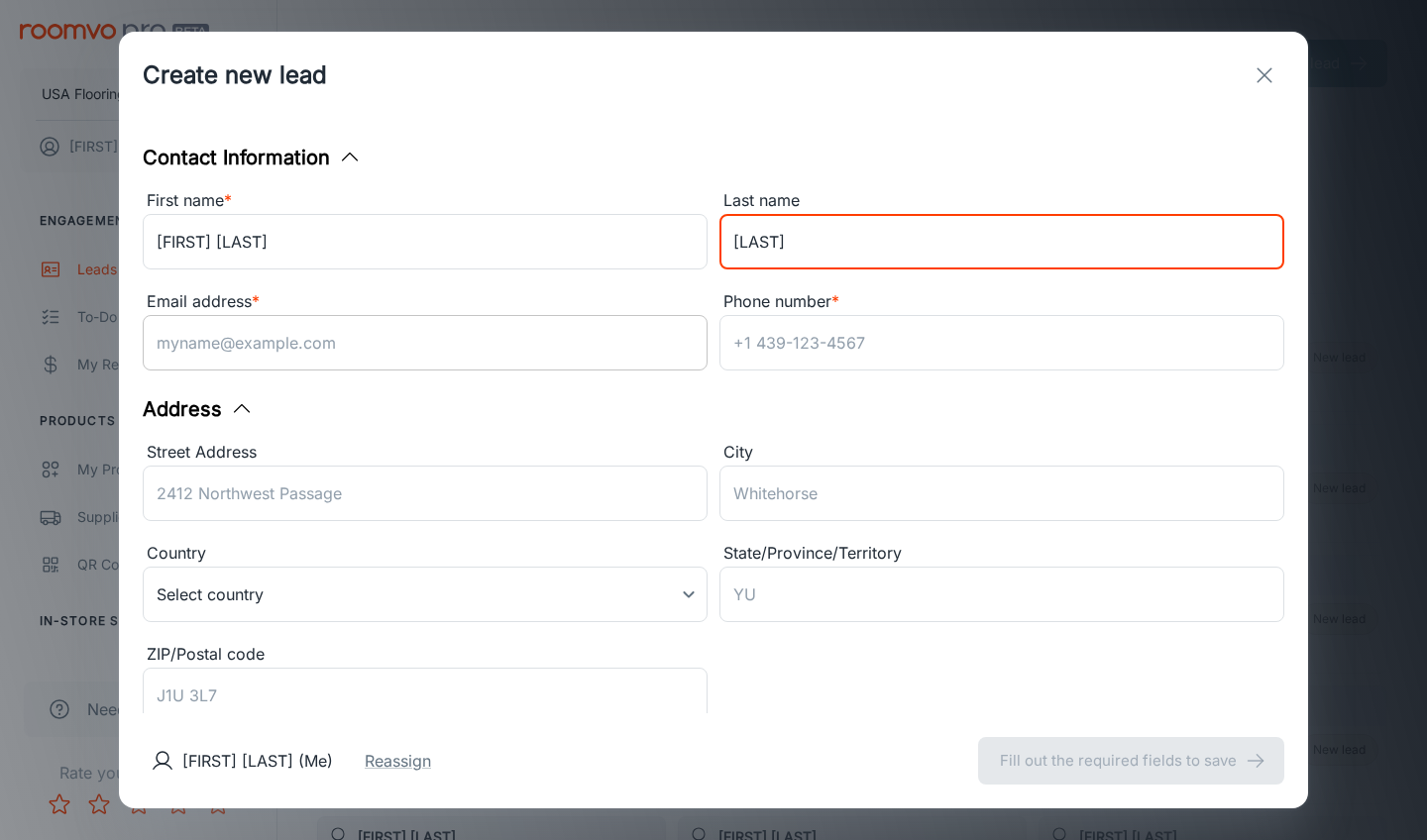 type on "[LAST]" 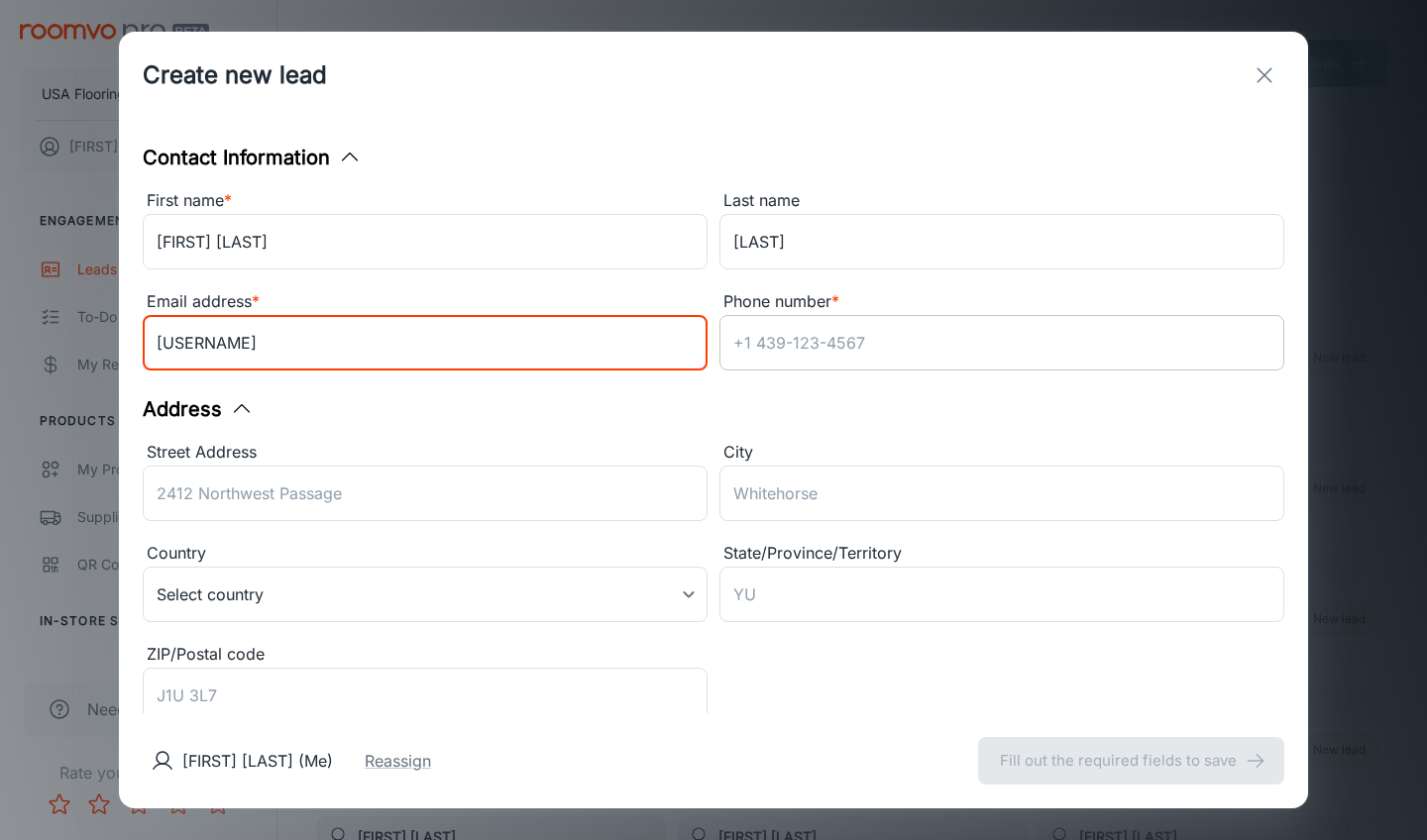 type on "[USERNAME]" 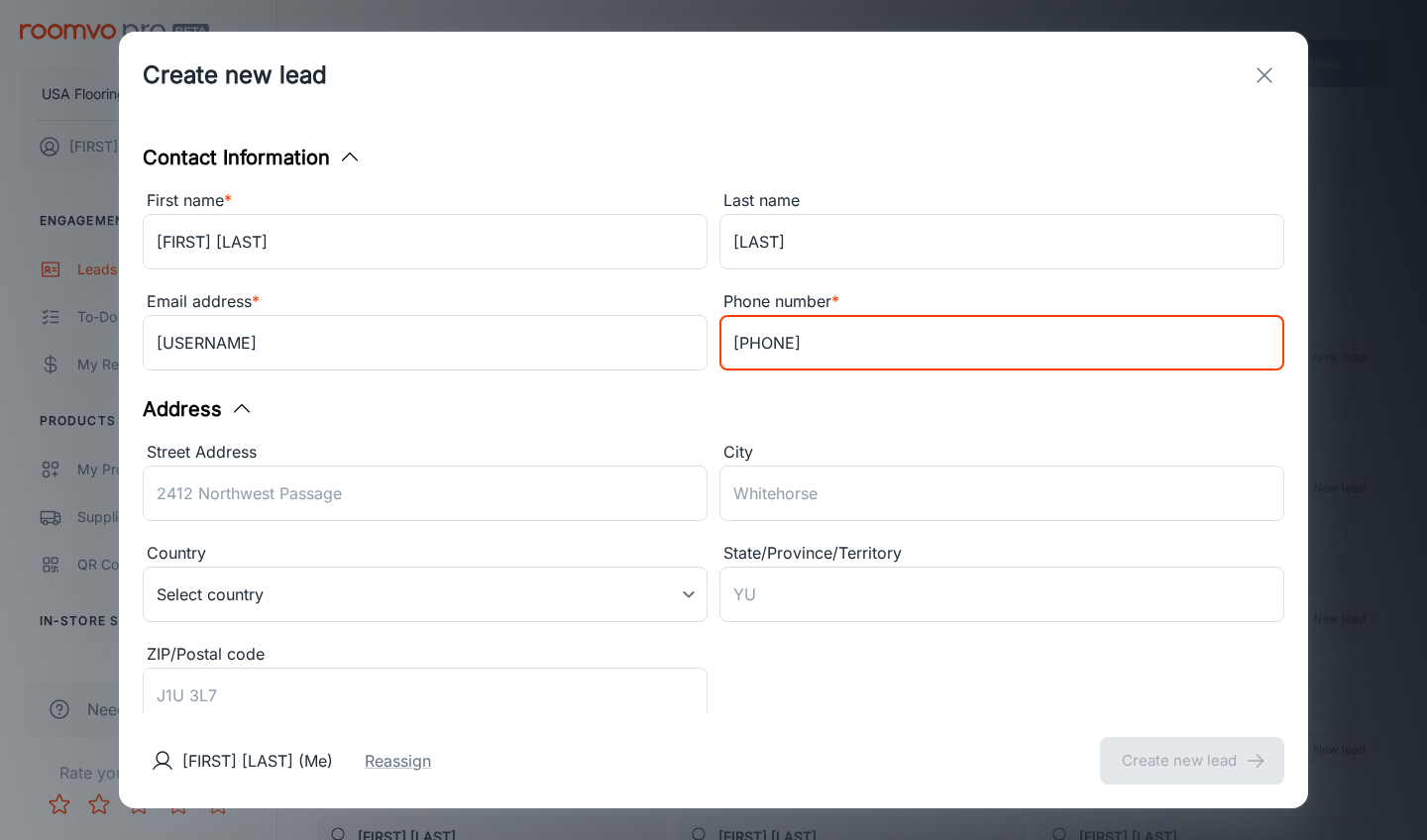 click on "[PHONE]" at bounding box center (1002, 343) 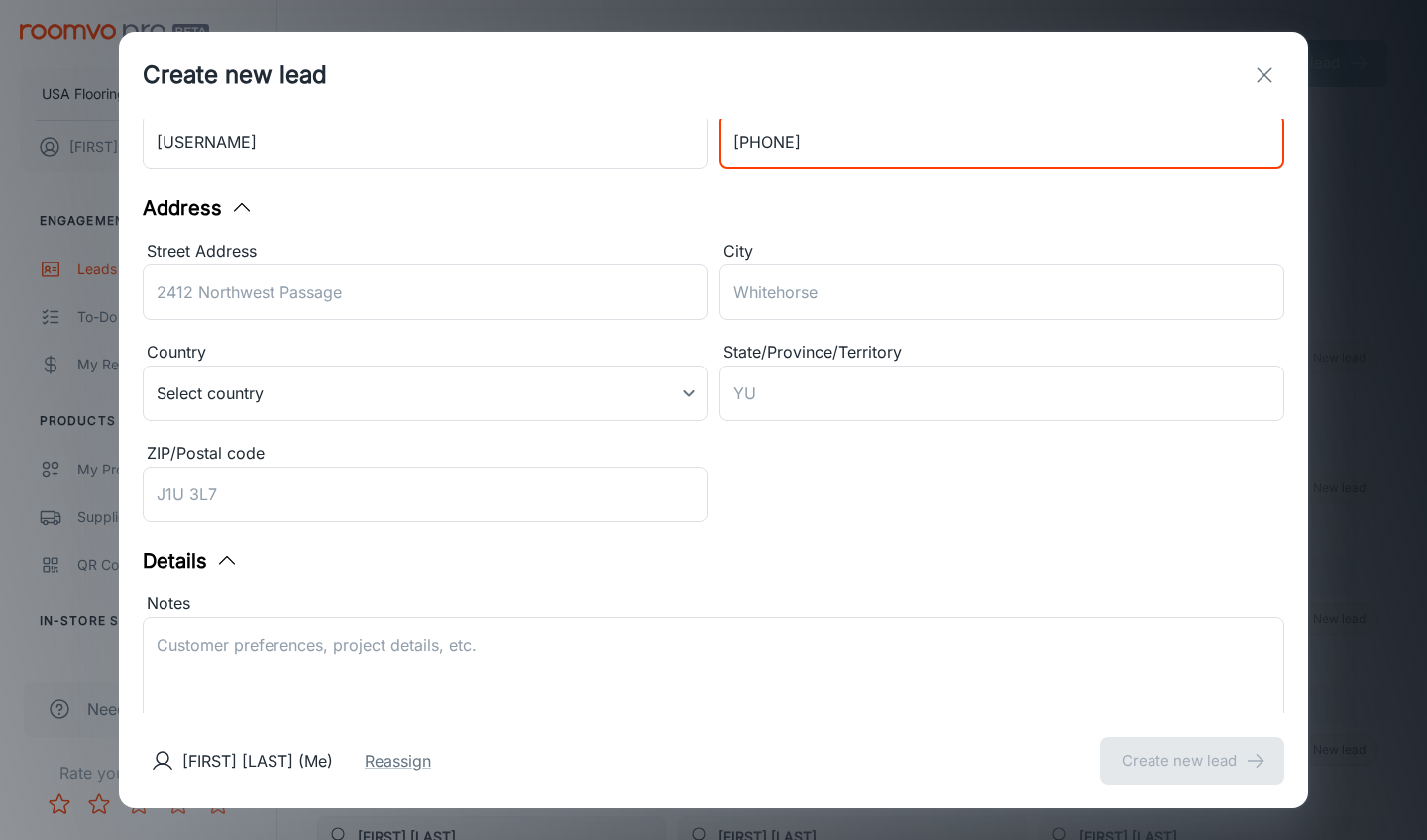 scroll, scrollTop: 214, scrollLeft: 0, axis: vertical 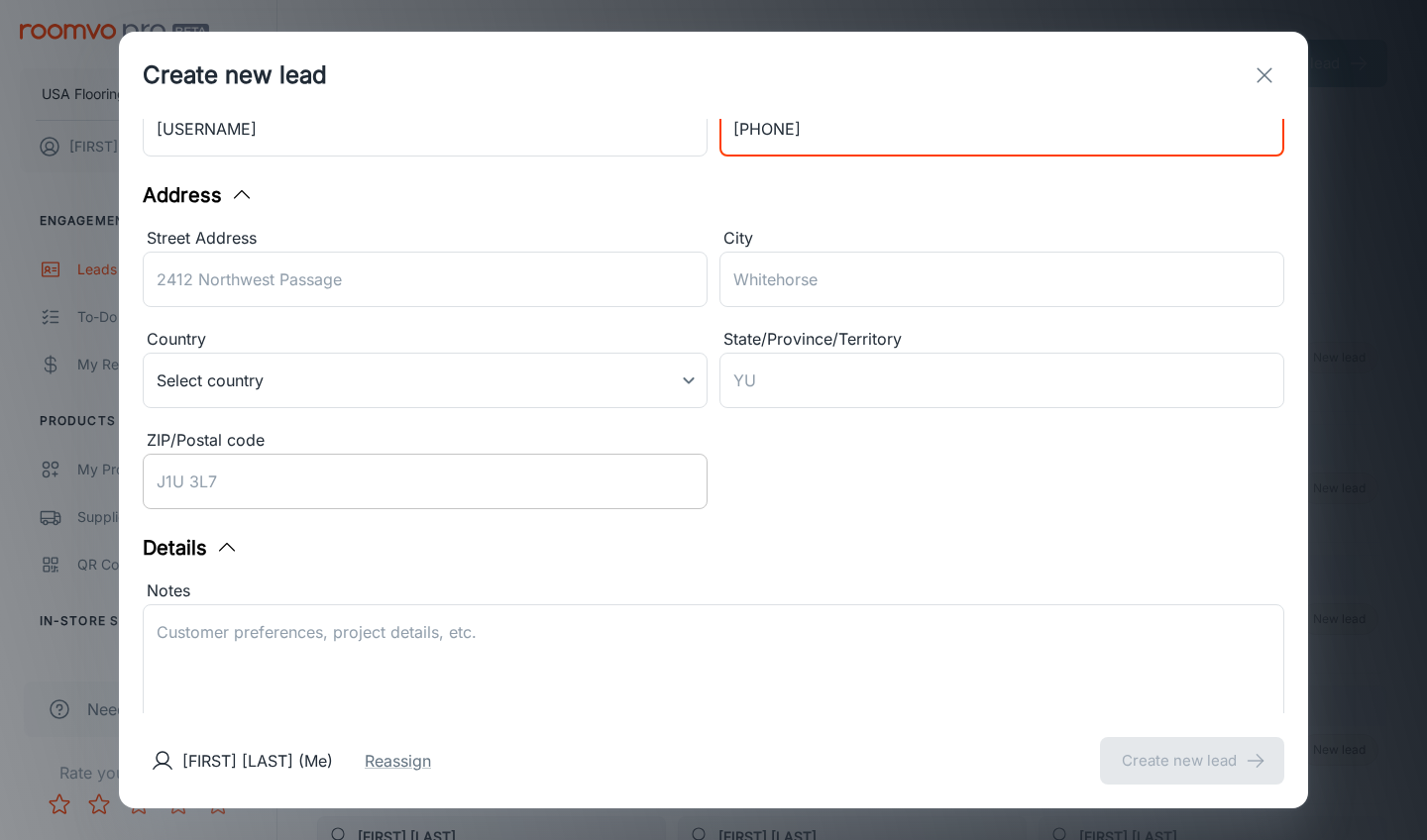 type on "[PHONE]" 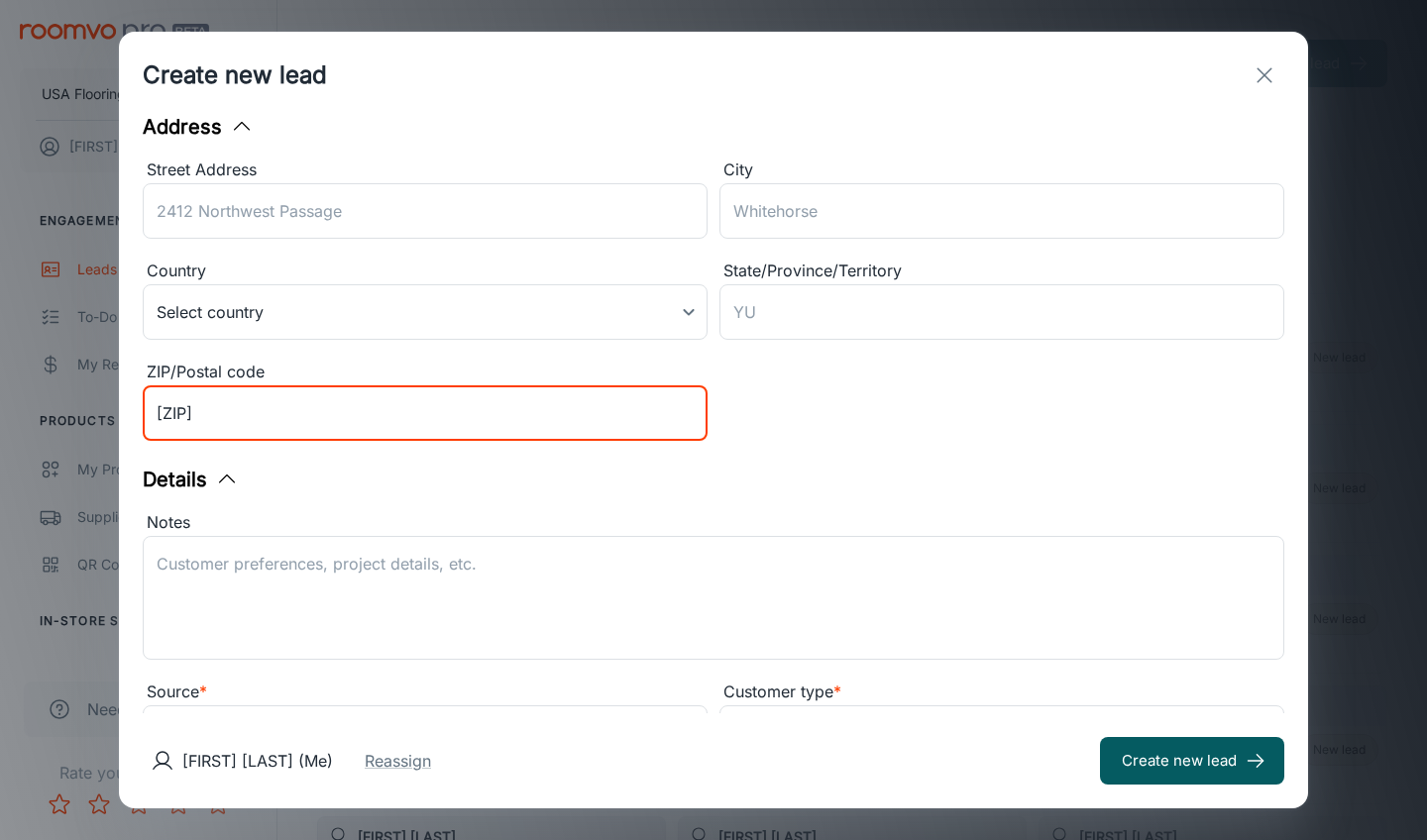 scroll, scrollTop: 346, scrollLeft: 0, axis: vertical 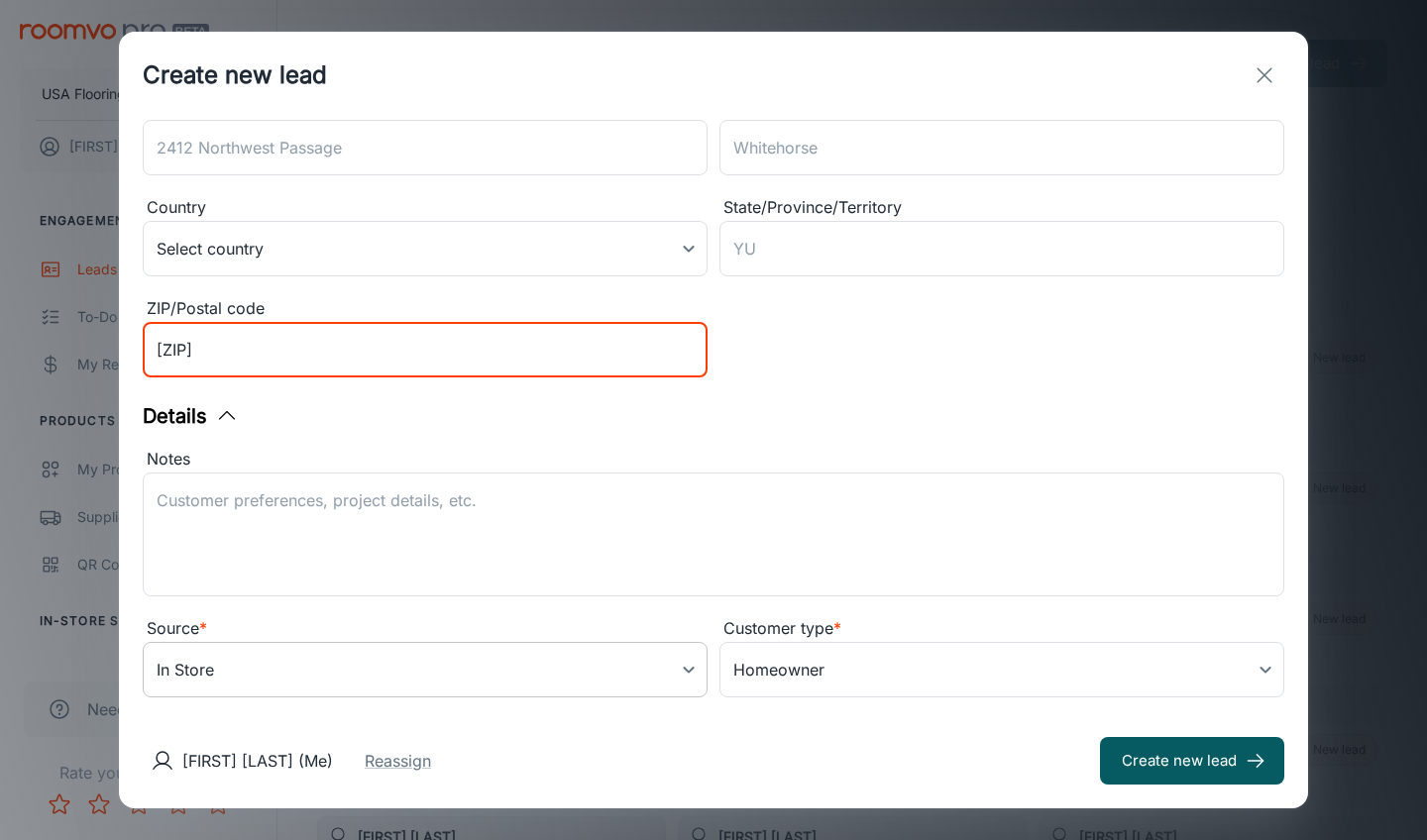 type on "[ZIP]" 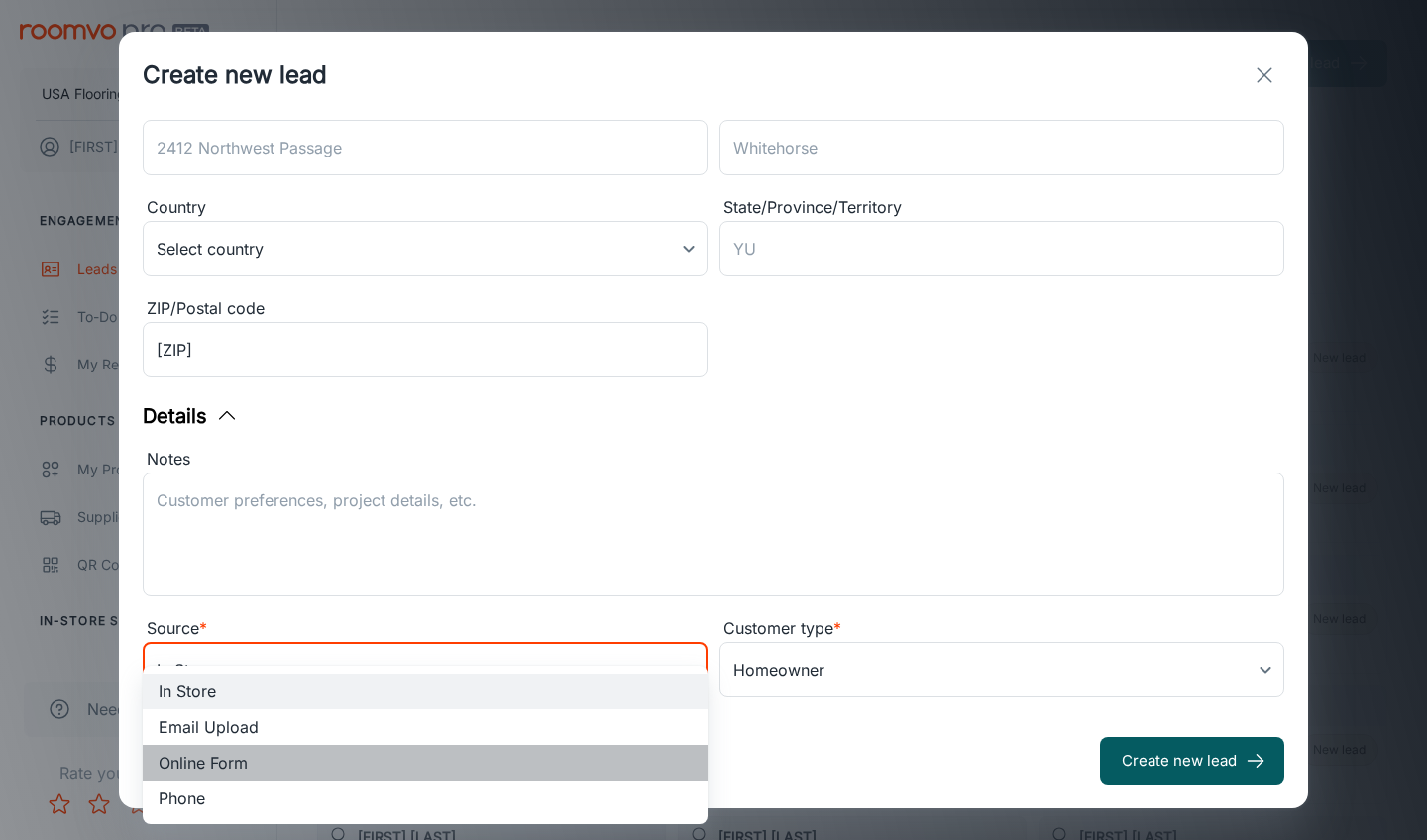 click on "Online Form" at bounding box center (425, 763) 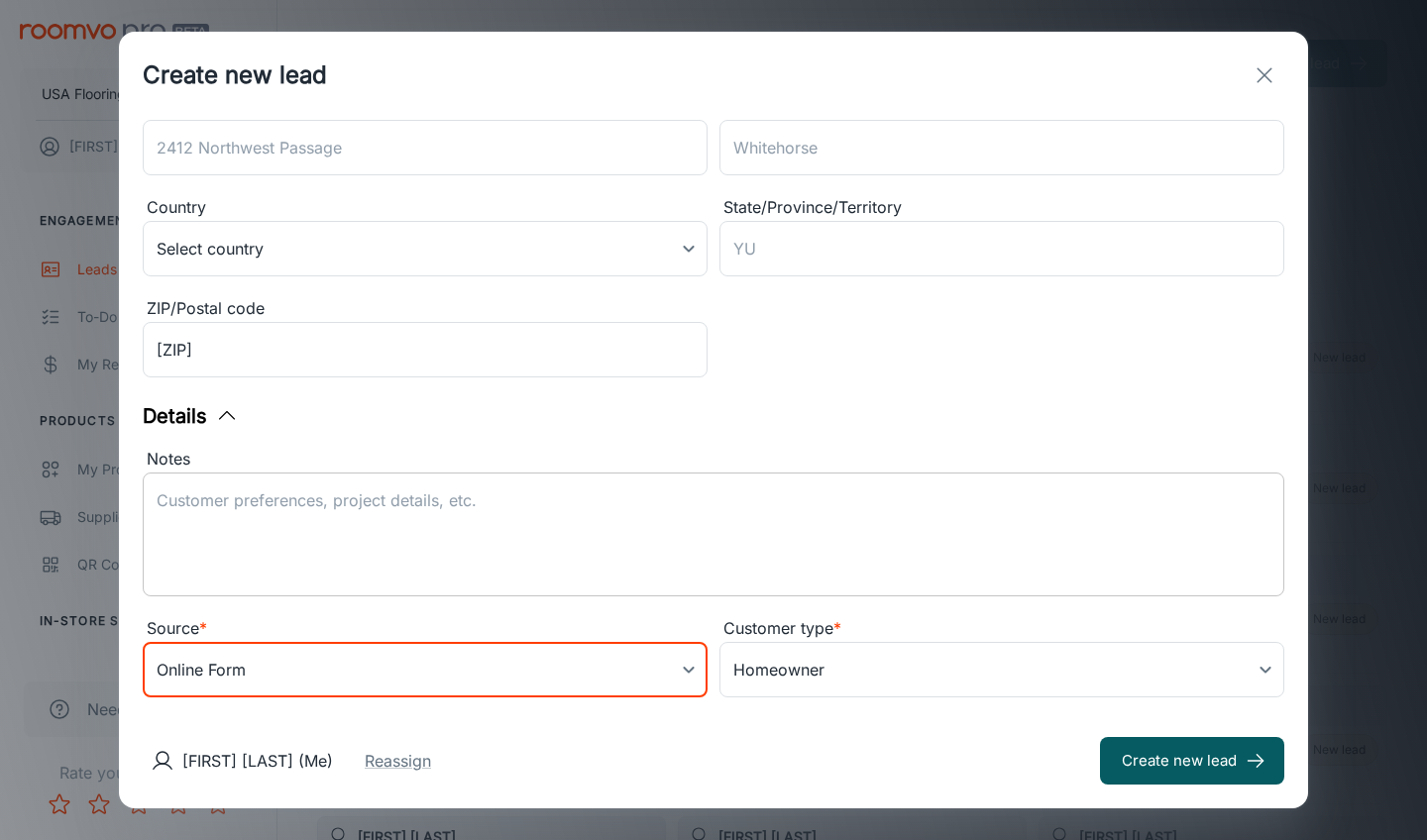 click on "Notes" at bounding box center (714, 535) 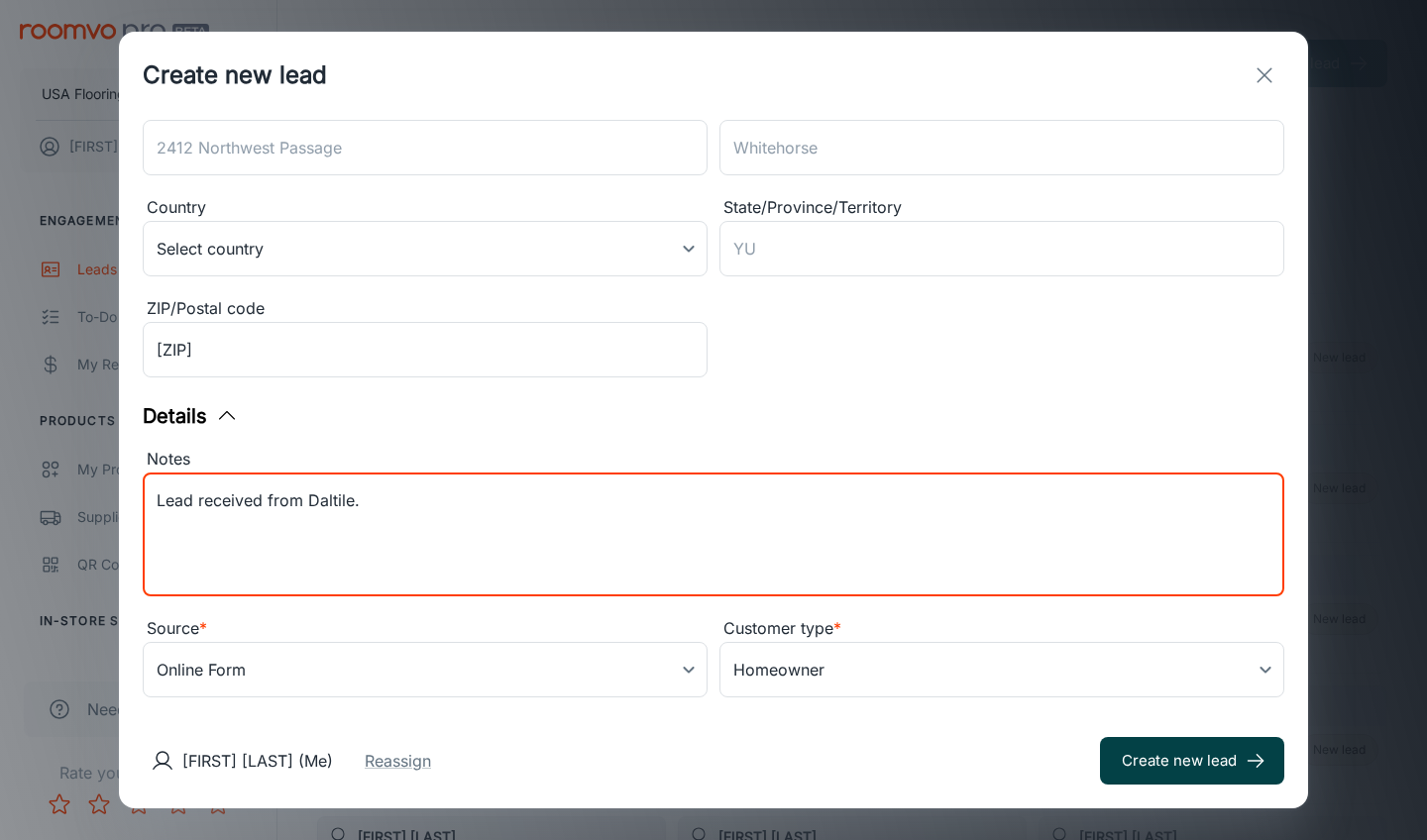 type on "Lead received from Daltile." 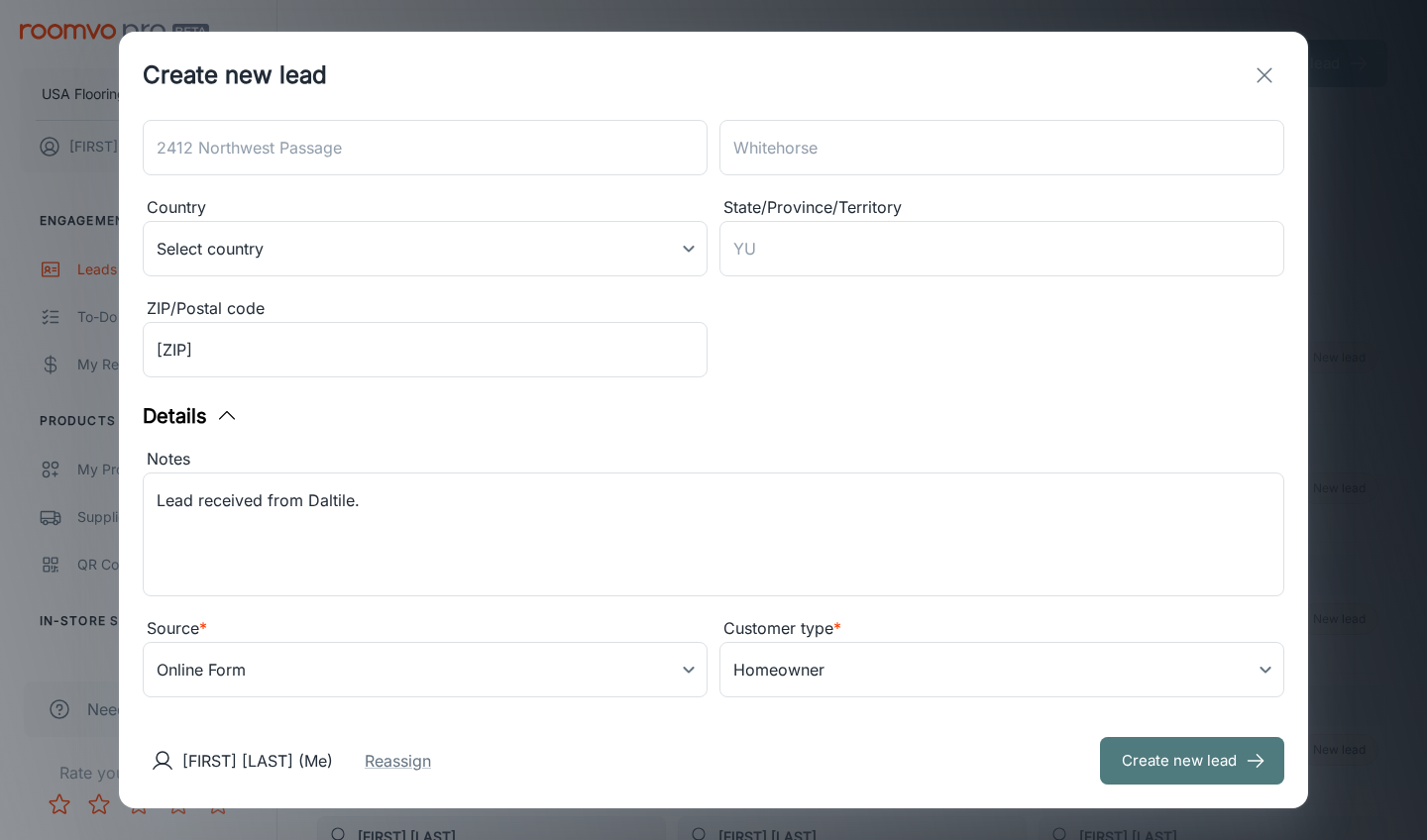click on "Create new lead" at bounding box center (1192, 761) 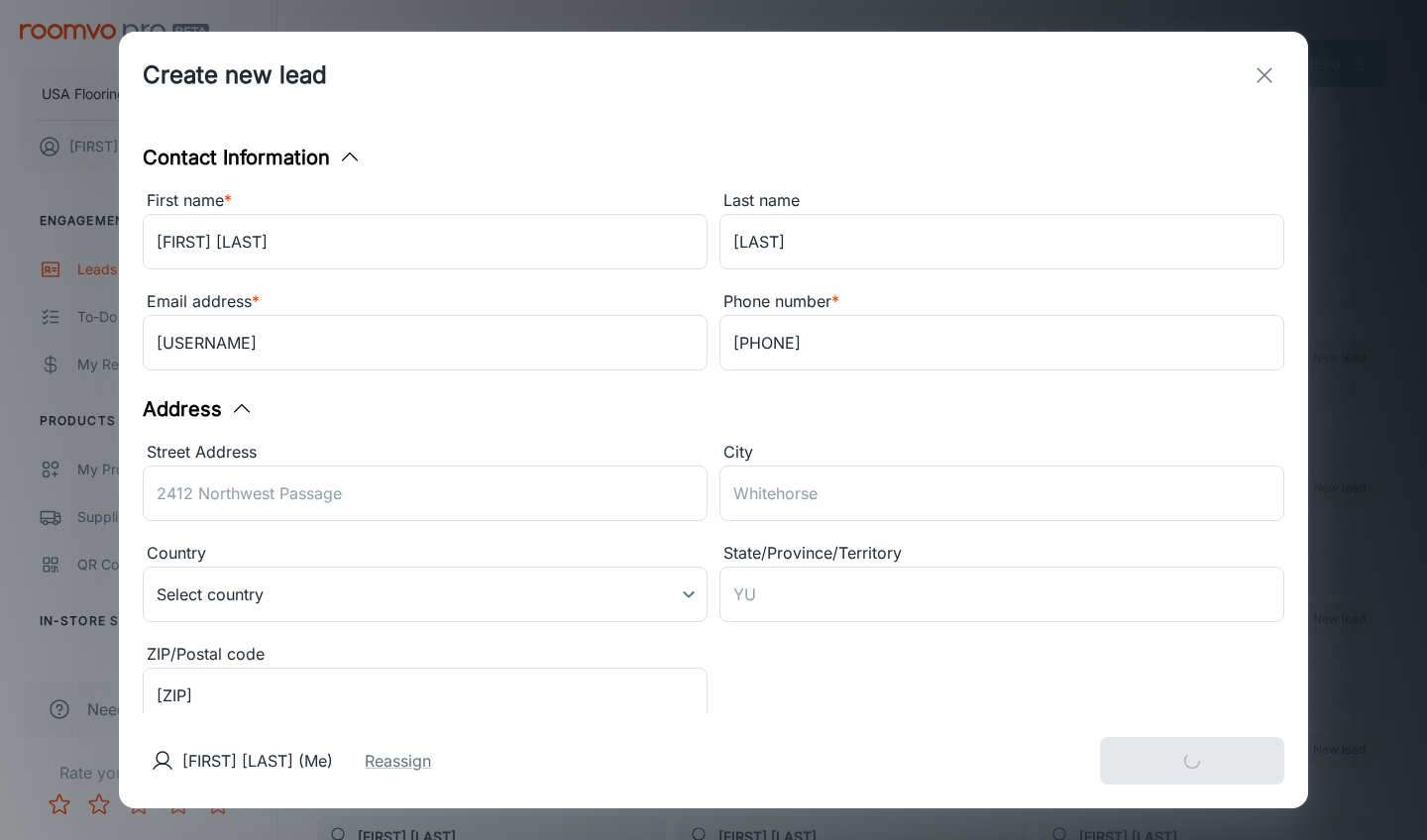 scroll, scrollTop: -6, scrollLeft: 0, axis: vertical 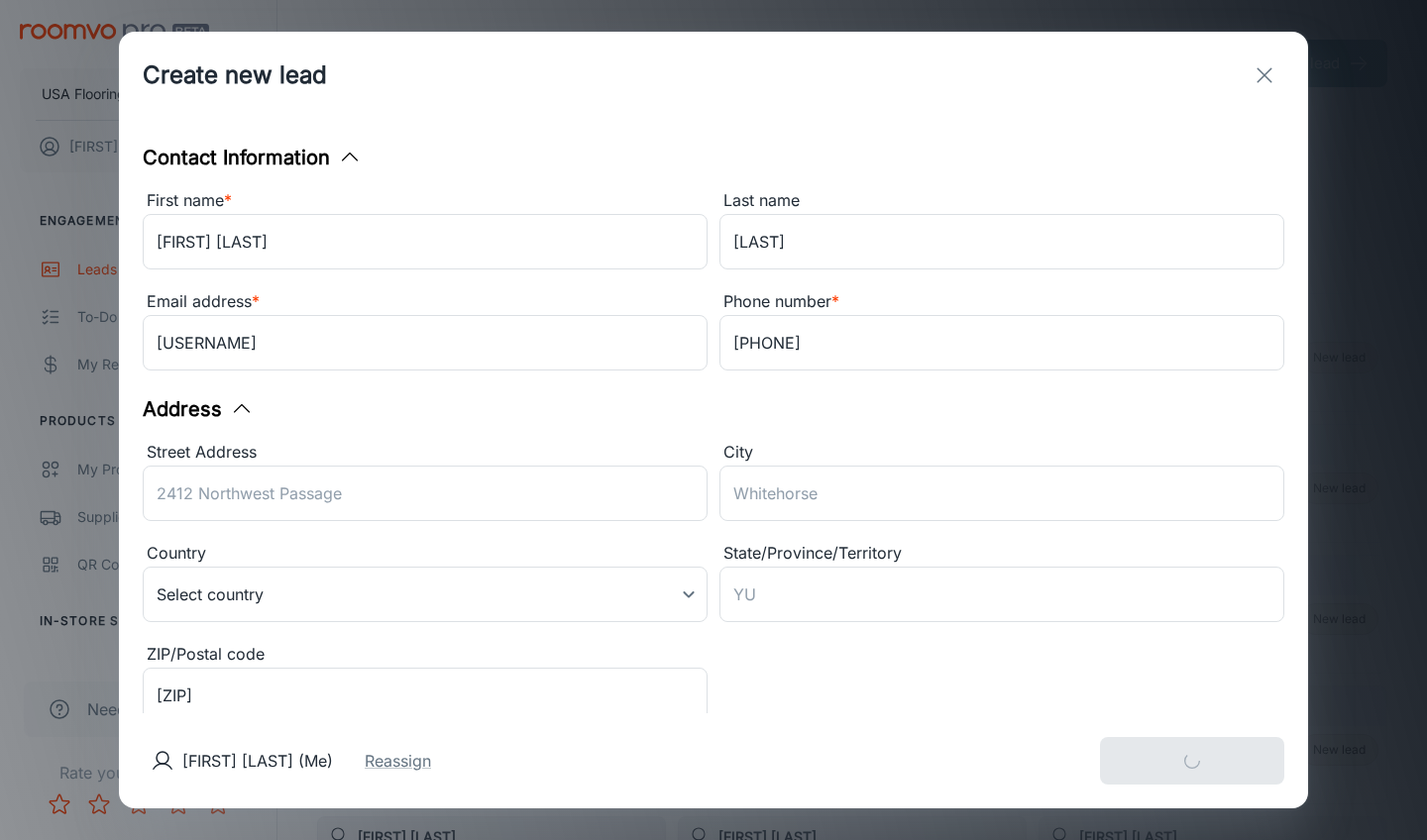 type 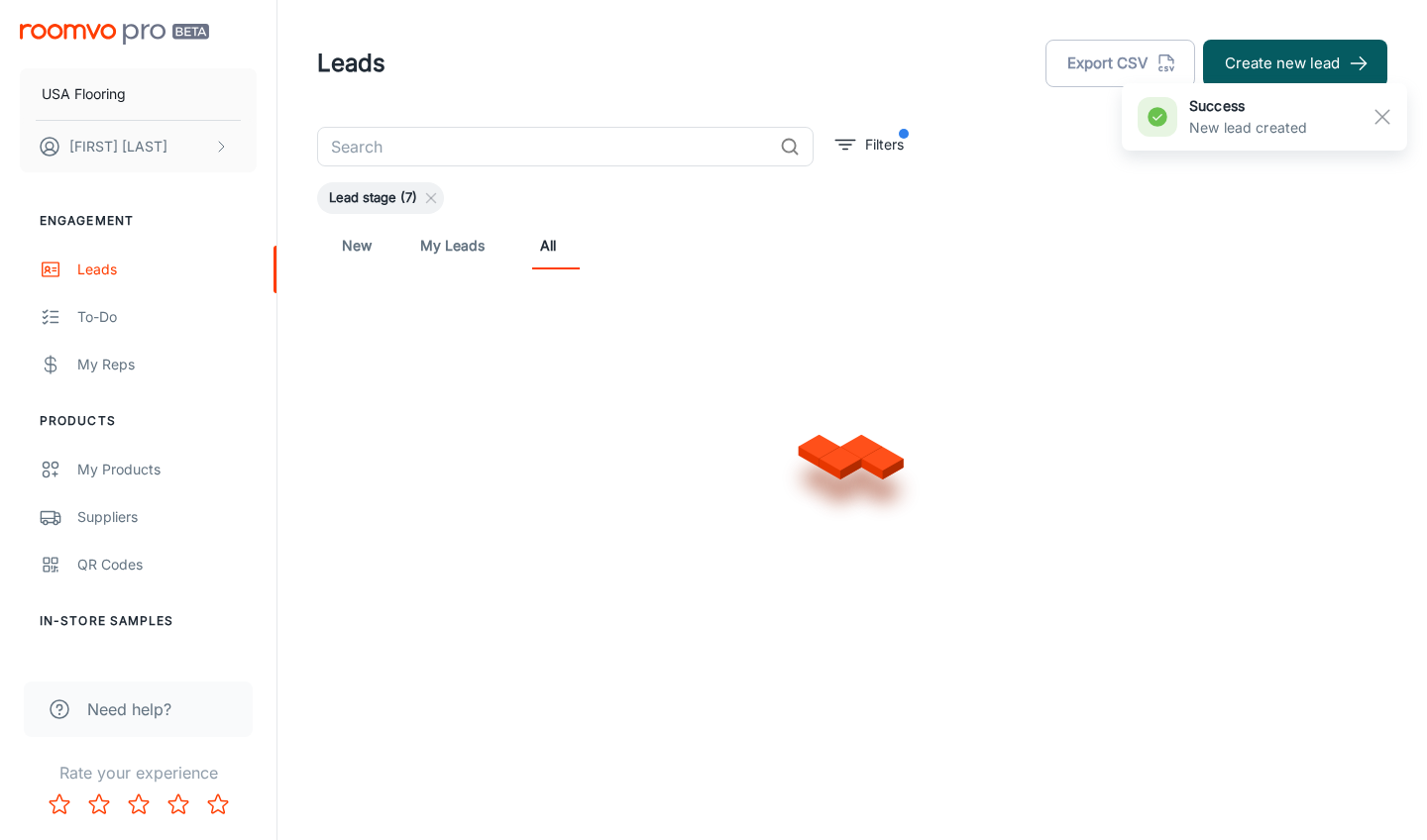 scroll, scrollTop: 0, scrollLeft: 0, axis: both 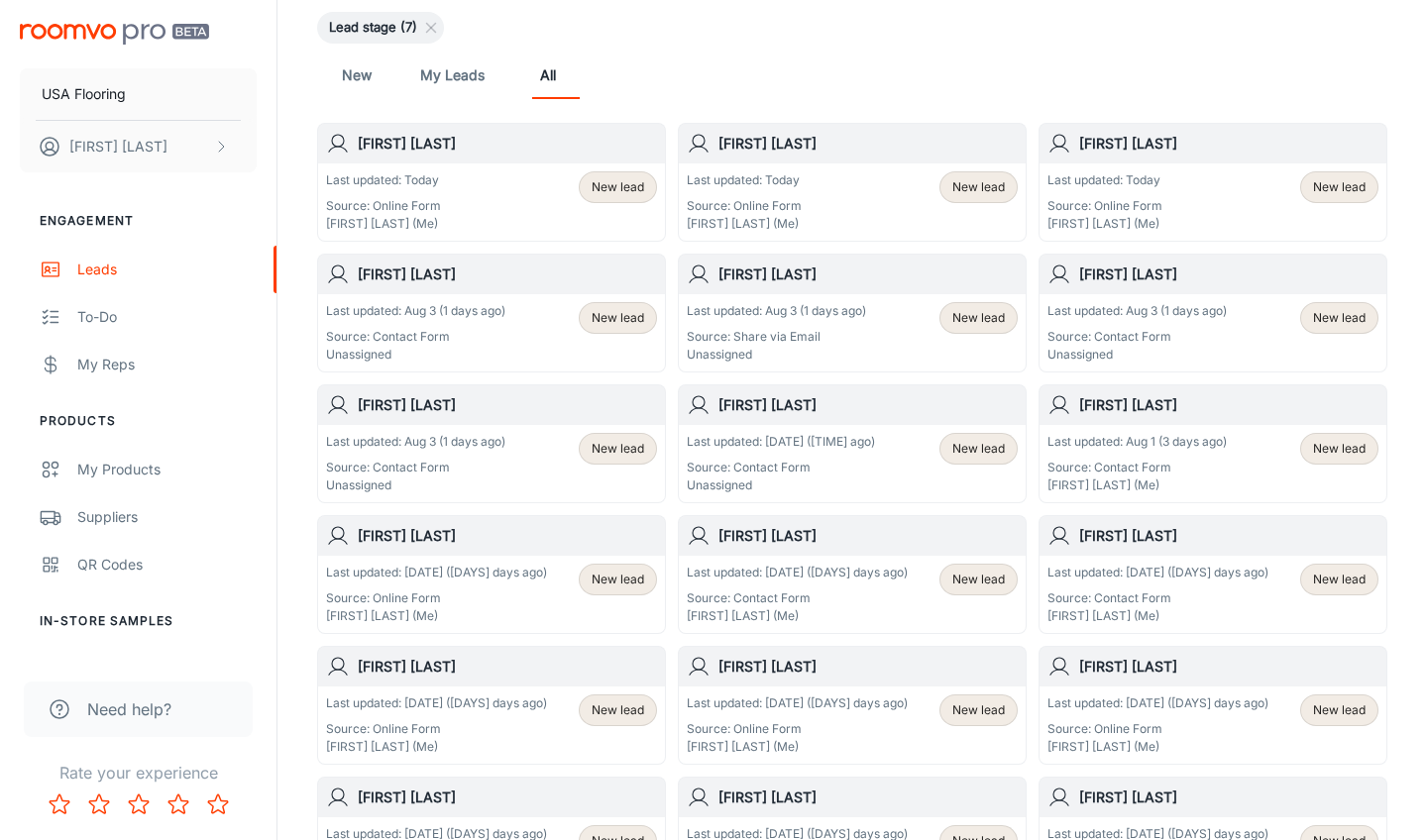 click on "Source: Contact Form" at bounding box center [781, 468] 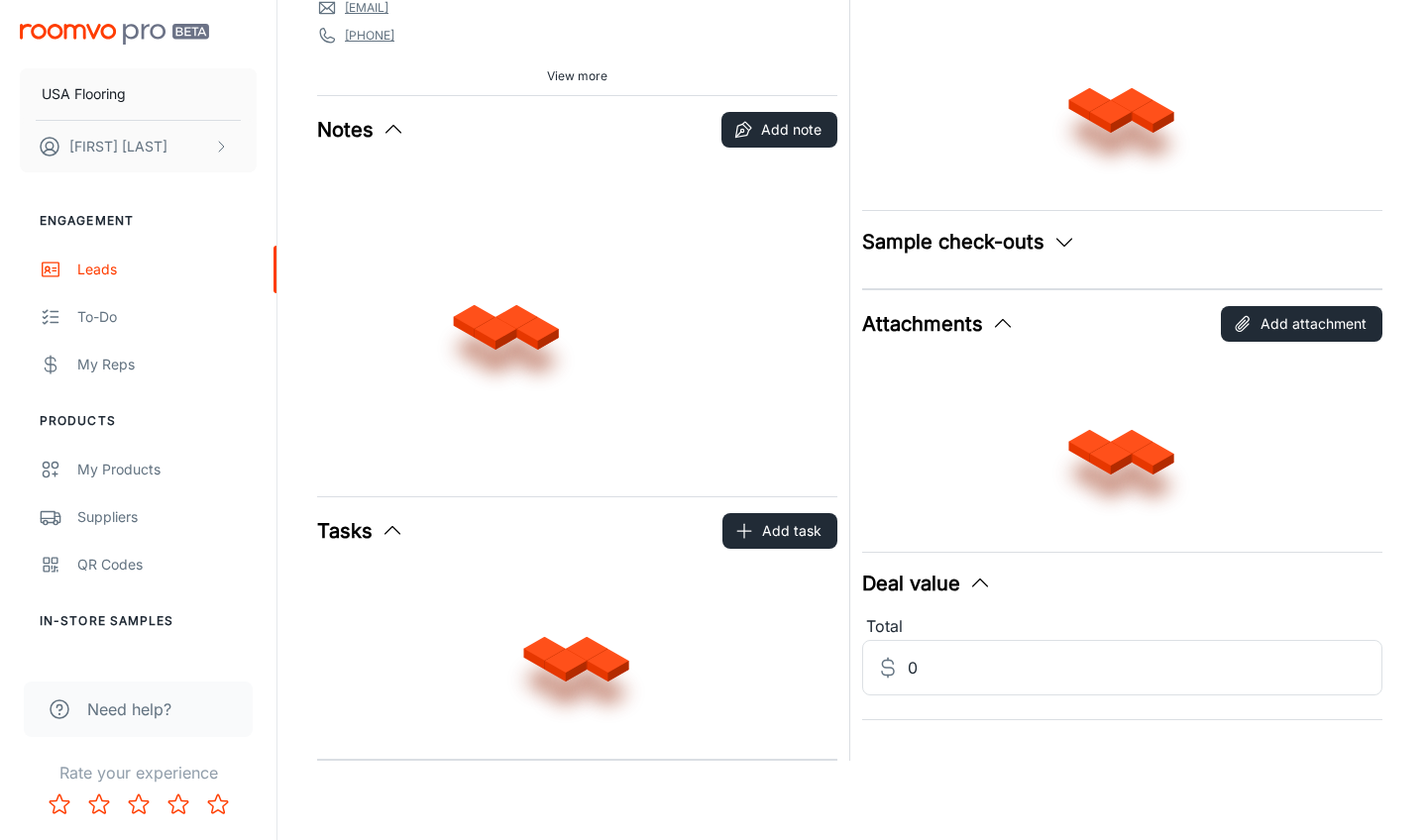 scroll, scrollTop: 0, scrollLeft: 0, axis: both 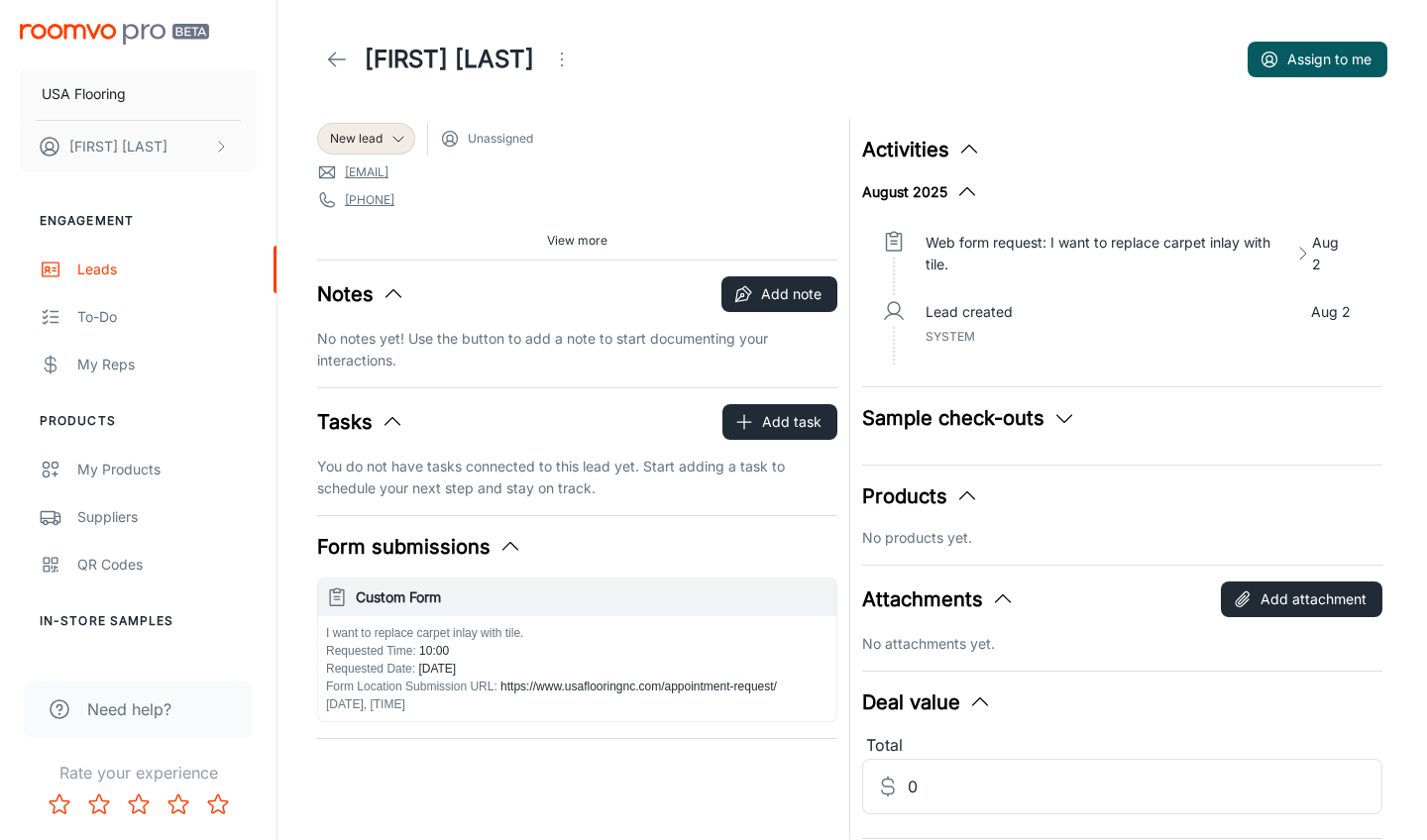 click on "[FIRST] [LAST]  Assign to me" at bounding box center [852, 59] 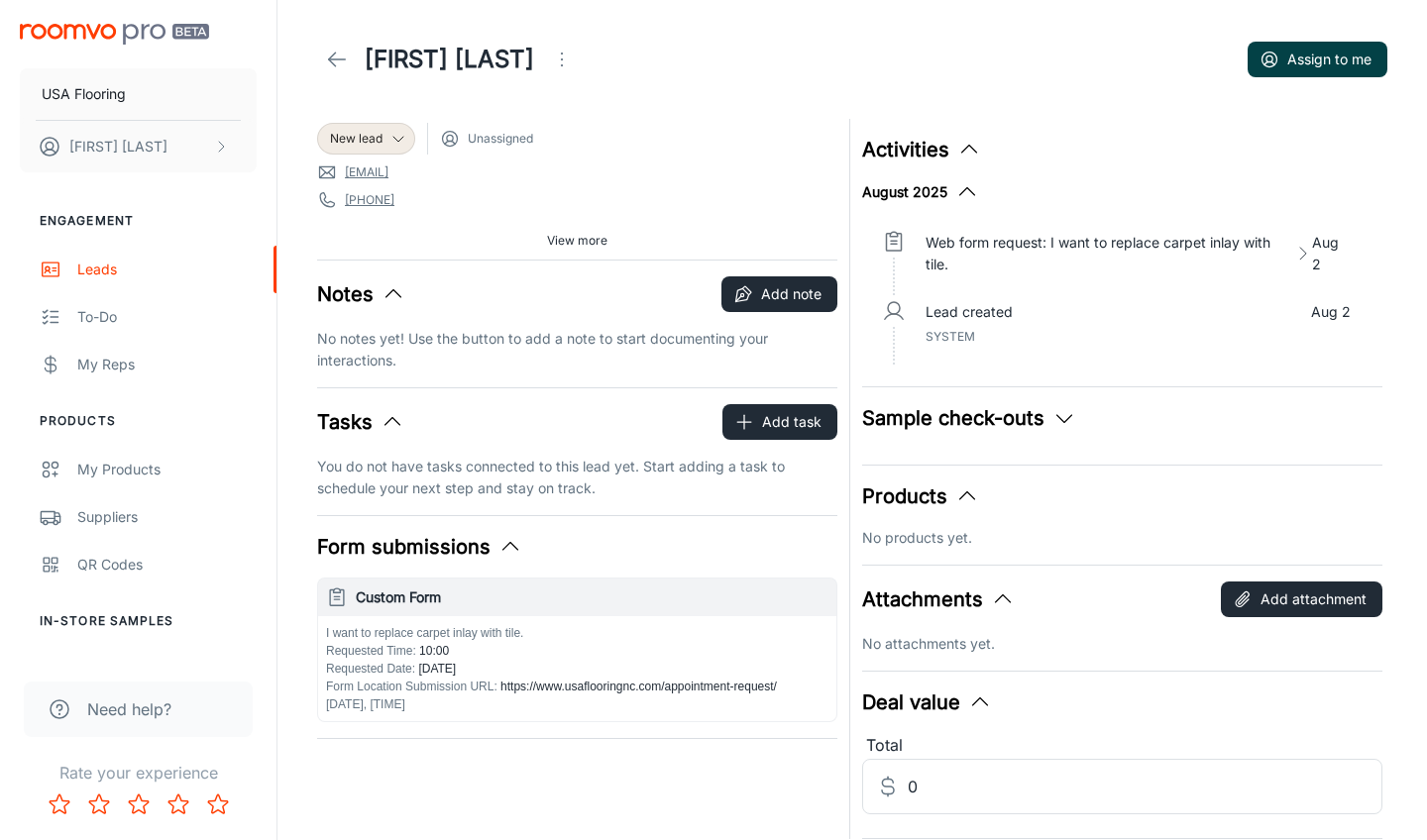 click on "Assign to me" at bounding box center [1317, 59] 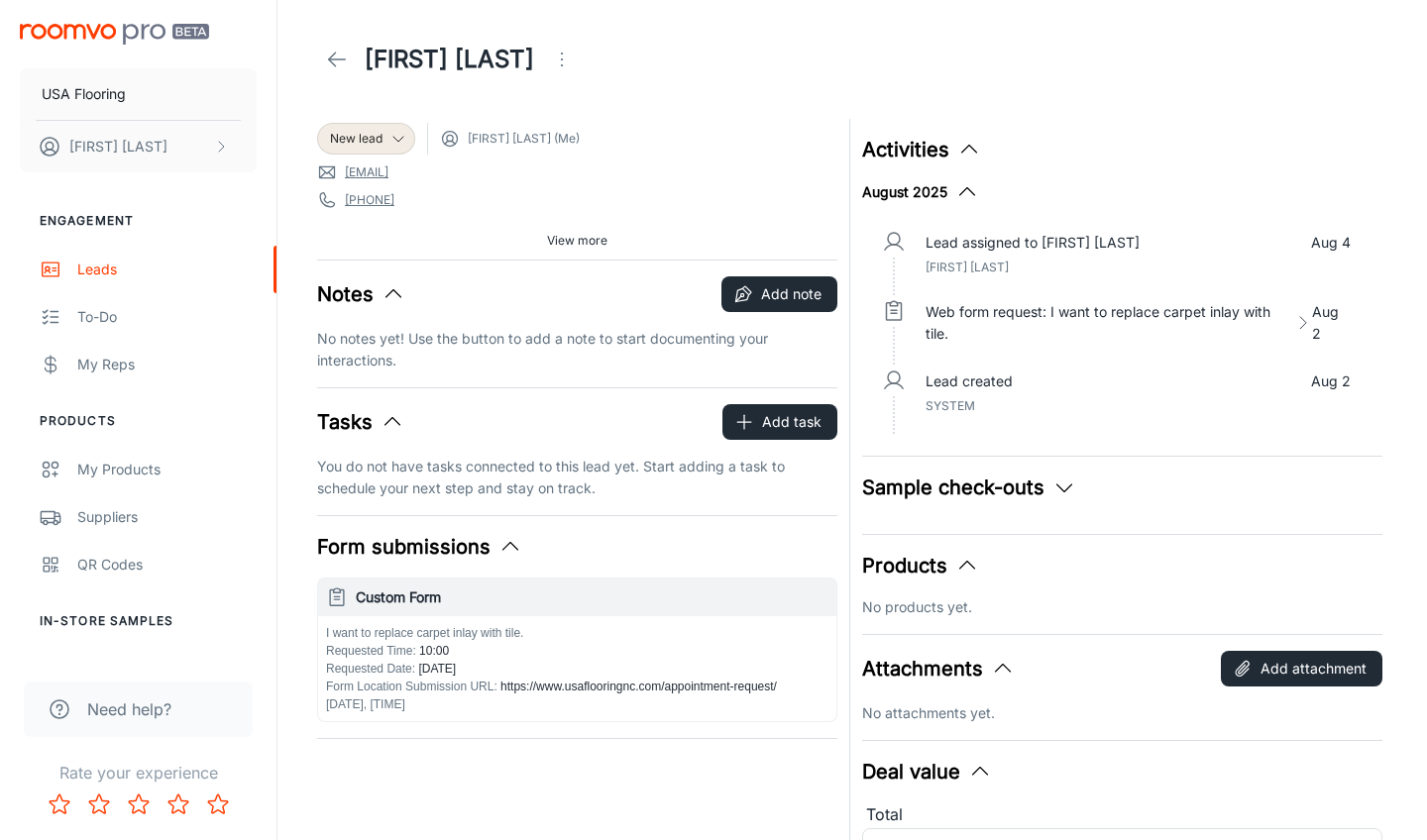 click 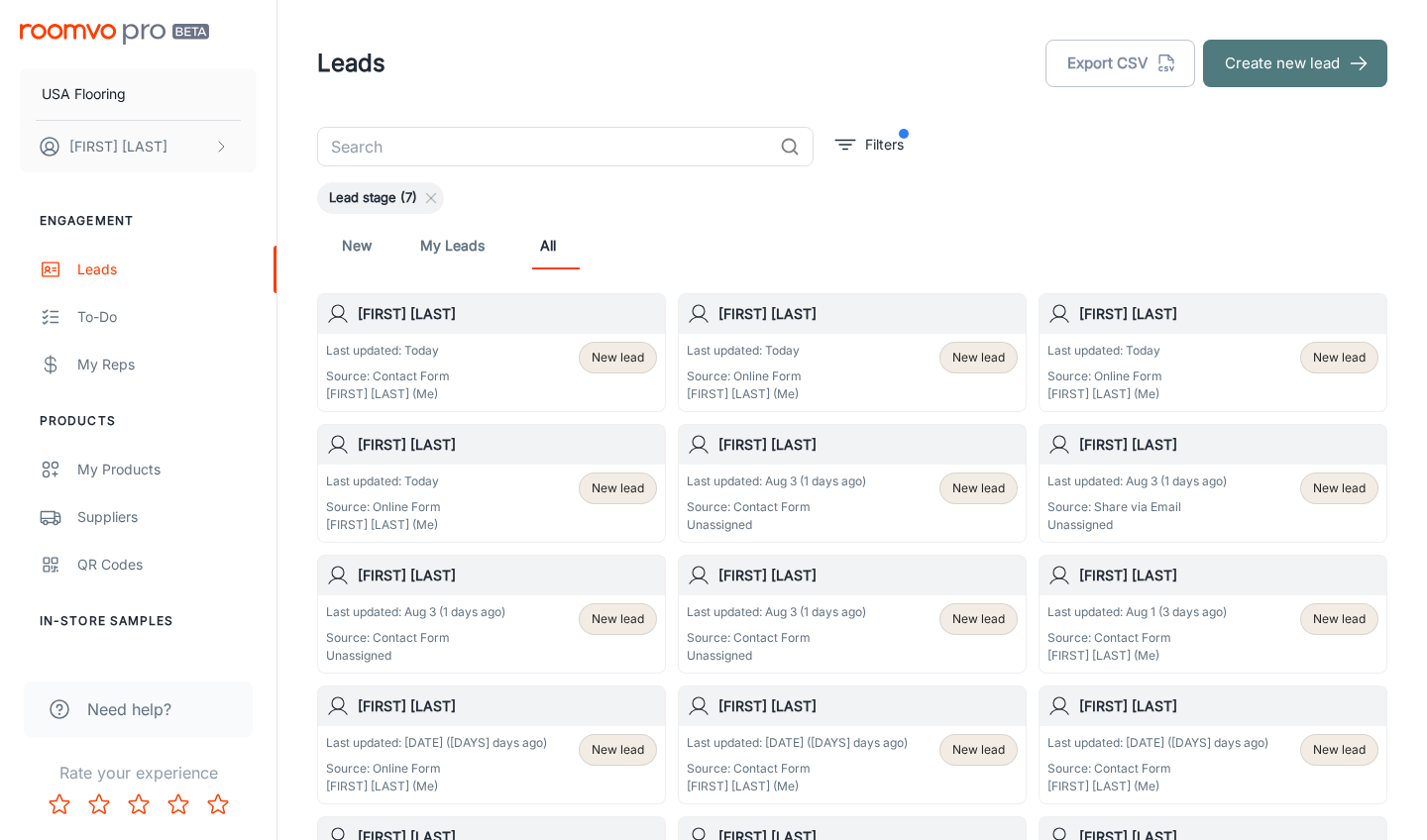 click on "Create new lead" at bounding box center (1295, 63) 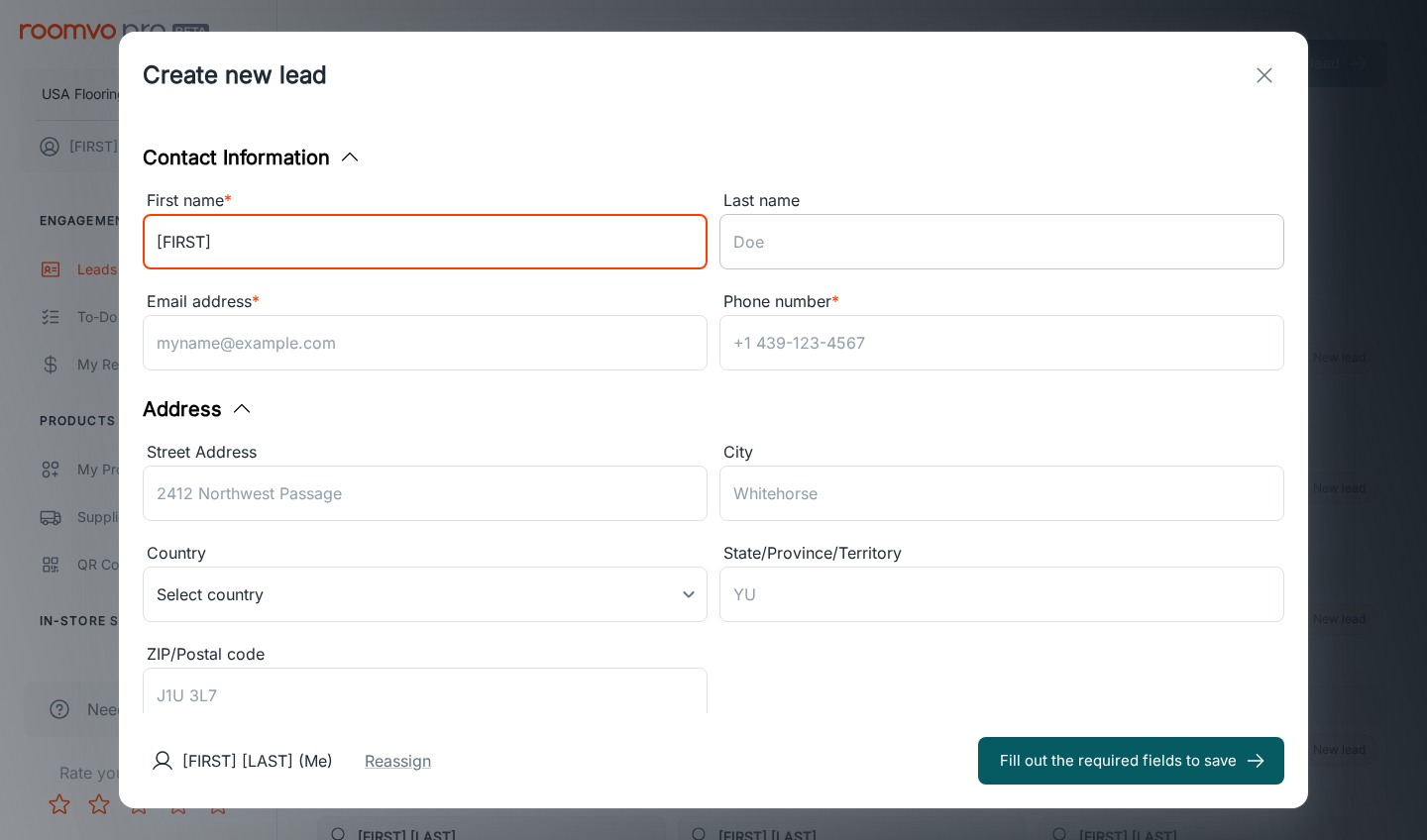 type on "[FIRST]" 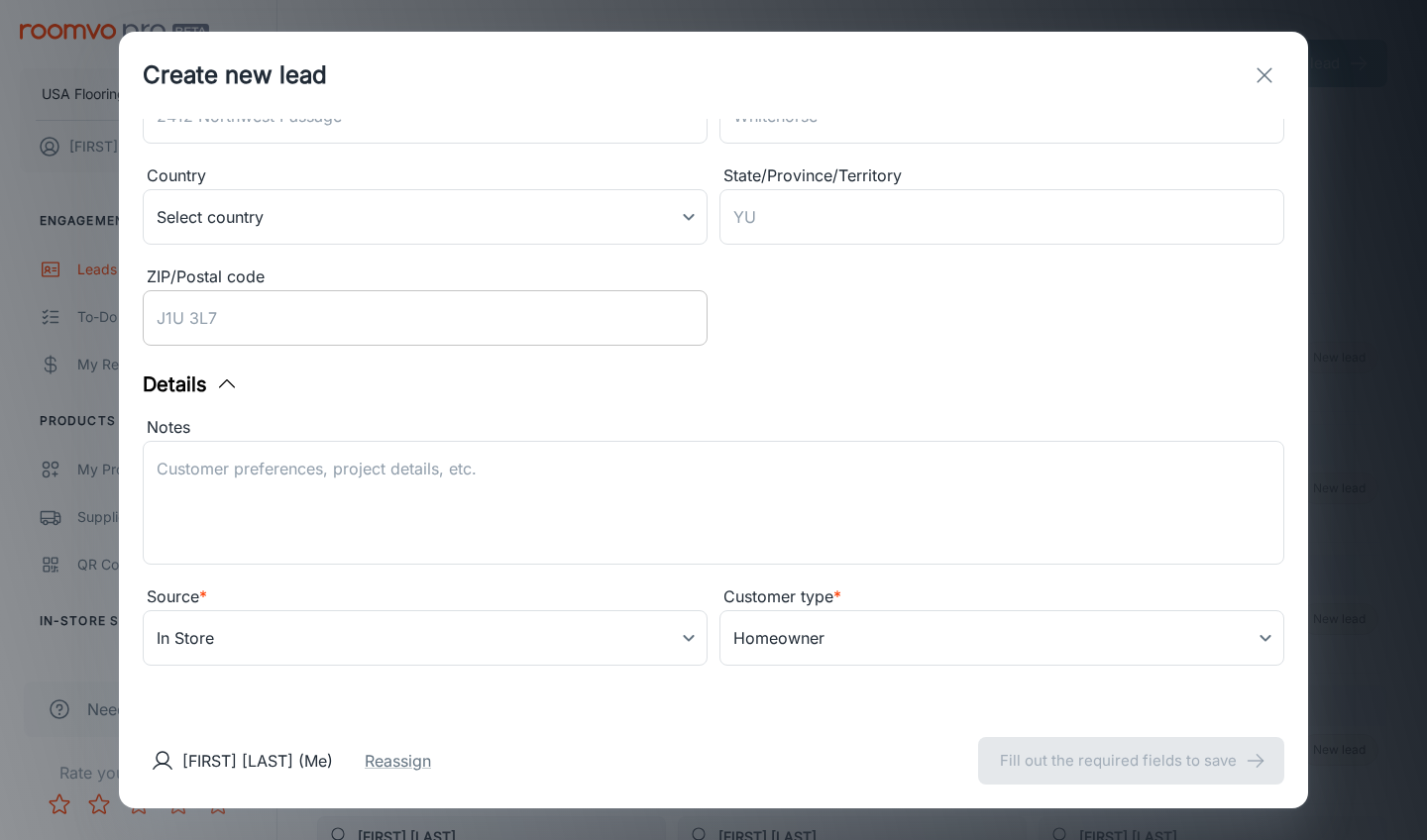 scroll, scrollTop: 377, scrollLeft: 0, axis: vertical 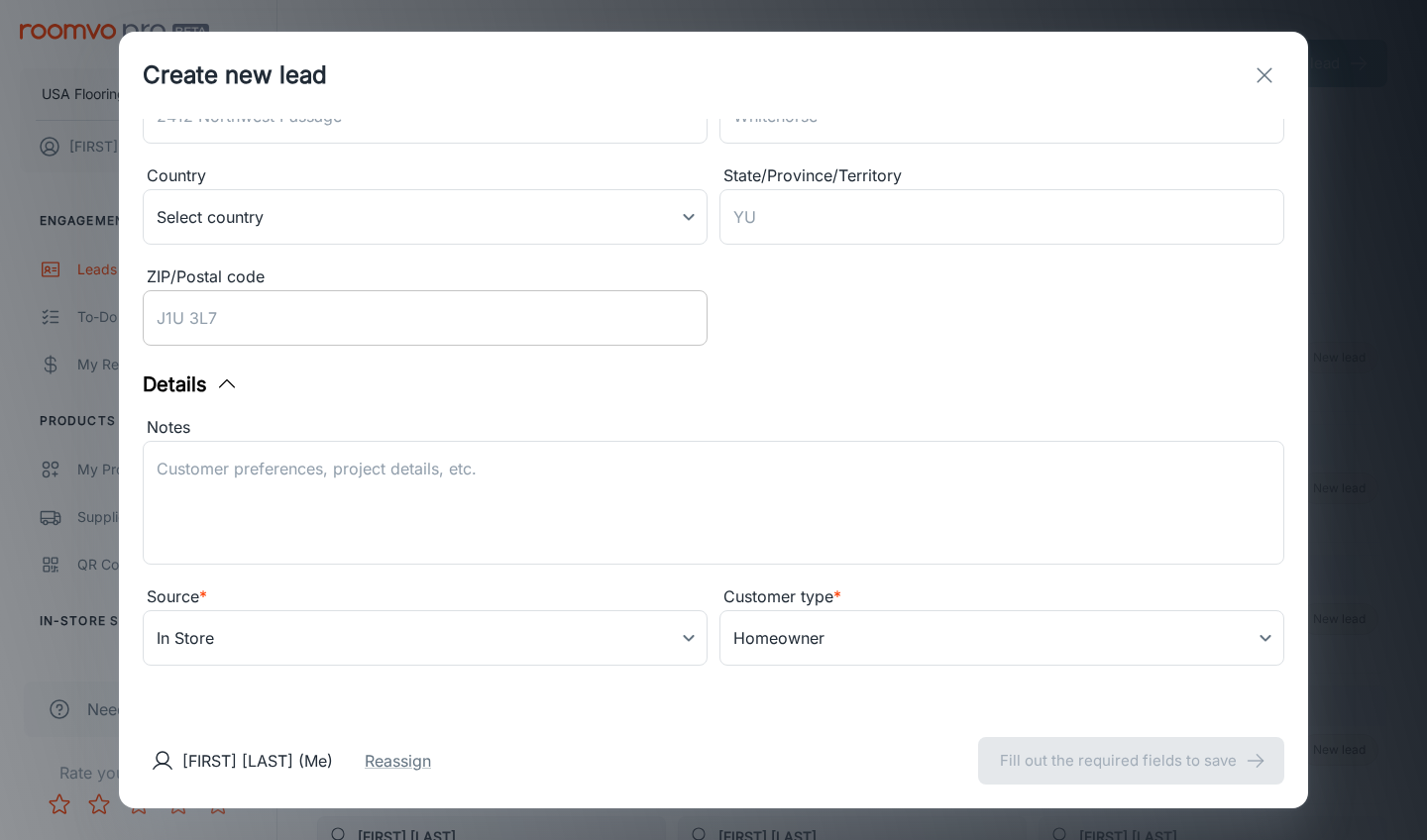 type on "[LAST]" 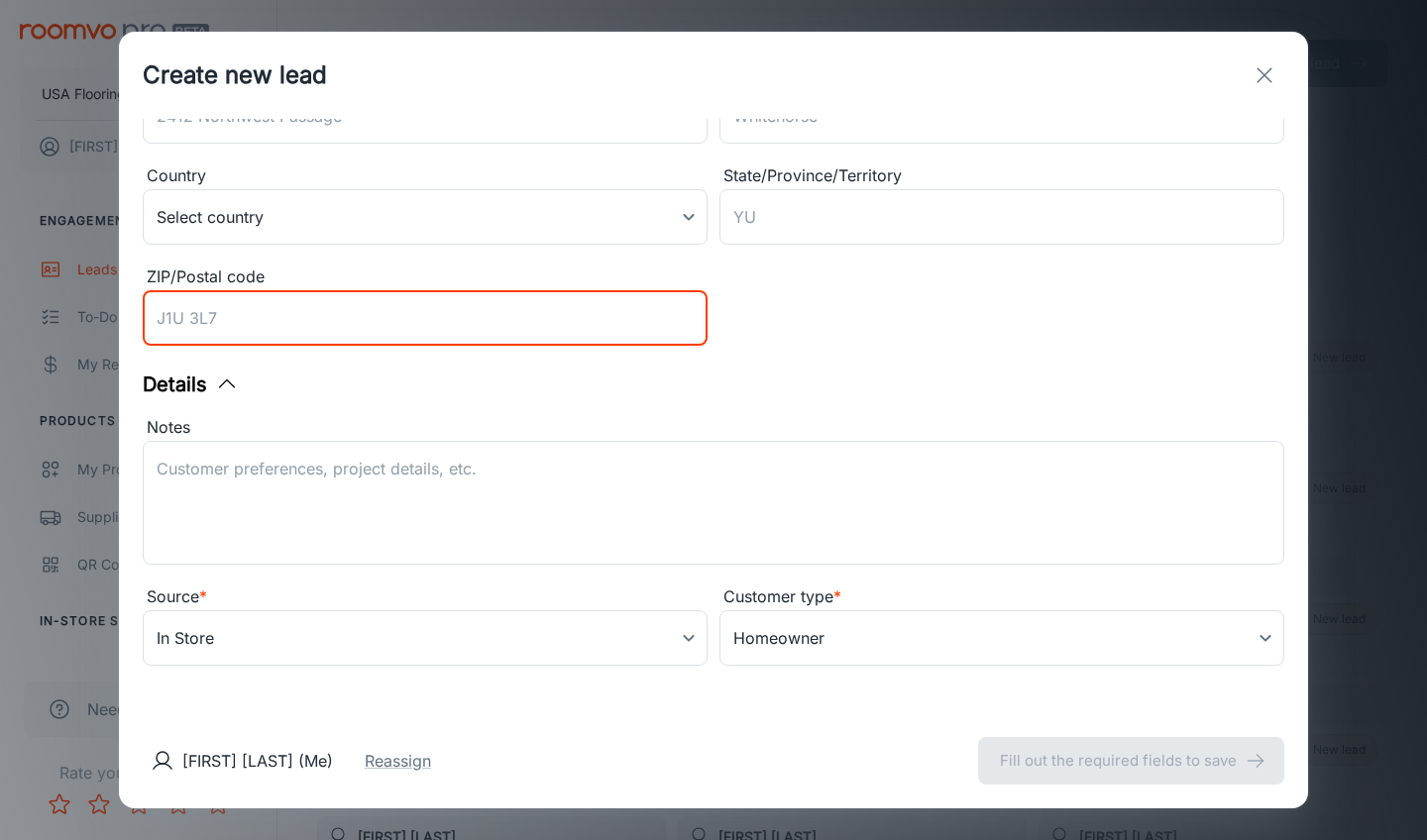 paste on "[ZIP]" 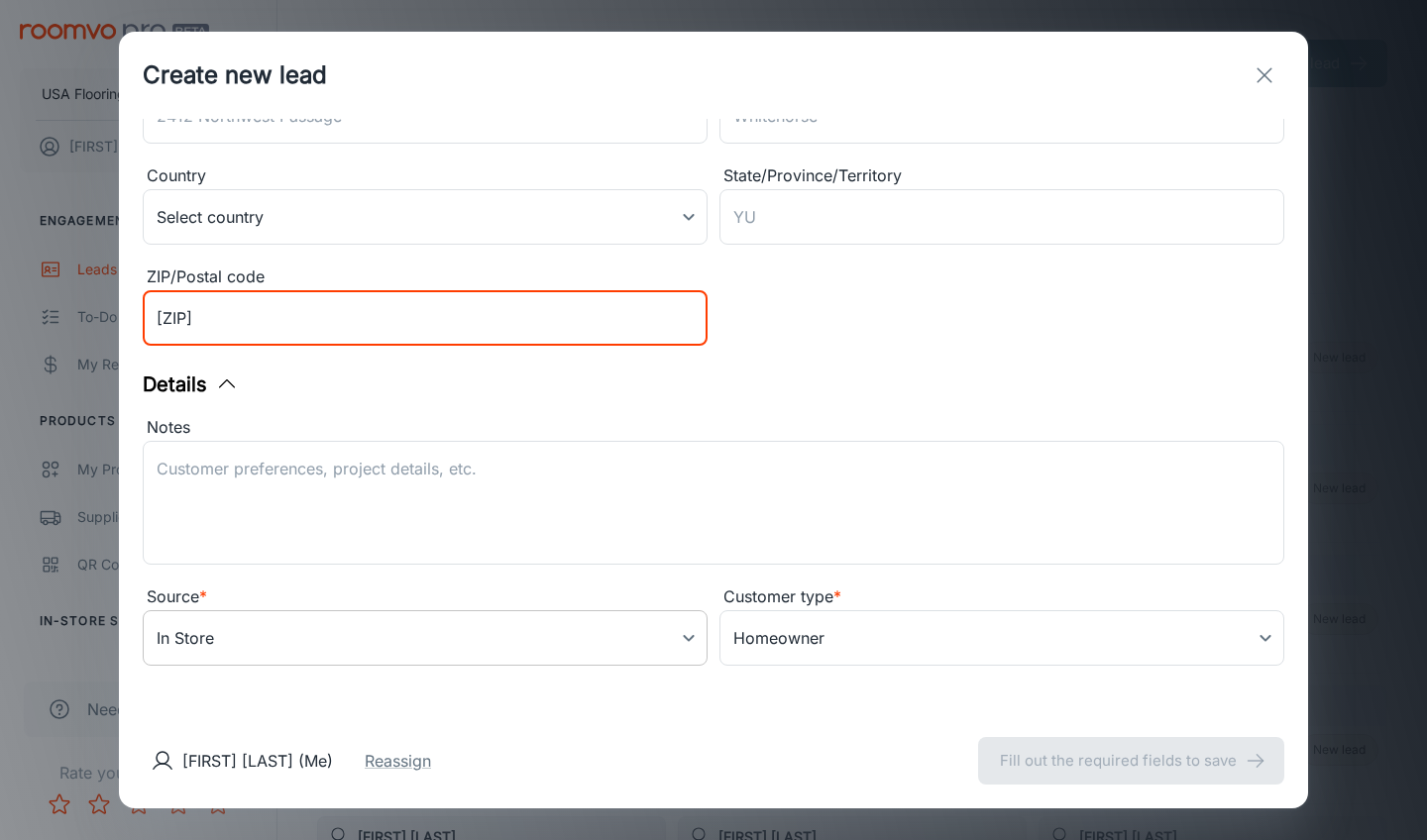 type on "[ZIP]" 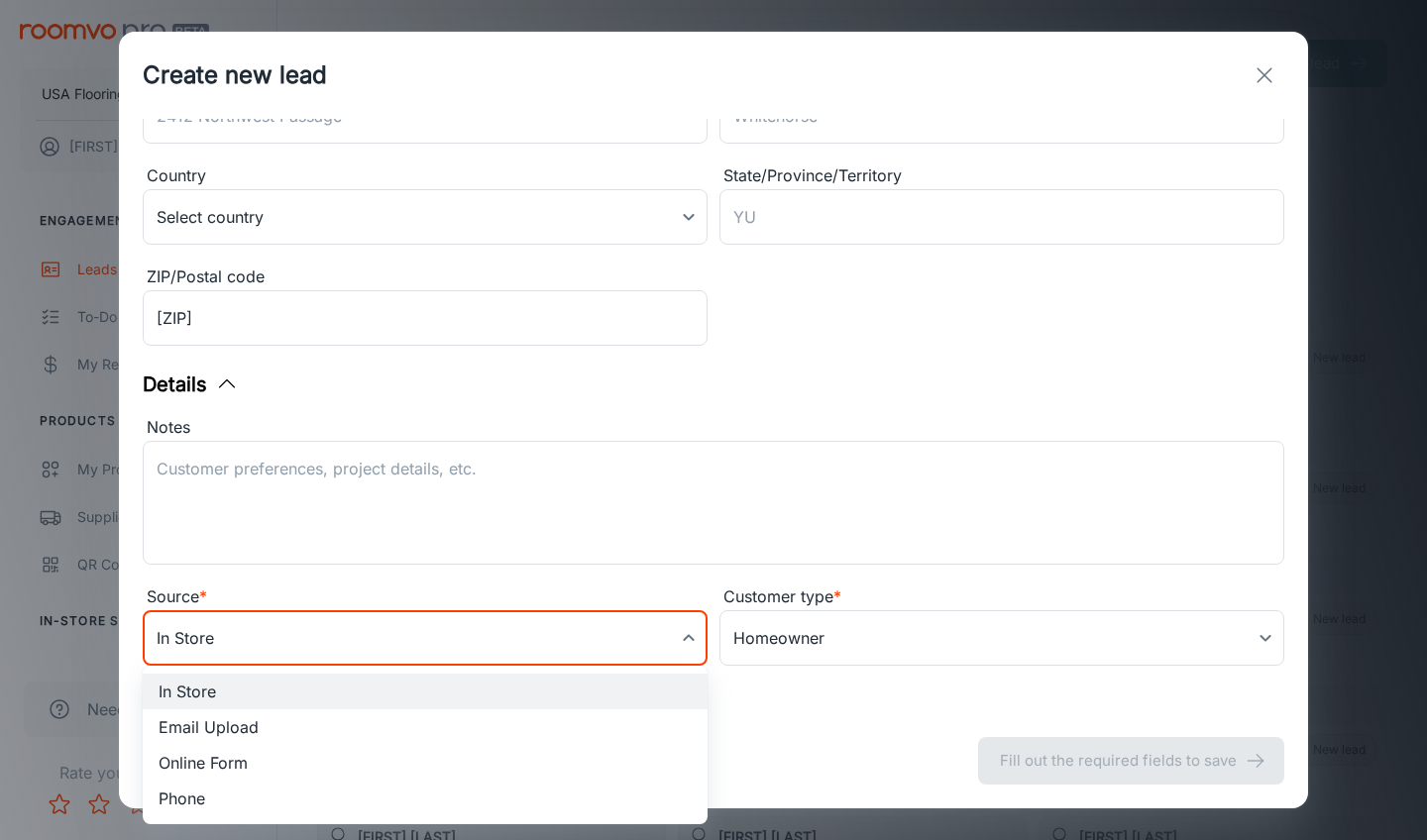 click on "USA Flooring Carson   Worthington Engagement Leads To-do My Reps Products My Products Suppliers QR Codes In-Store Samples My Samples My Stores Configure Roomvo Sites Platform Management User Administration Need help? Rate your experience Leads Export CSV Create new lead ​ Filters Lead stage (7) New My Leads All [FIRST] [LAST]  Last updated: Today Source: Contact Form Carson Worthington (Me) New lead [FIRST] [LAST] Last updated: Today Source: Online Form Carson Worthington (Me) New lead [FIRST] [LAST] Last updated: Today Source: Online Form Carson Worthington (Me) New lead [FIRST] [LAST]  Last updated: Aug 3 (1 days ago) Source: Contact Form Unassigned New lead [FIRST] [LAST]  Last updated: Aug 3 (1 days ago) Source: Share via Email Unassigned New lead [FIRST] [LAST]  Last updated: Aug 3 (1 days ago) Source: Contact Form Unassigned New lead [FIRST] [LAST]  Last updated: Aug 3 (1 days ago) Source: Contact Form Unassigned * ​" at bounding box center [714, 420] 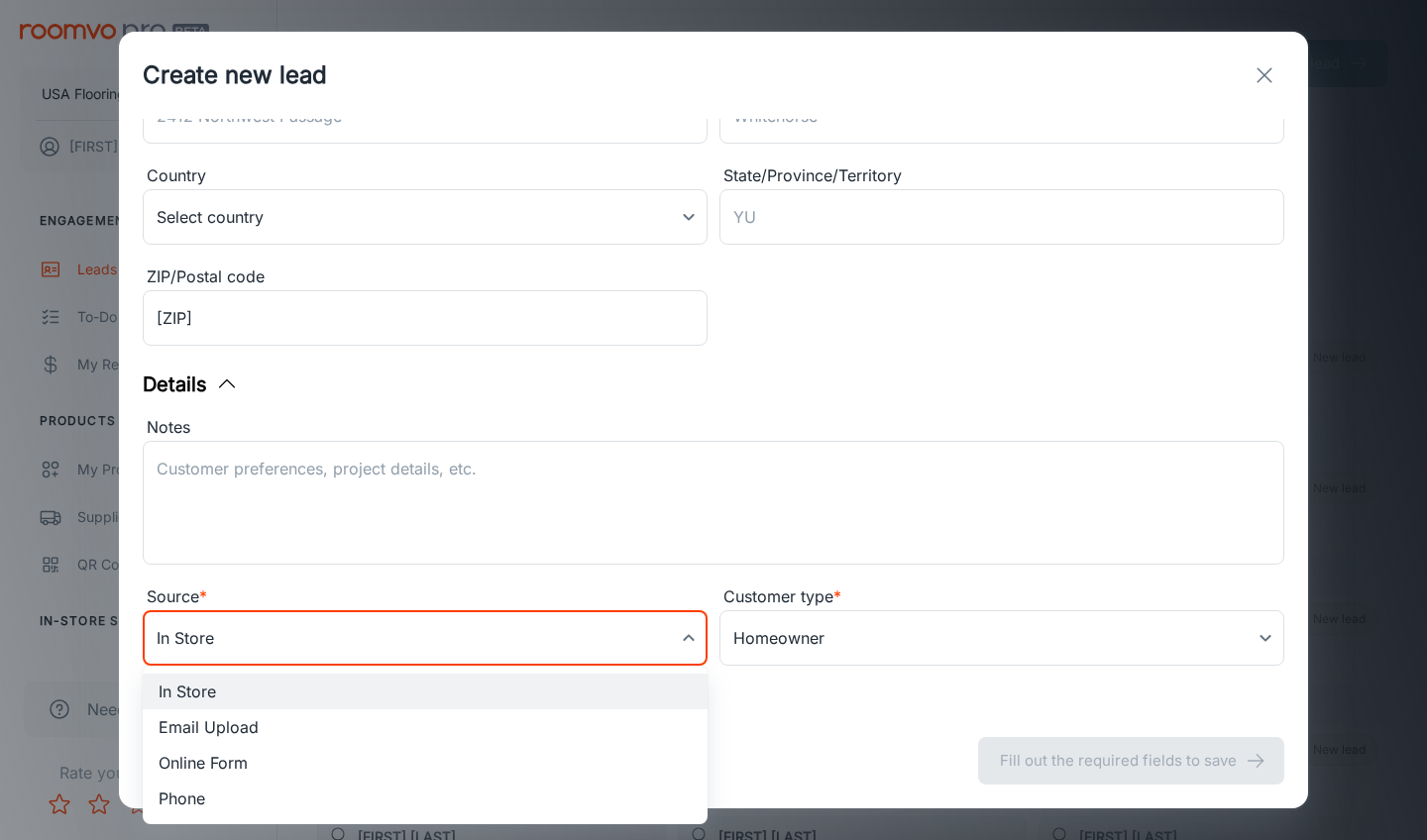 type on "online_form" 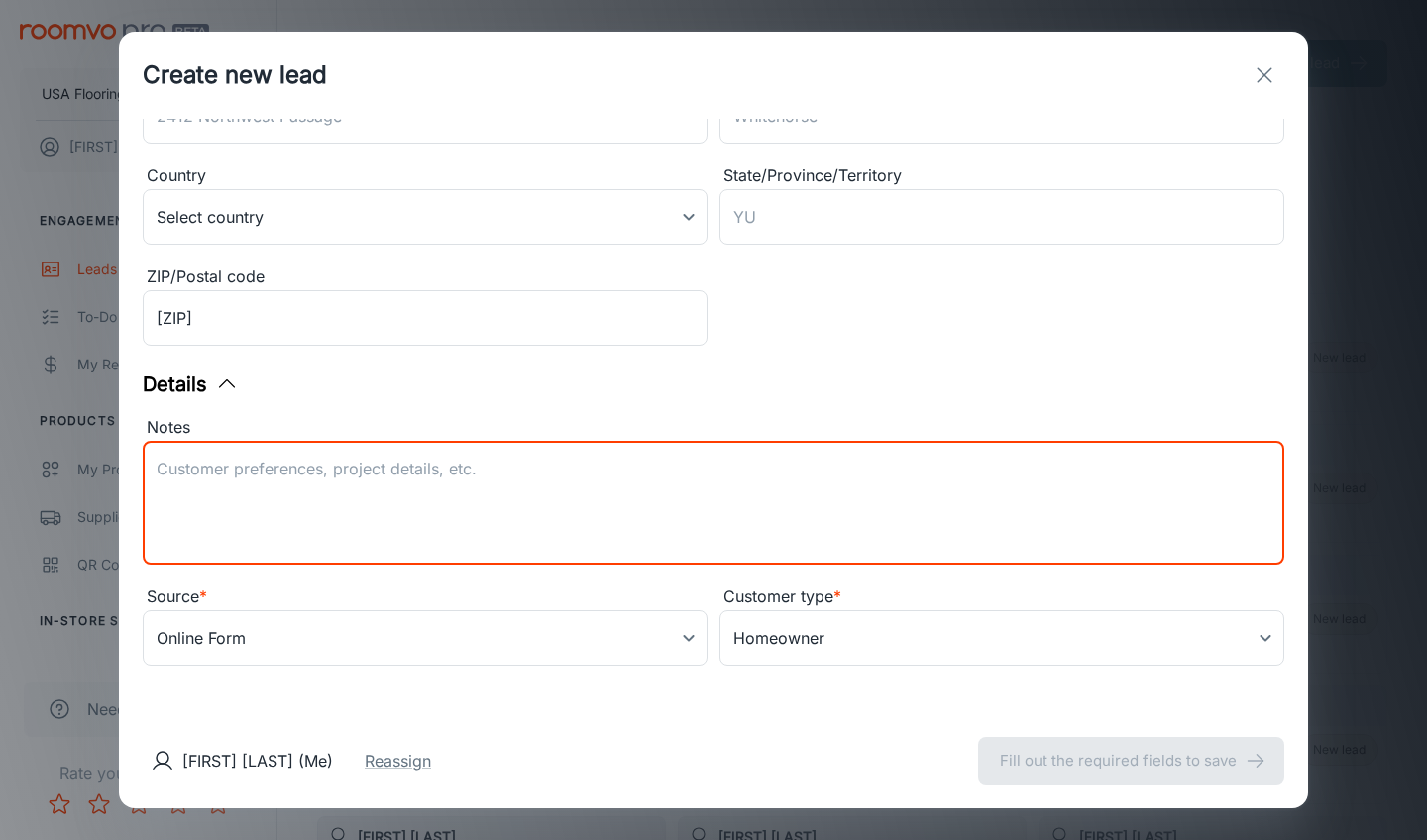 click on "Notes" at bounding box center [714, 503] 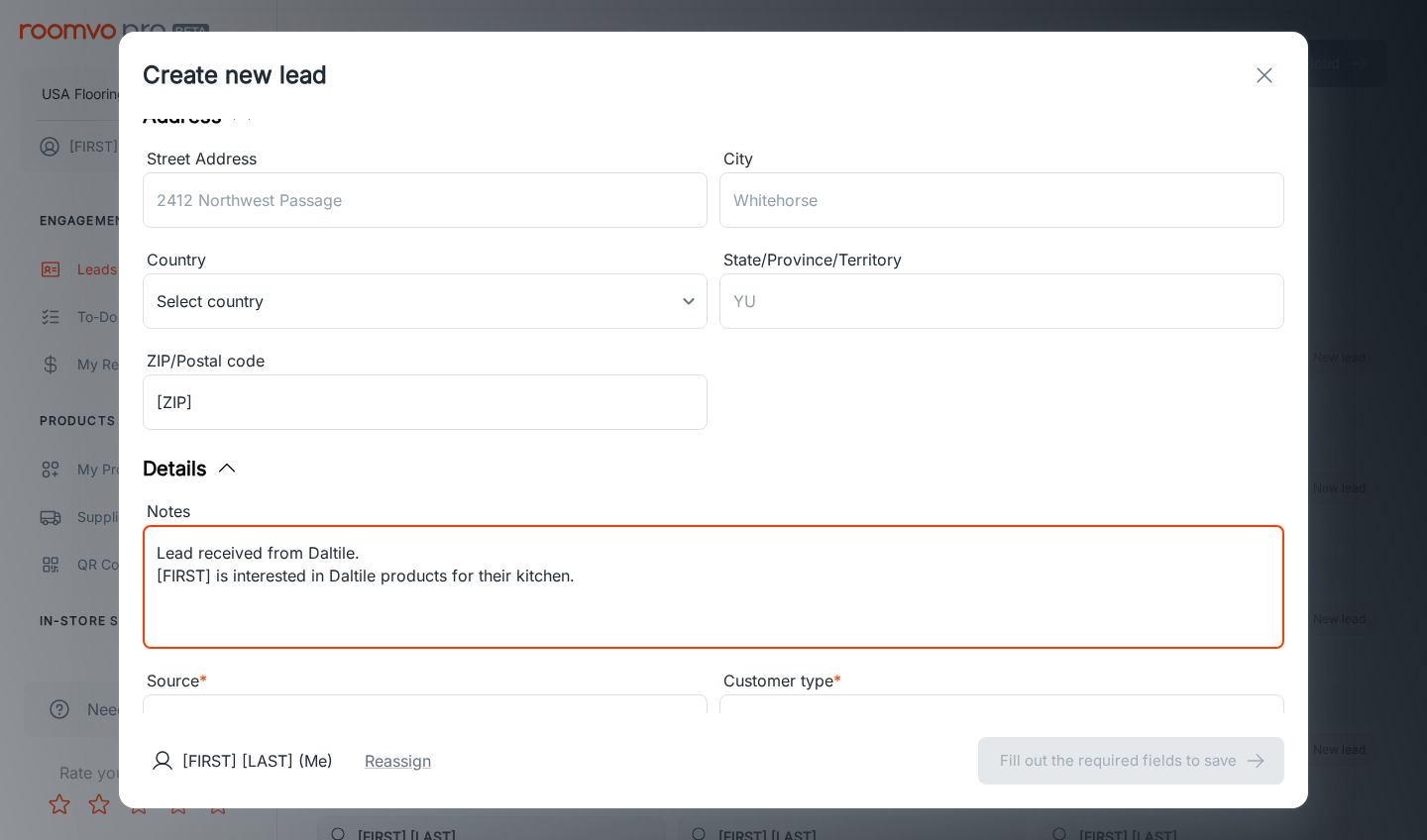 scroll, scrollTop: 49, scrollLeft: 0, axis: vertical 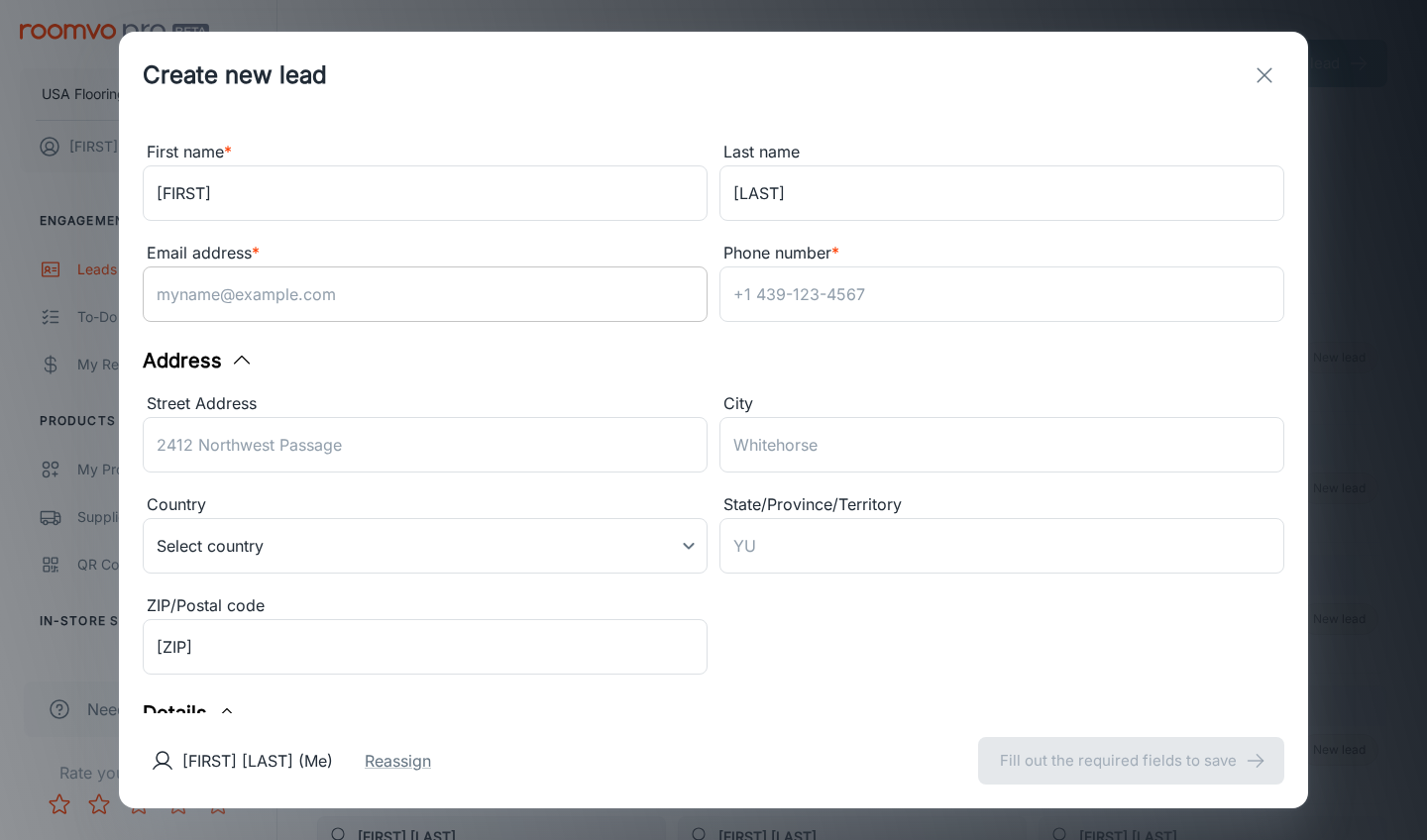 type on "Lead received from Daltile.
[FIRST] is interested in Daltile products for their kitchen." 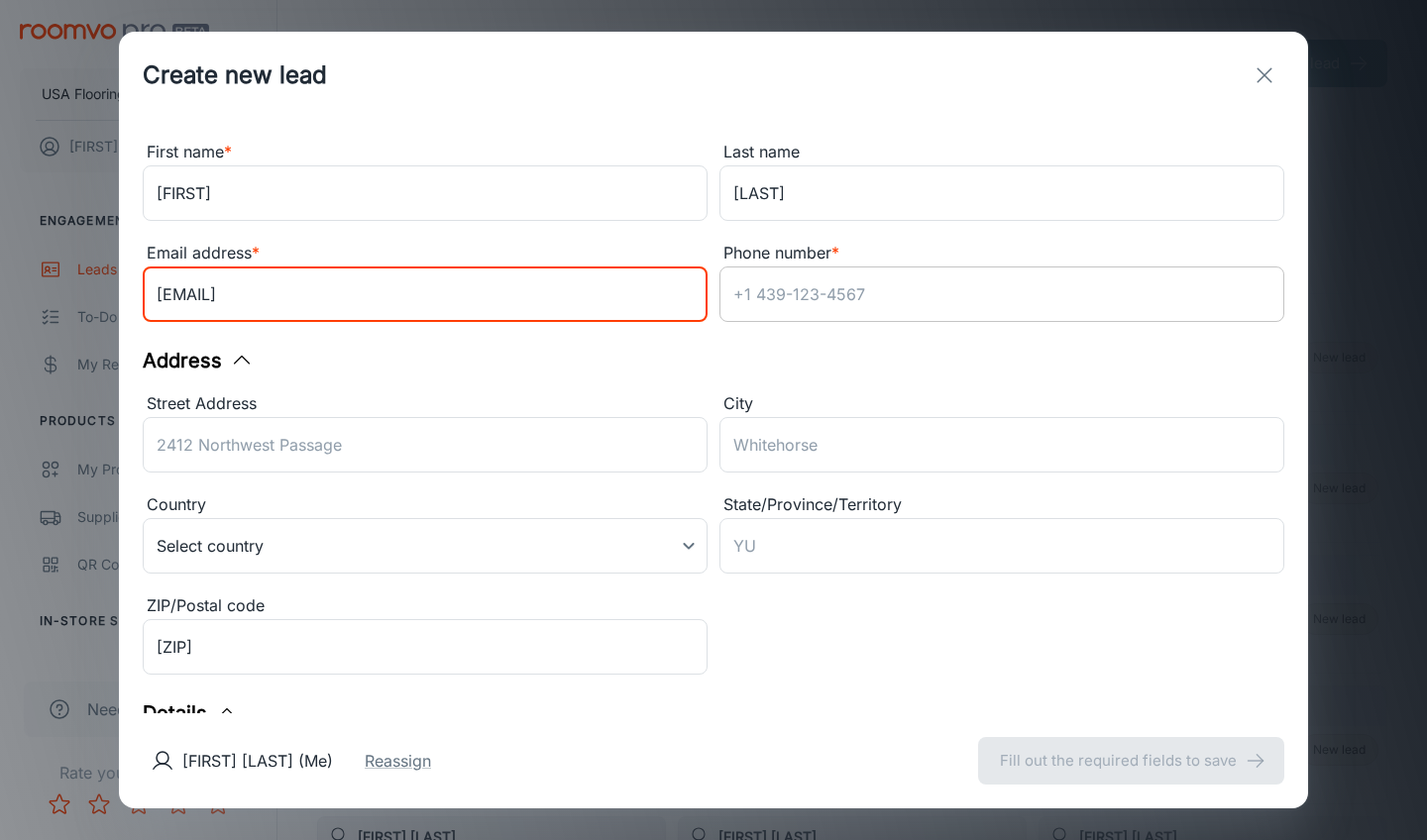 type on "[EMAIL]" 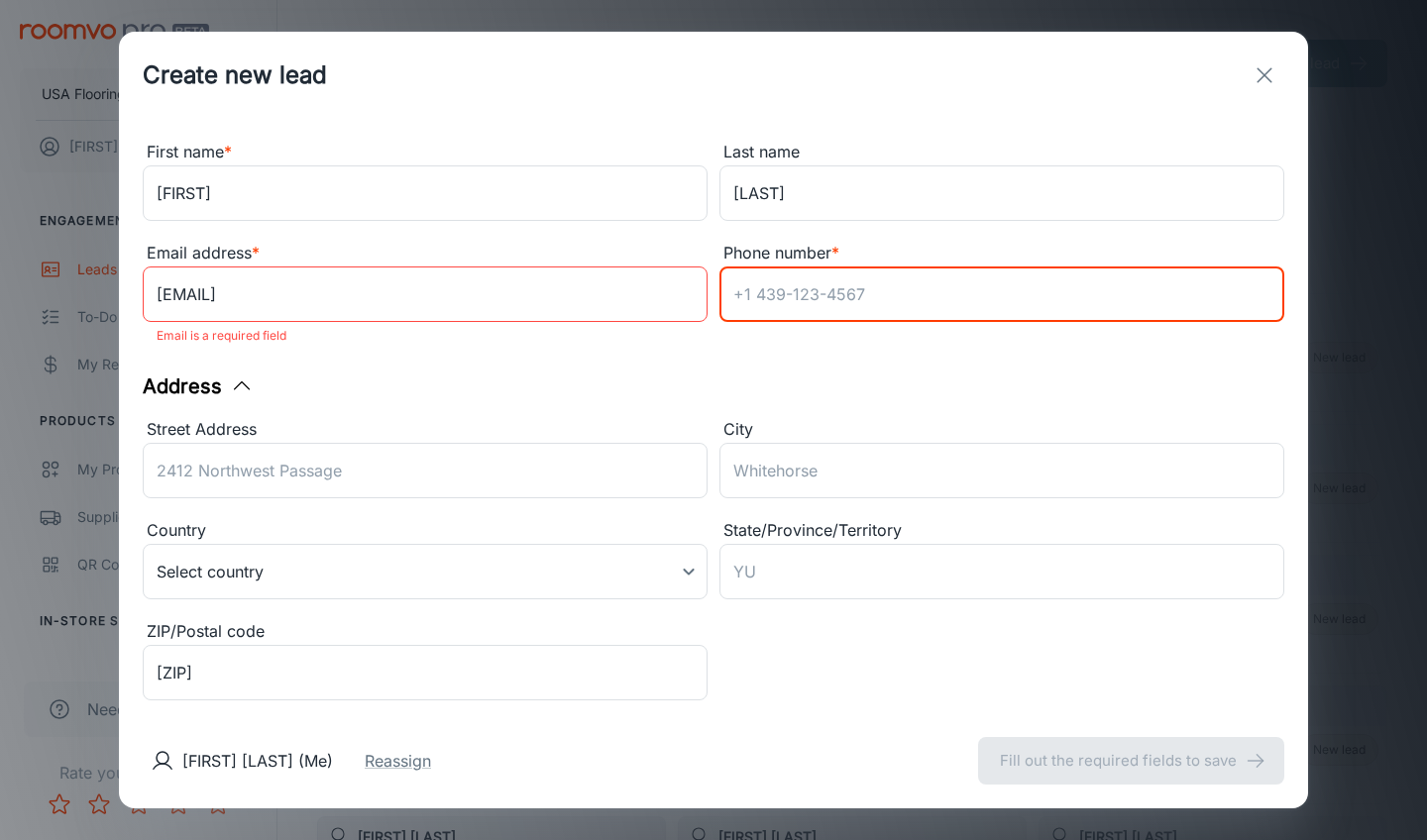 paste on "[PHONE]" 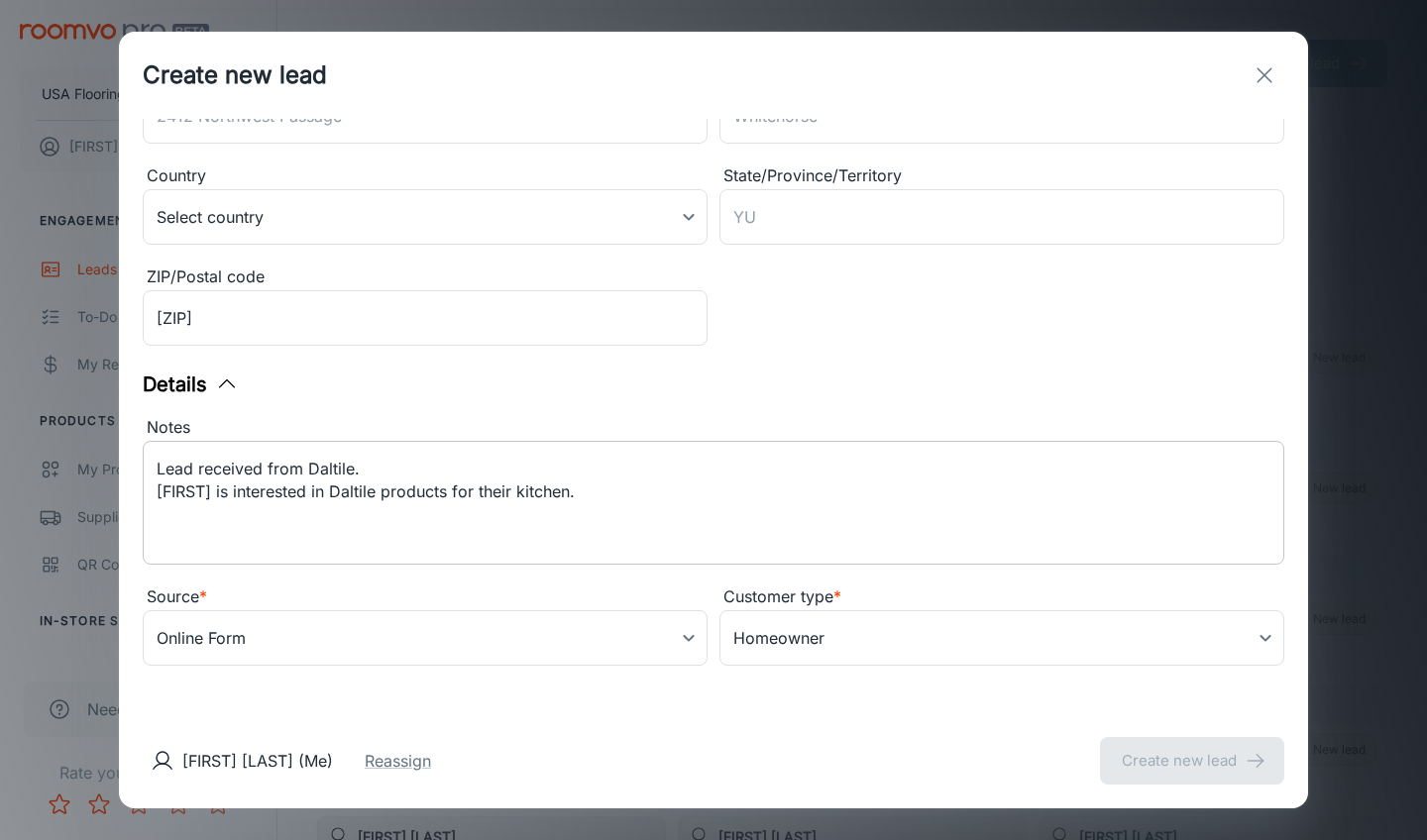scroll, scrollTop: 377, scrollLeft: 0, axis: vertical 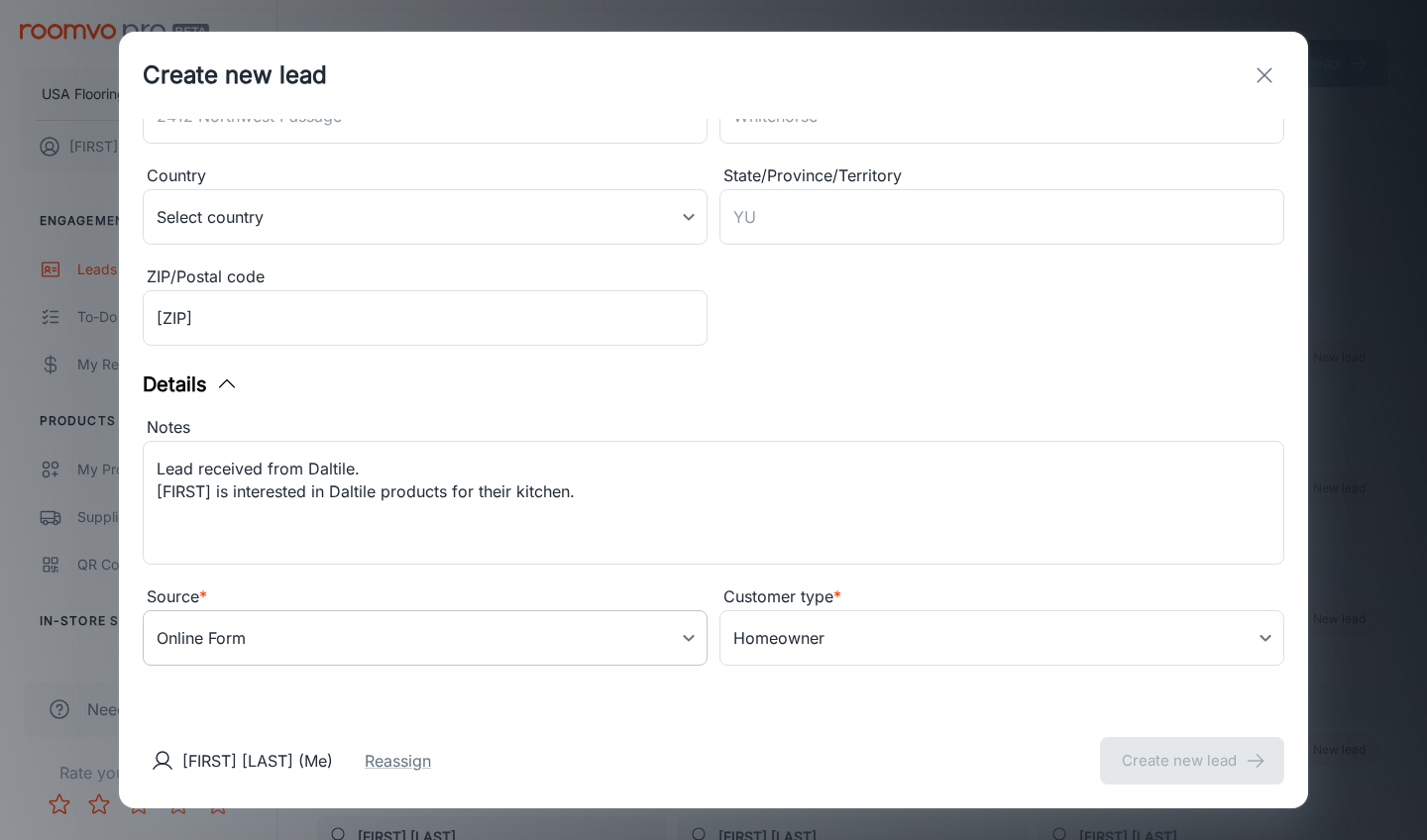 type on "[PHONE]" 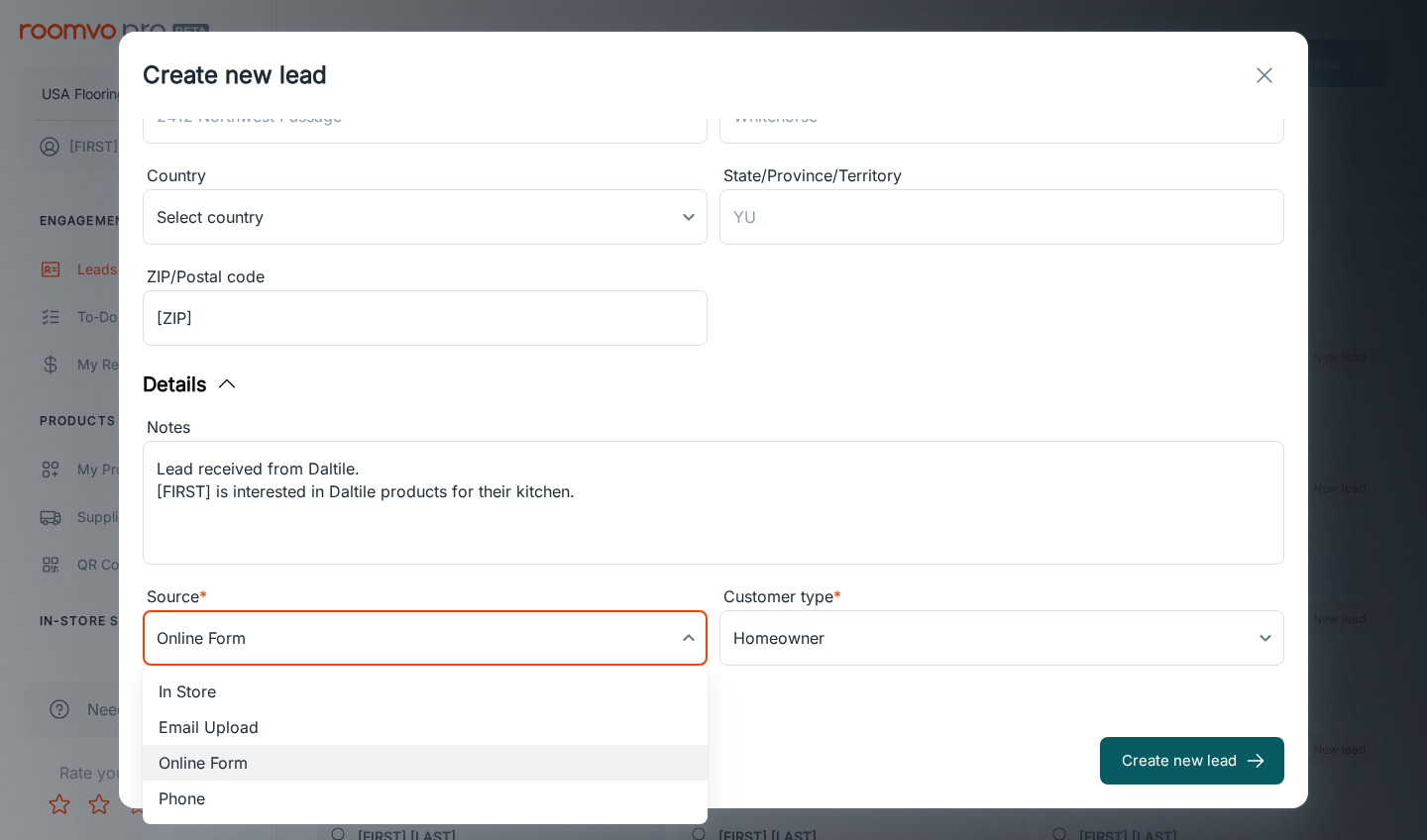 click at bounding box center (714, 420) 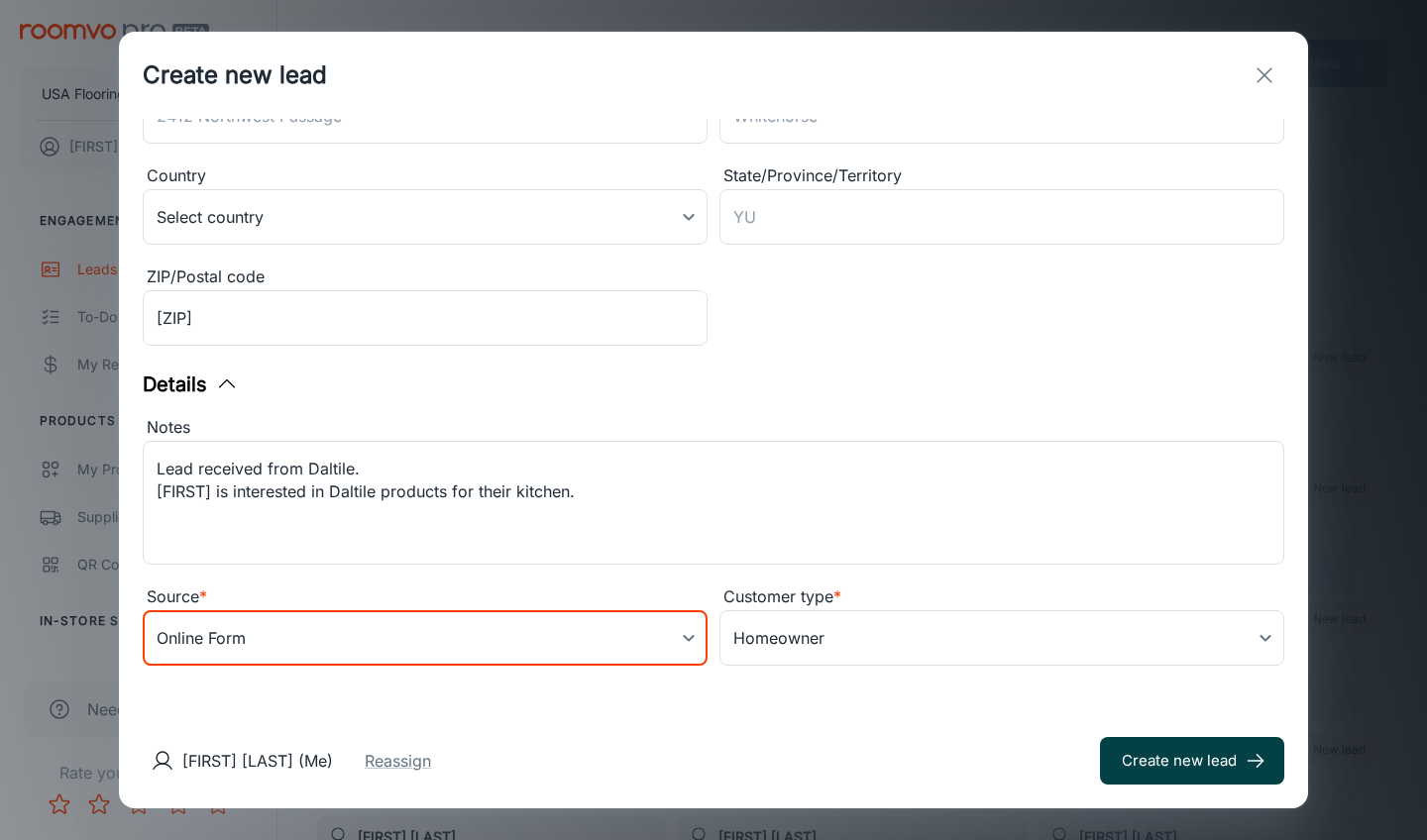 click on "Create new lead" at bounding box center (1192, 761) 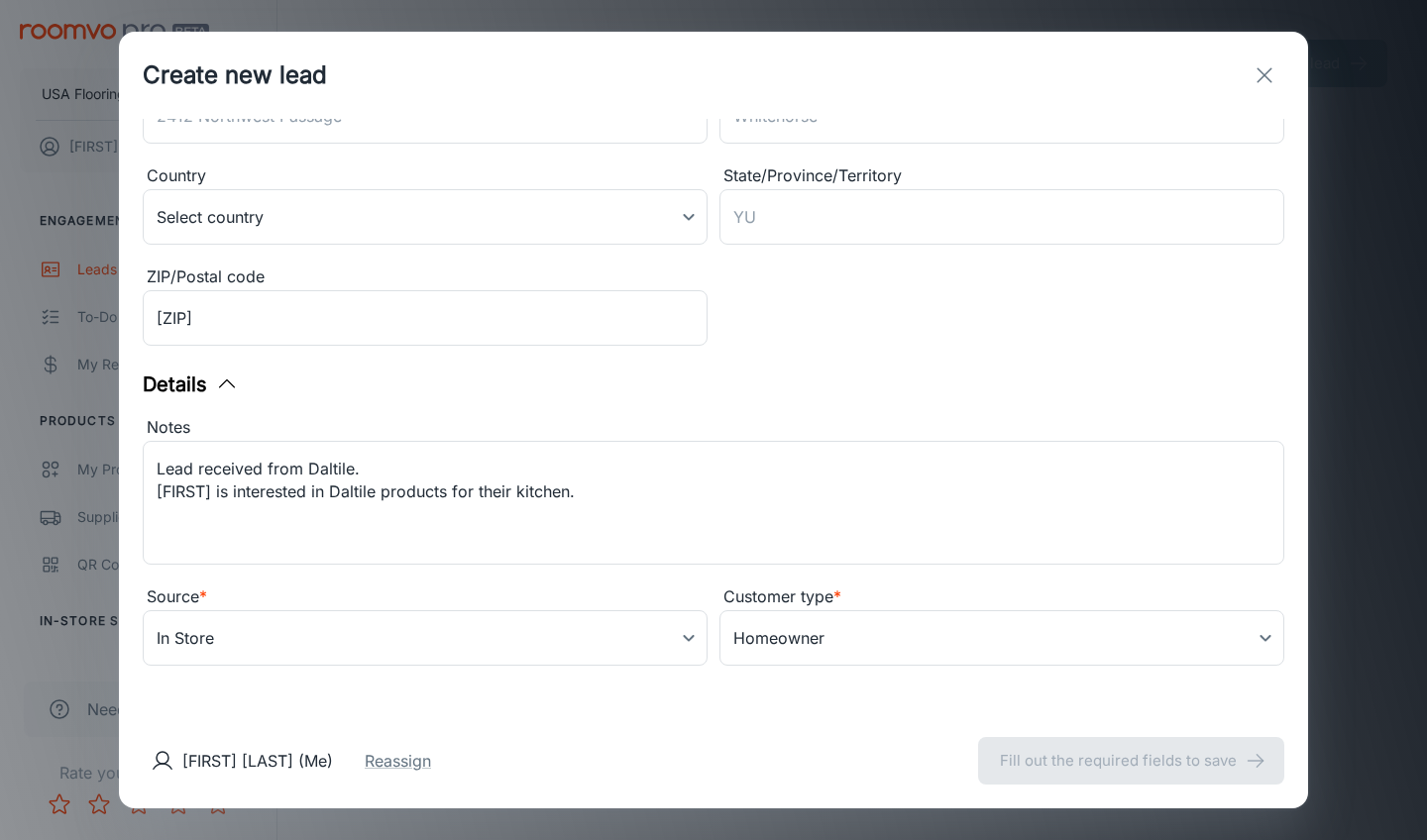type 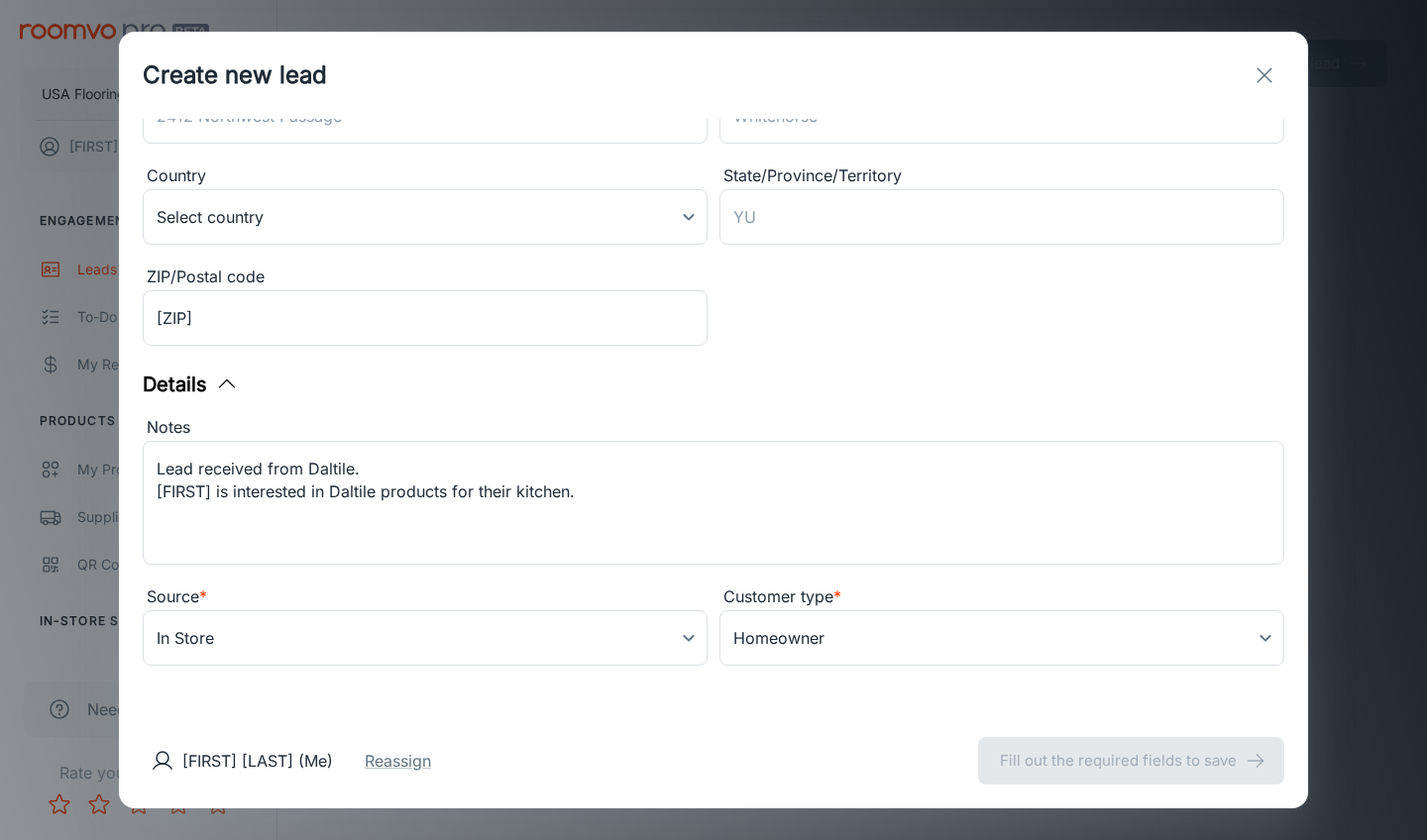 type 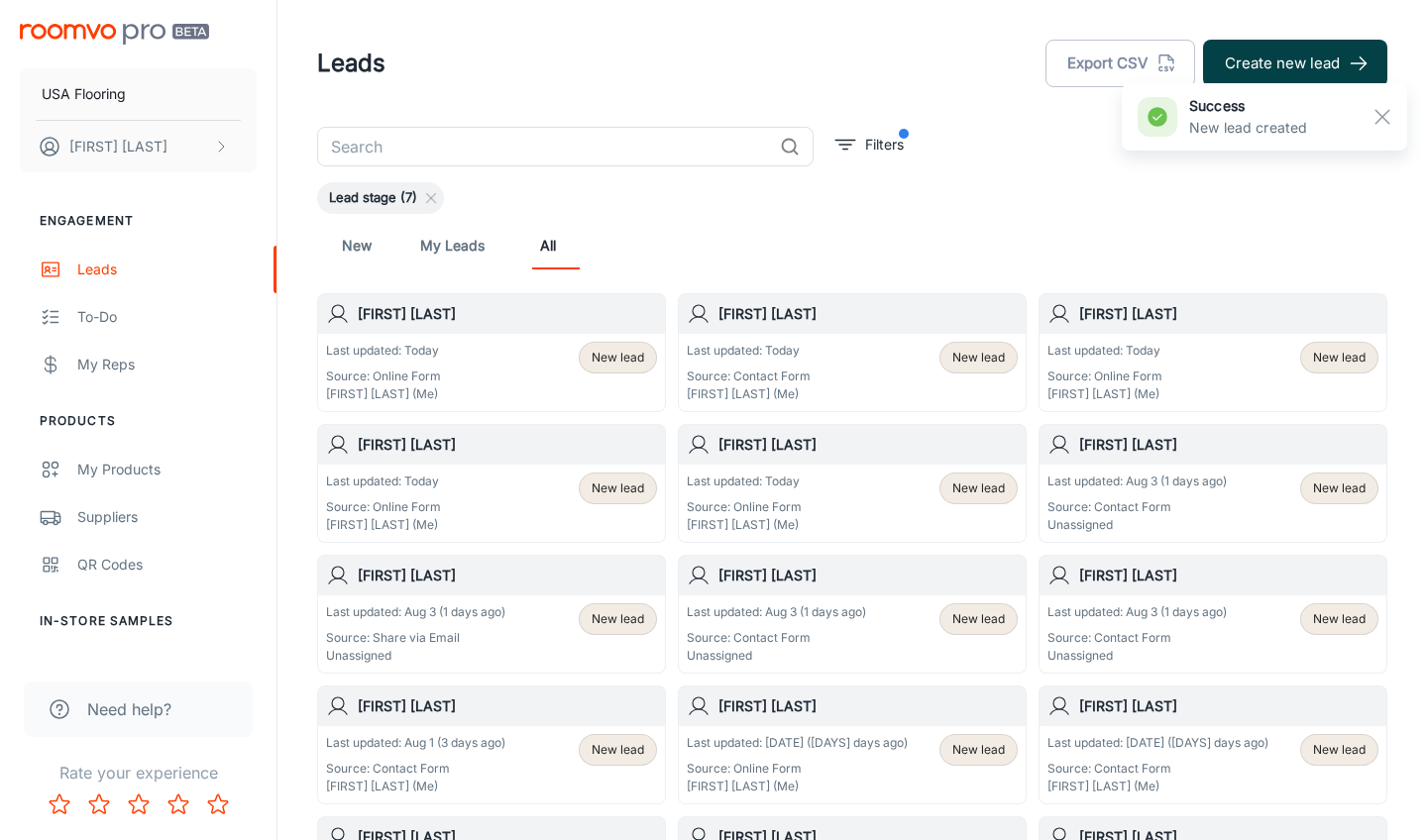 click on "Create new lead" at bounding box center [1295, 63] 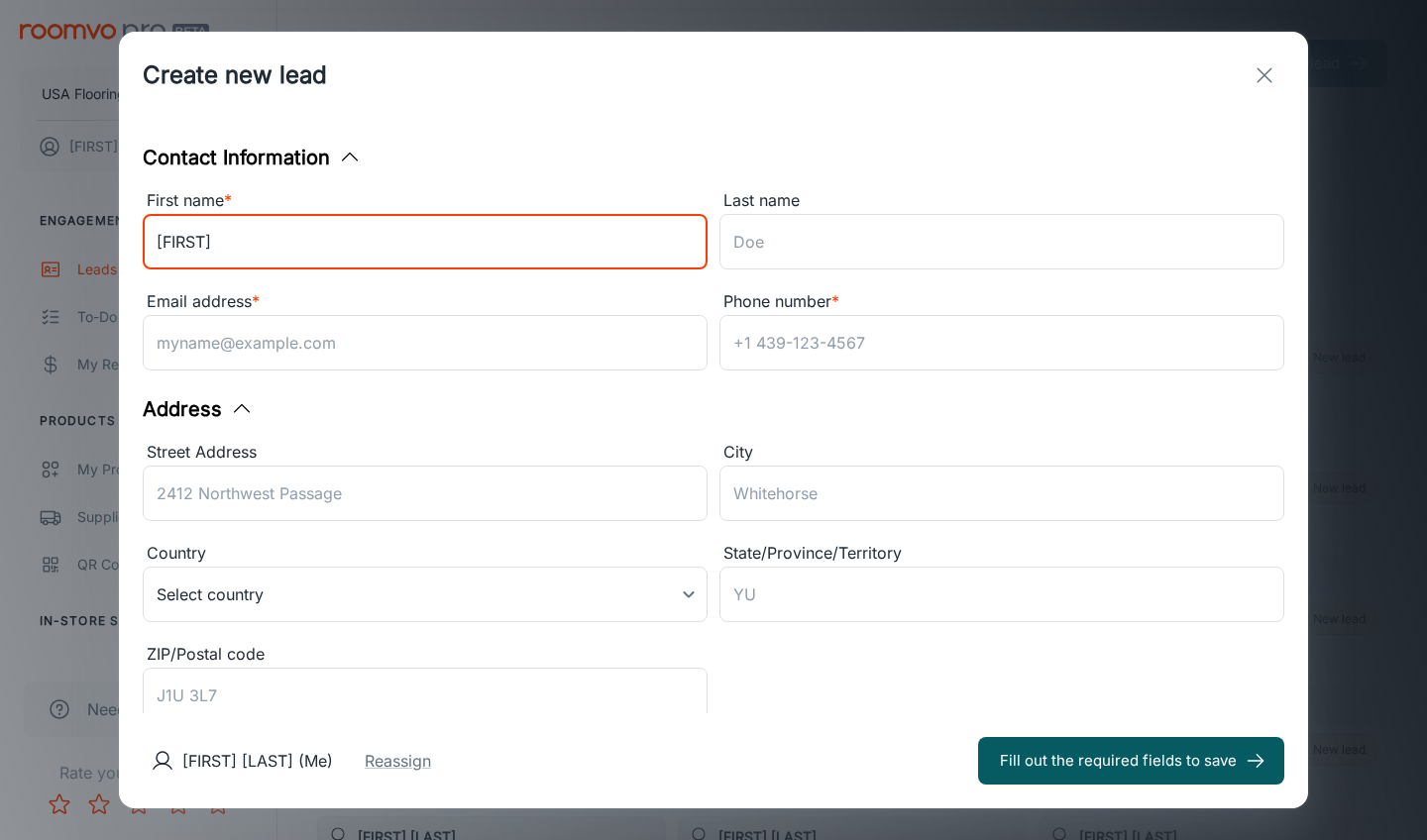 type on "[FIRST]" 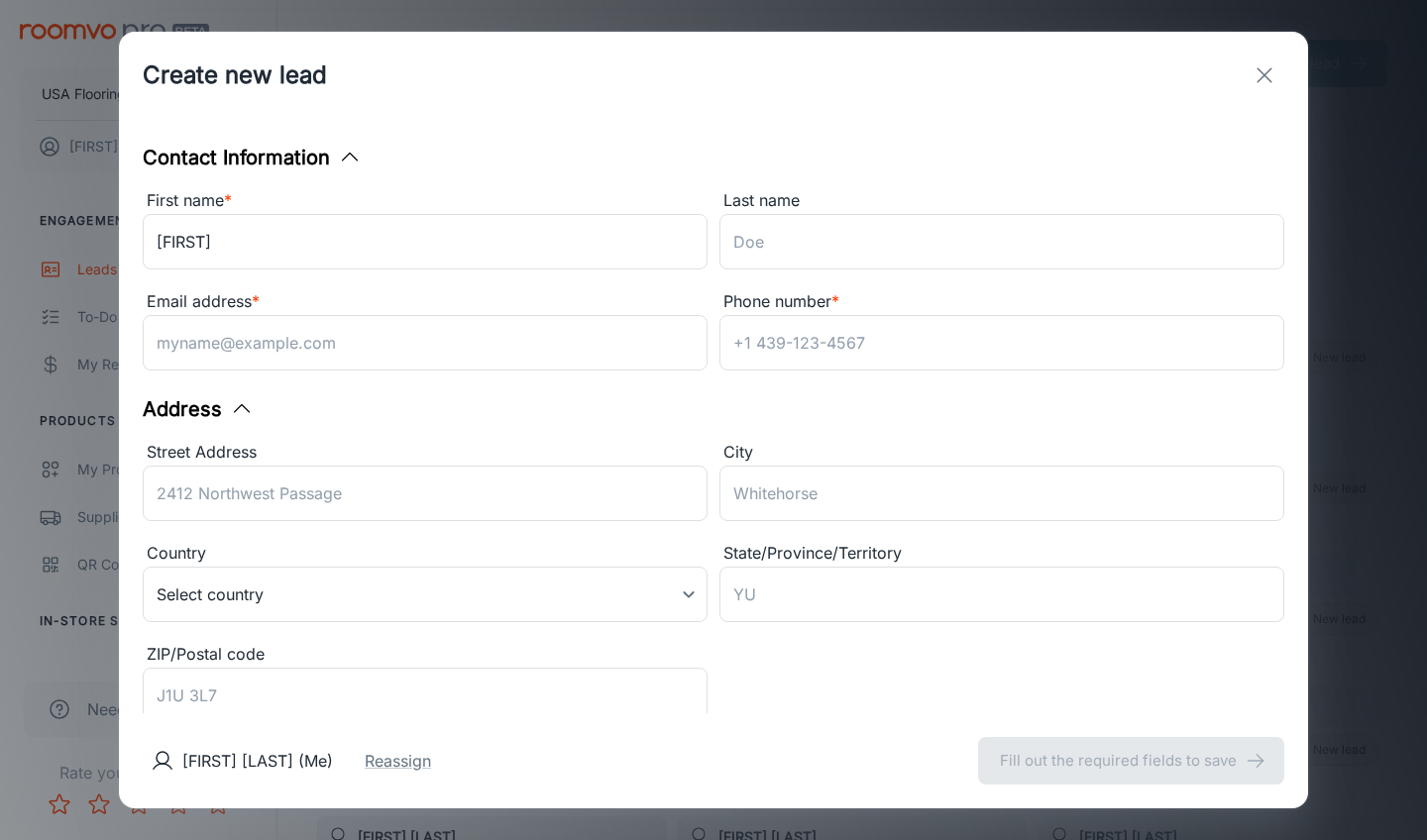 click on "Last name" at bounding box center [1002, 201] 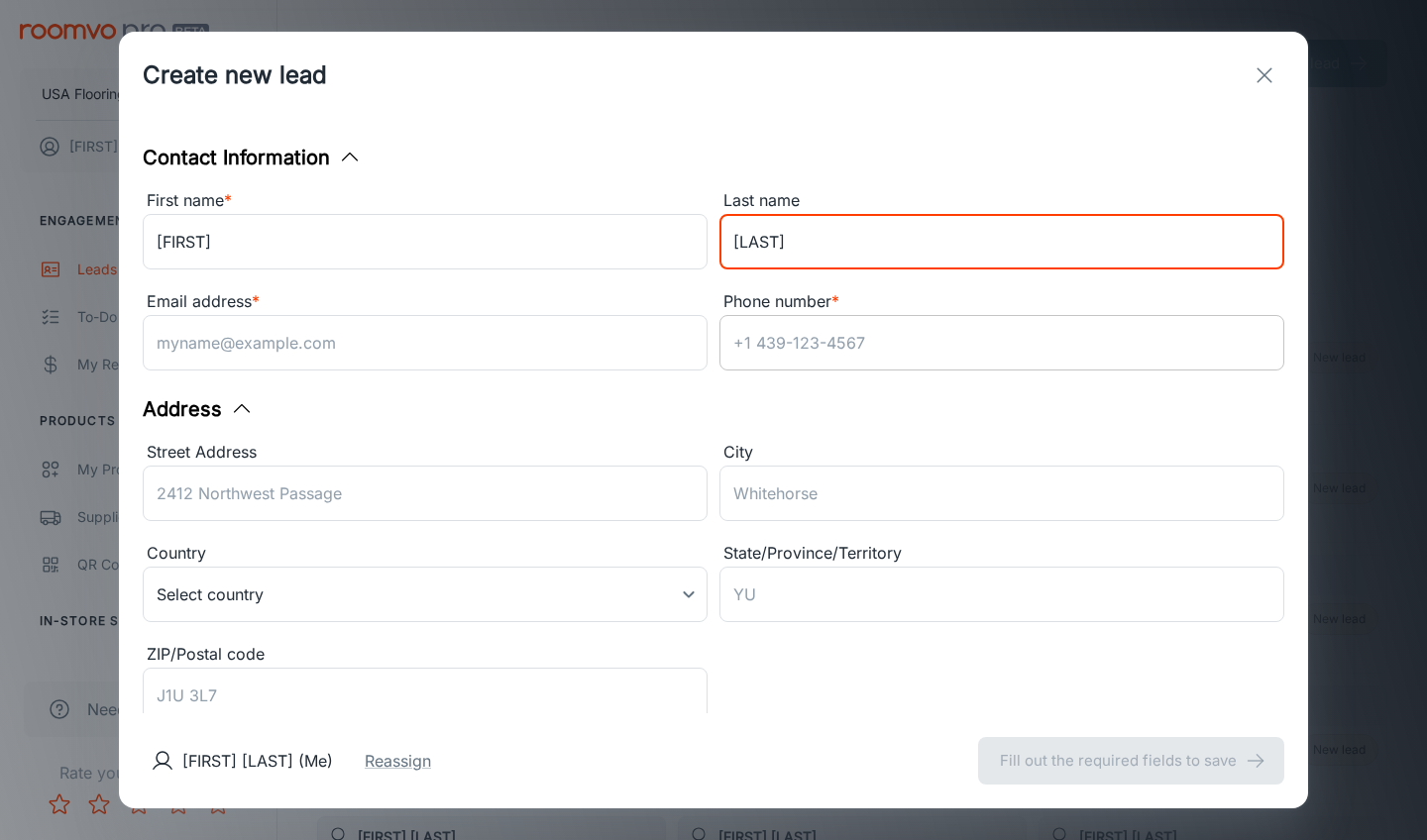 type on "[LAST]" 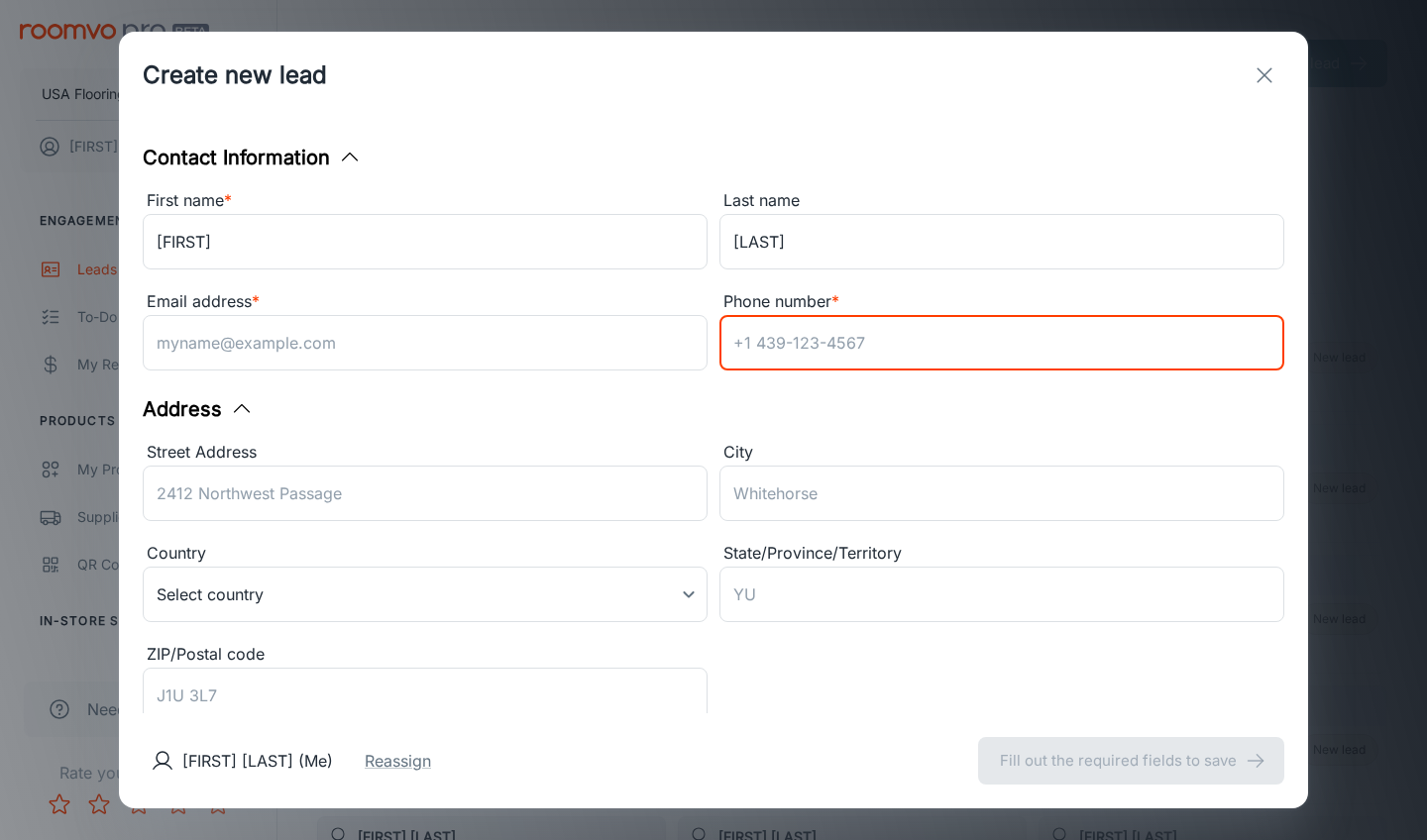 paste on "[PHONE]" 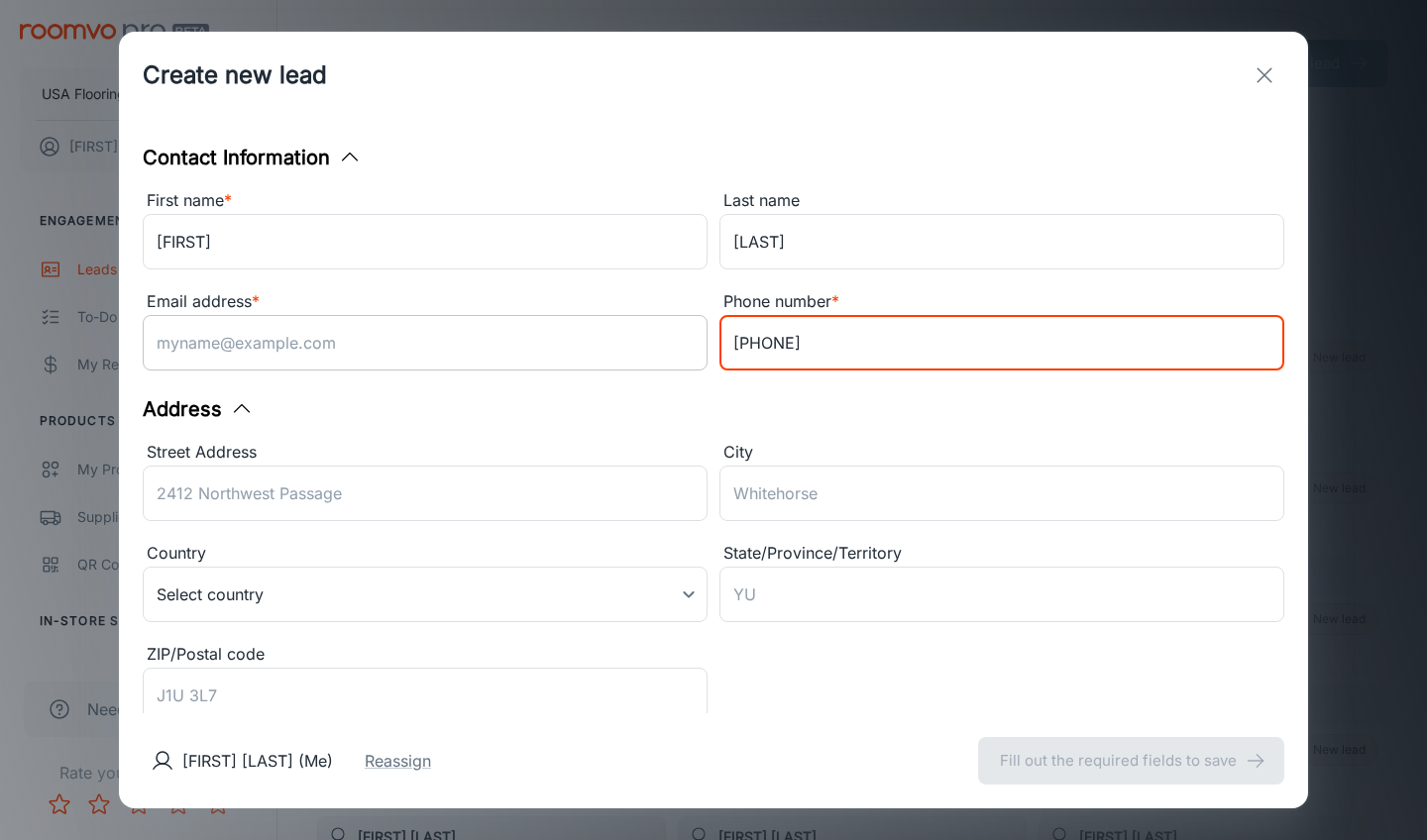 type on "[PHONE]" 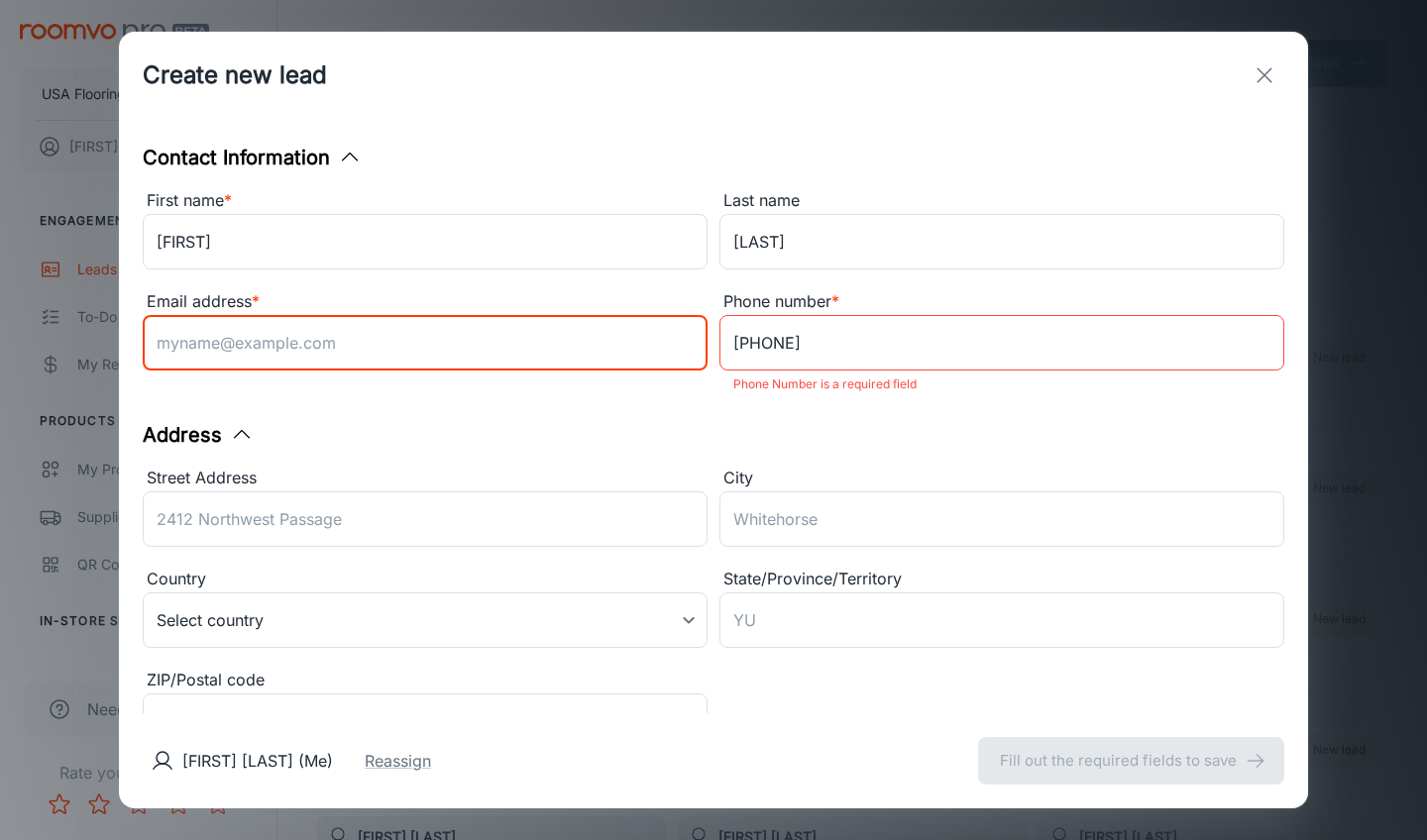 paste on "[EMAIL]" 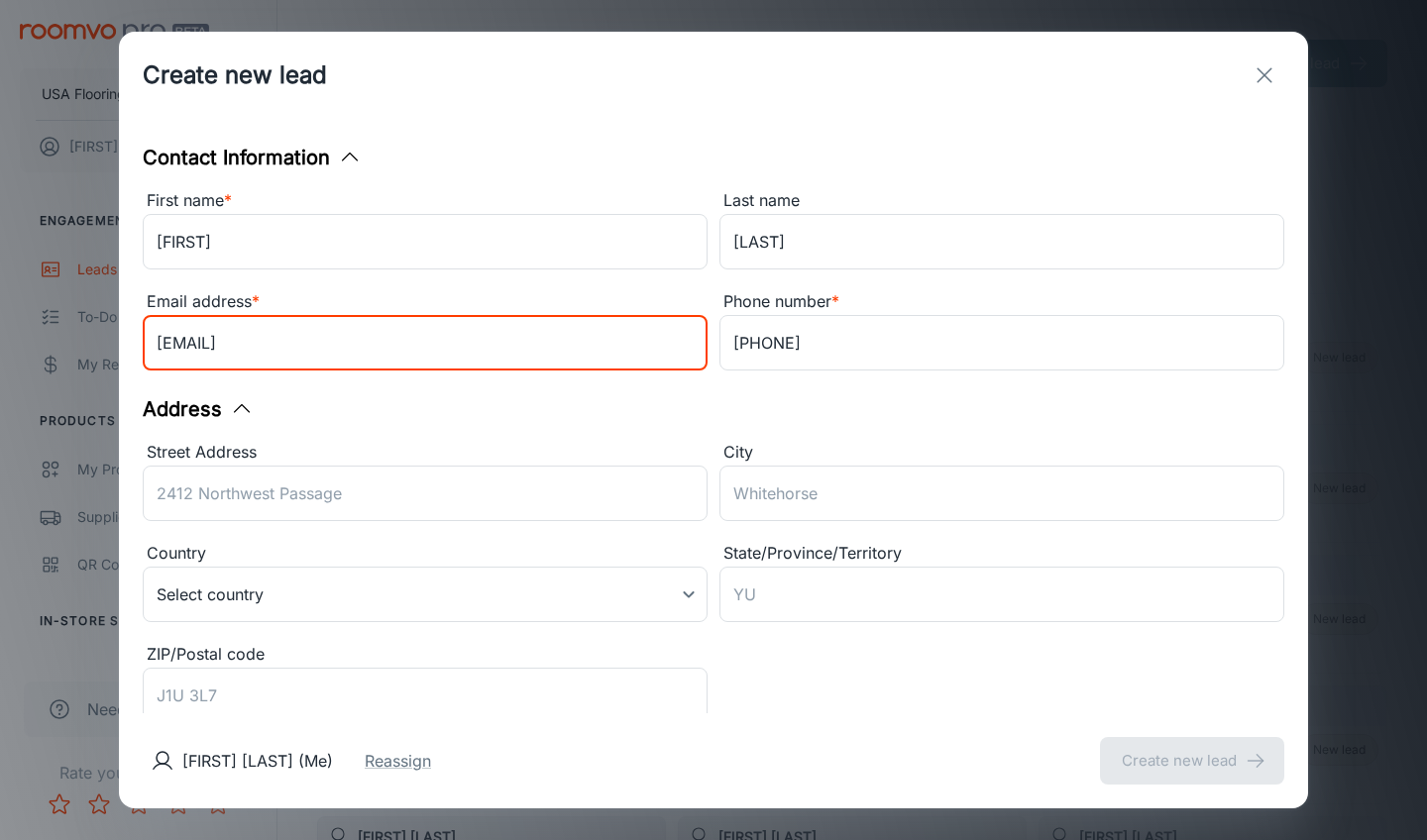 scroll, scrollTop: 121, scrollLeft: 0, axis: vertical 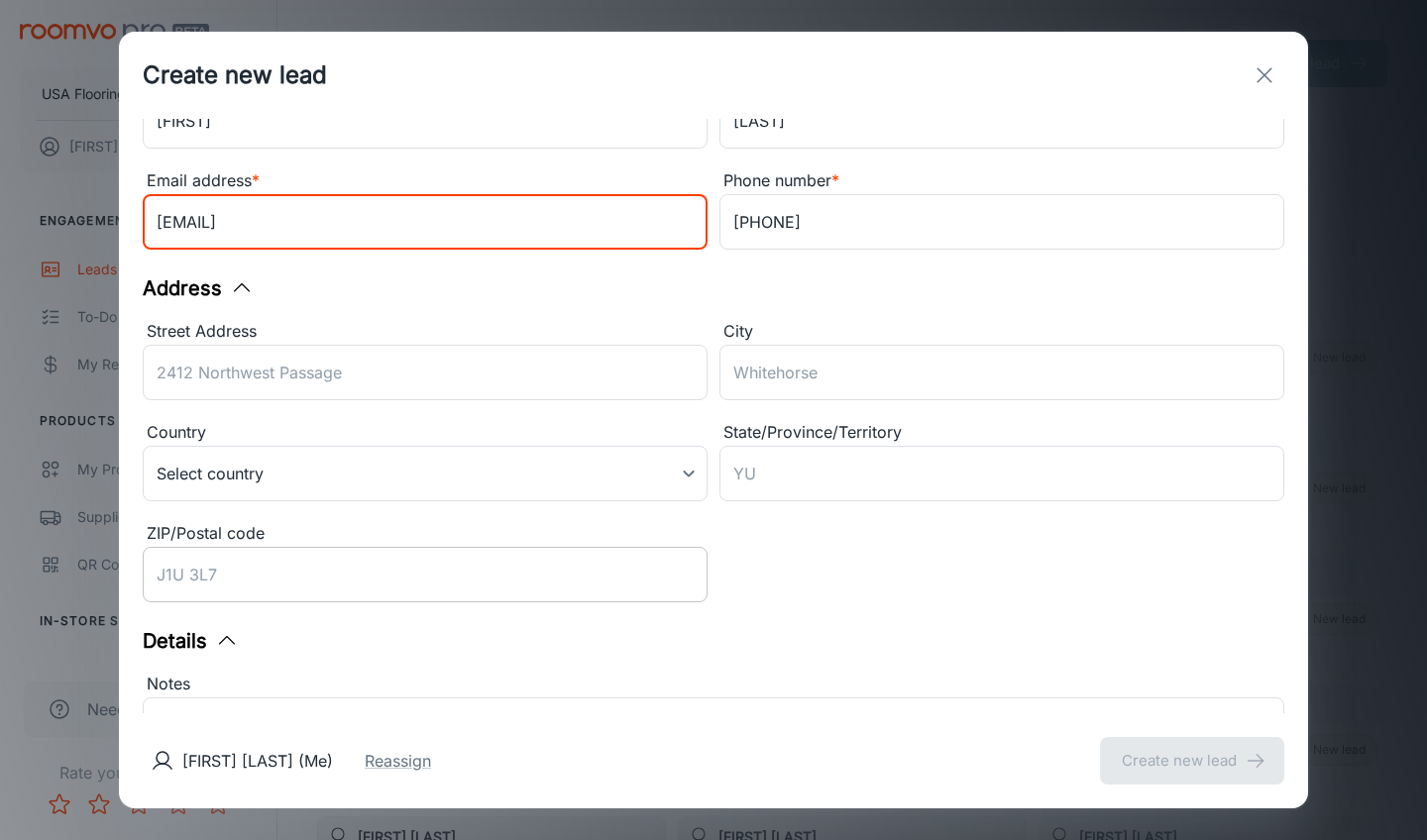 type on "[EMAIL]" 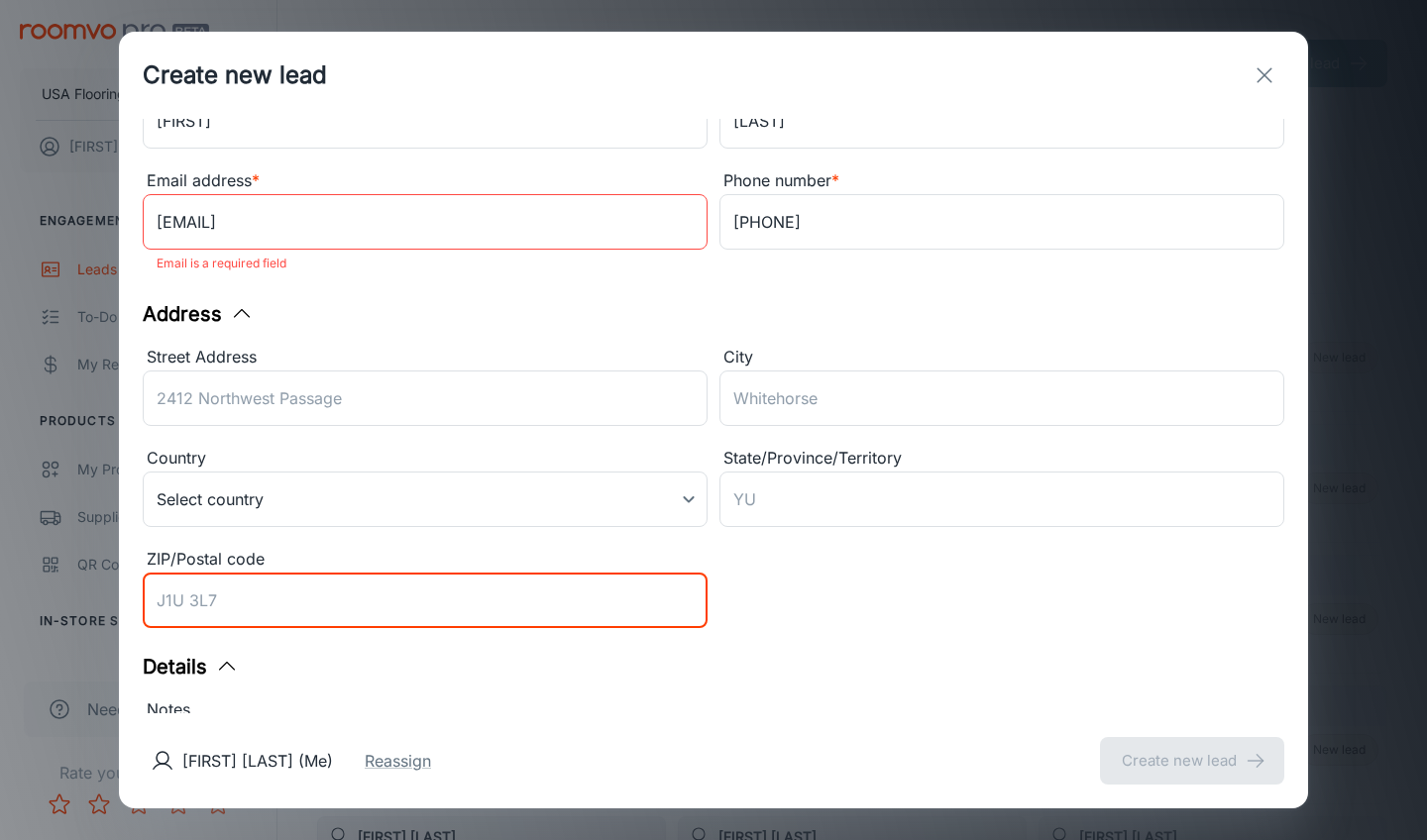 paste on "[POSTAL_CODE]" 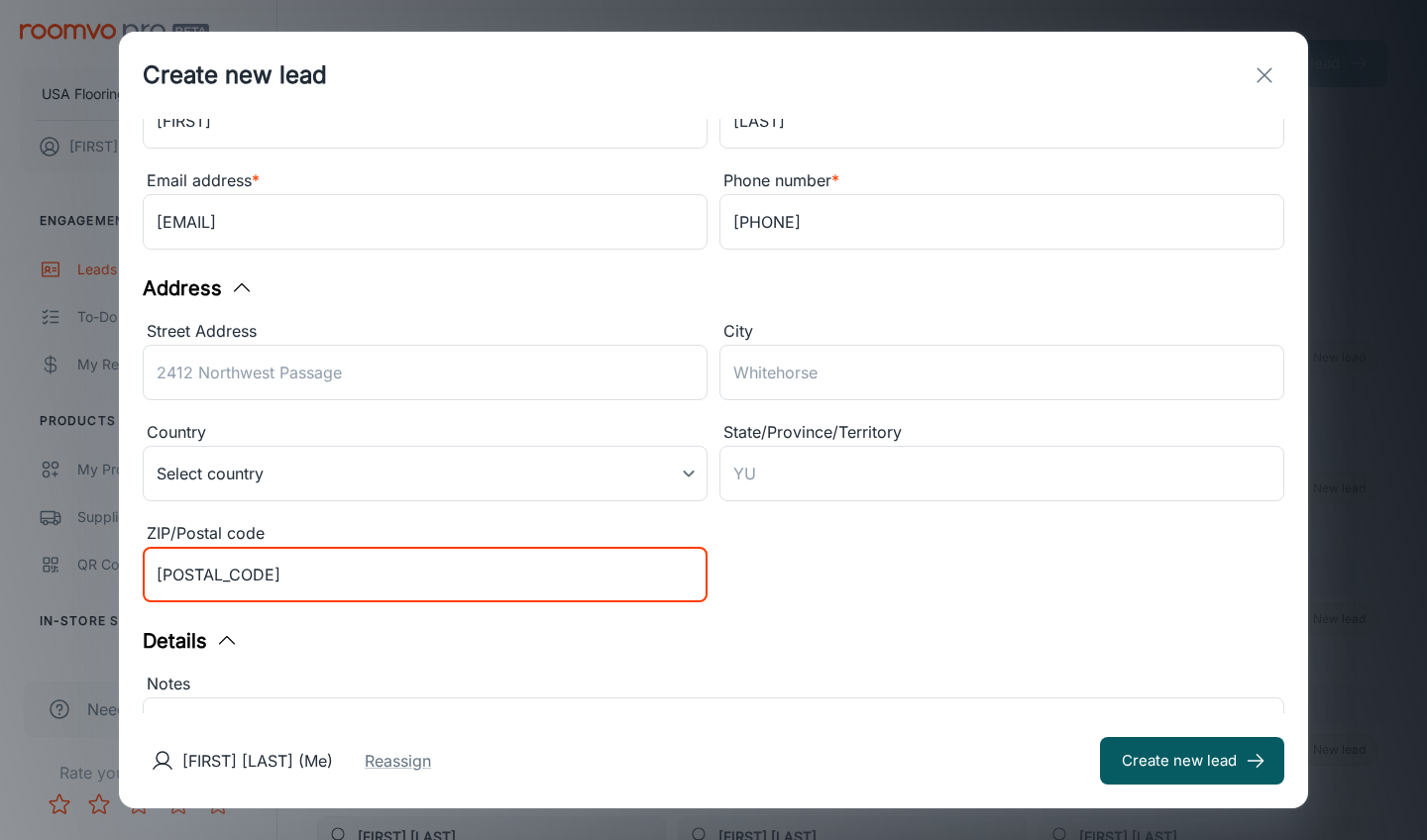 scroll, scrollTop: 377, scrollLeft: 0, axis: vertical 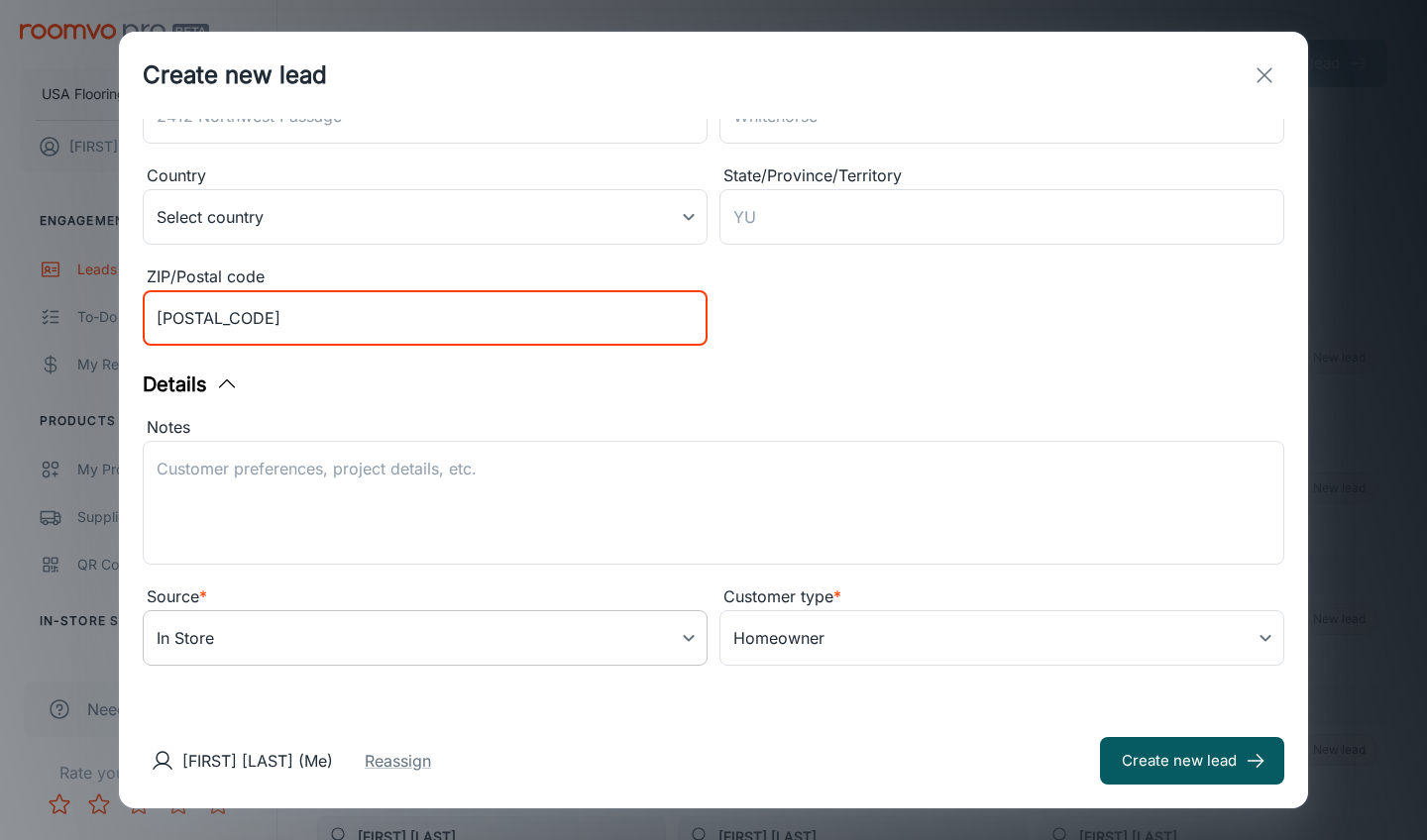 type on "[POSTAL_CODE]" 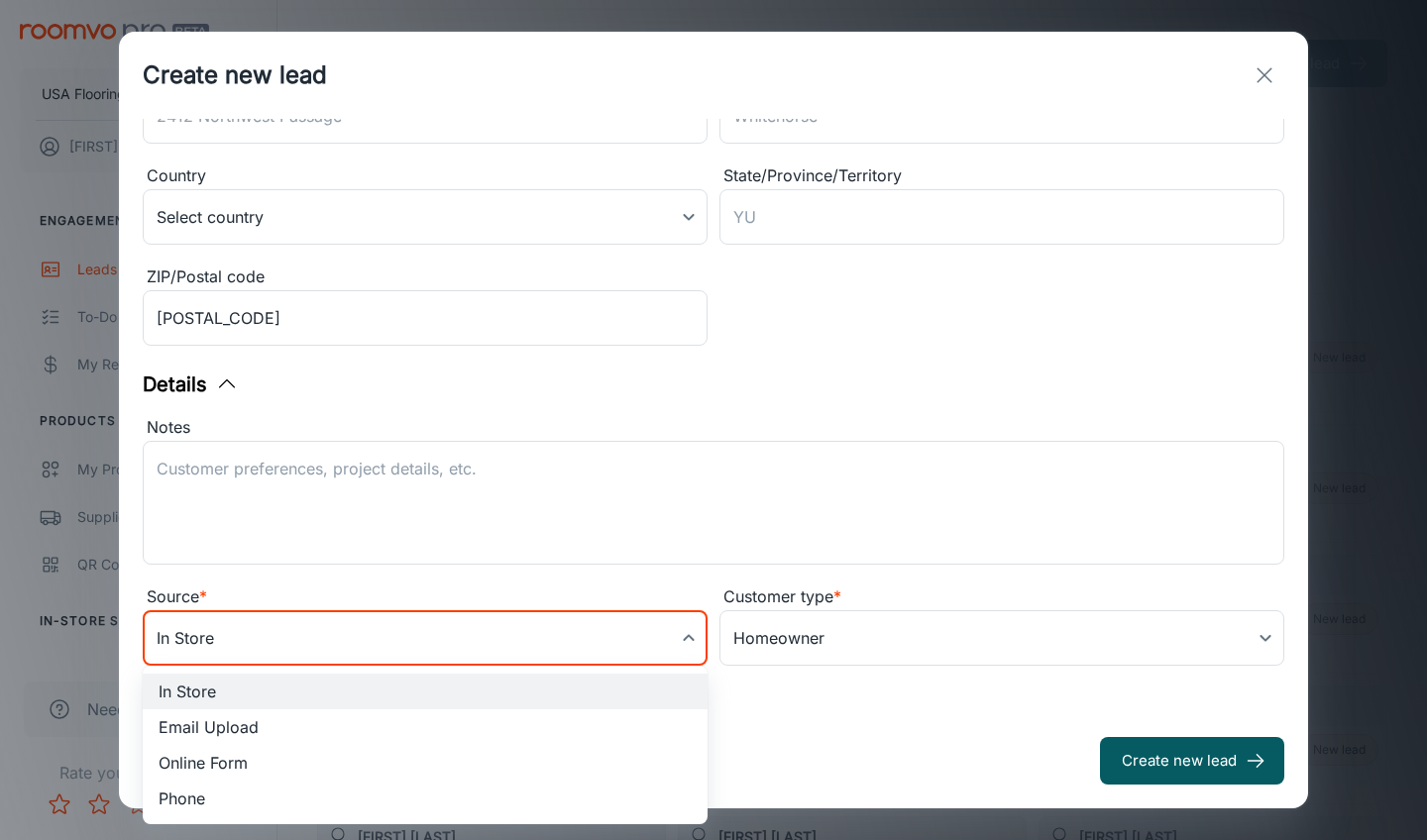 click on "Online Form" at bounding box center (425, 763) 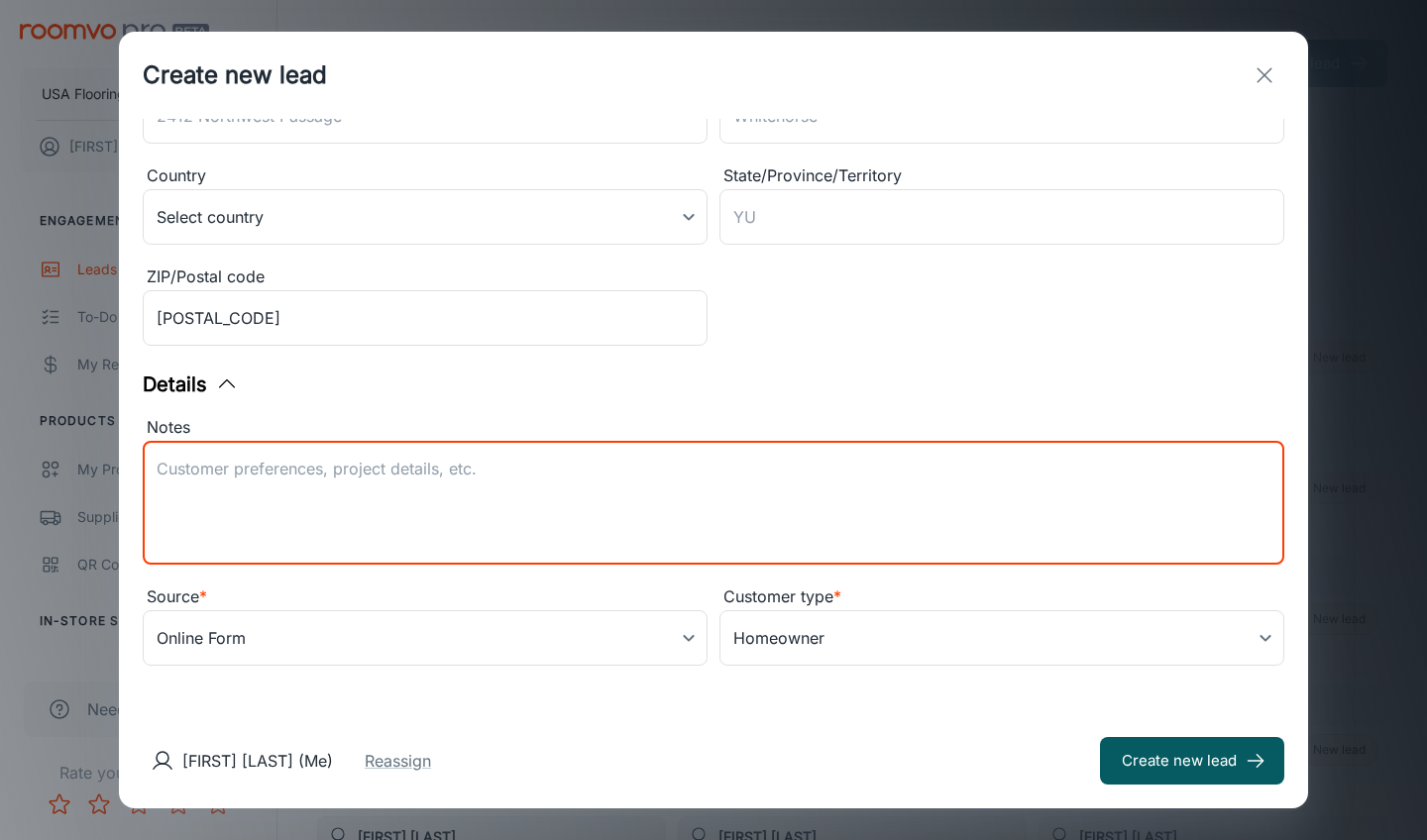 click on "Notes" at bounding box center [714, 503] 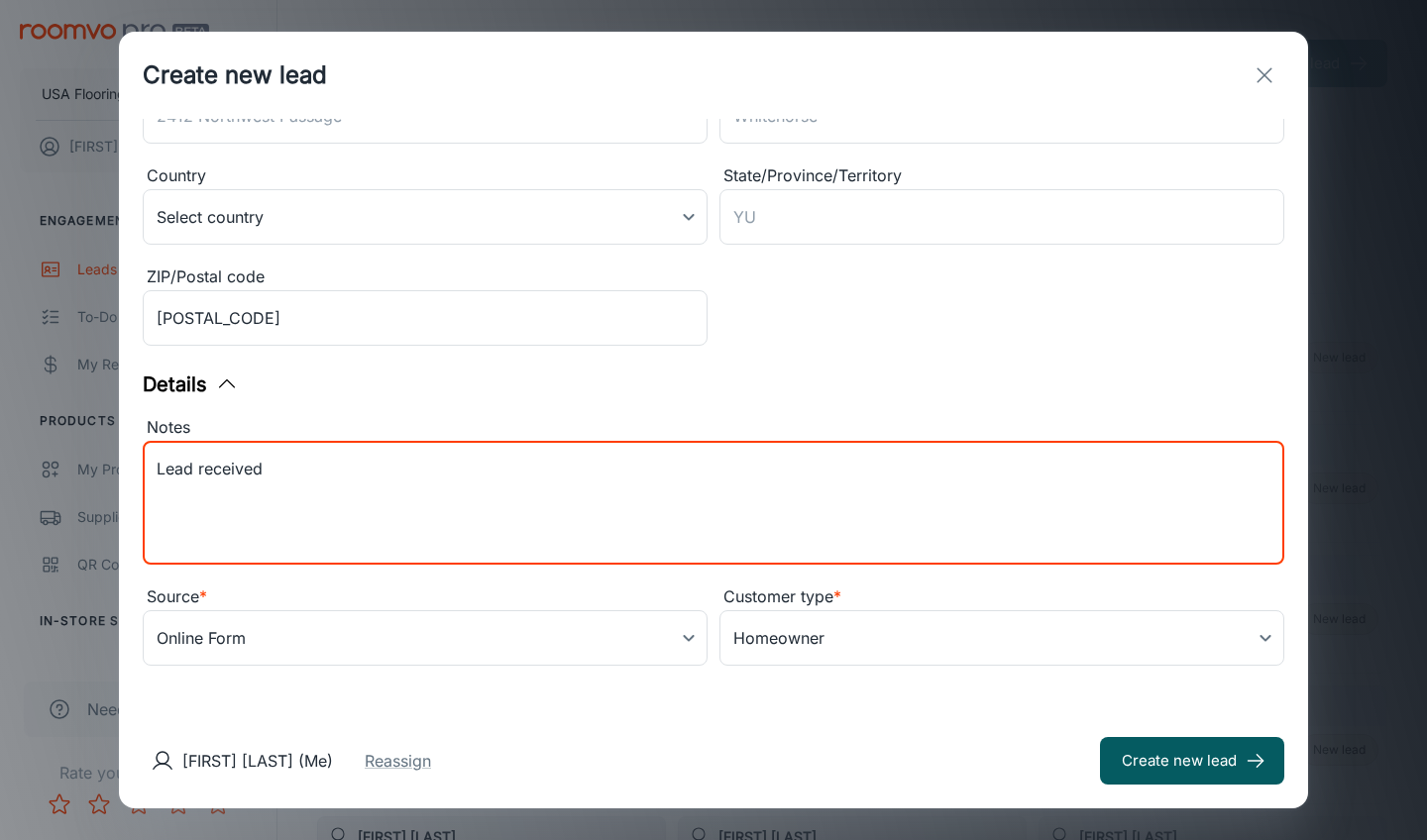 scroll, scrollTop: 372, scrollLeft: 0, axis: vertical 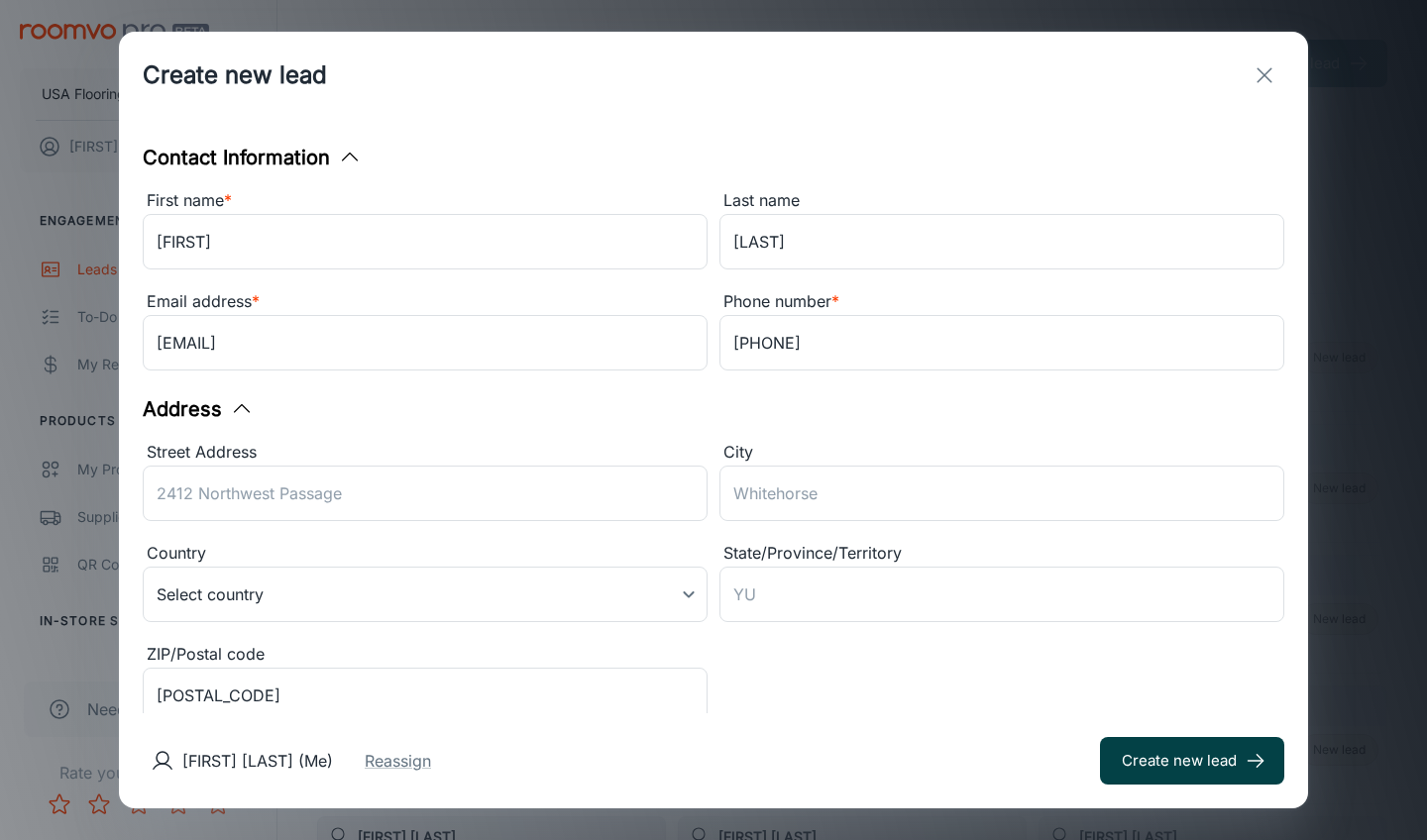 type on "Lead received from [FIRST].
[FIRST] is interested in Daltile products for their kitchen." 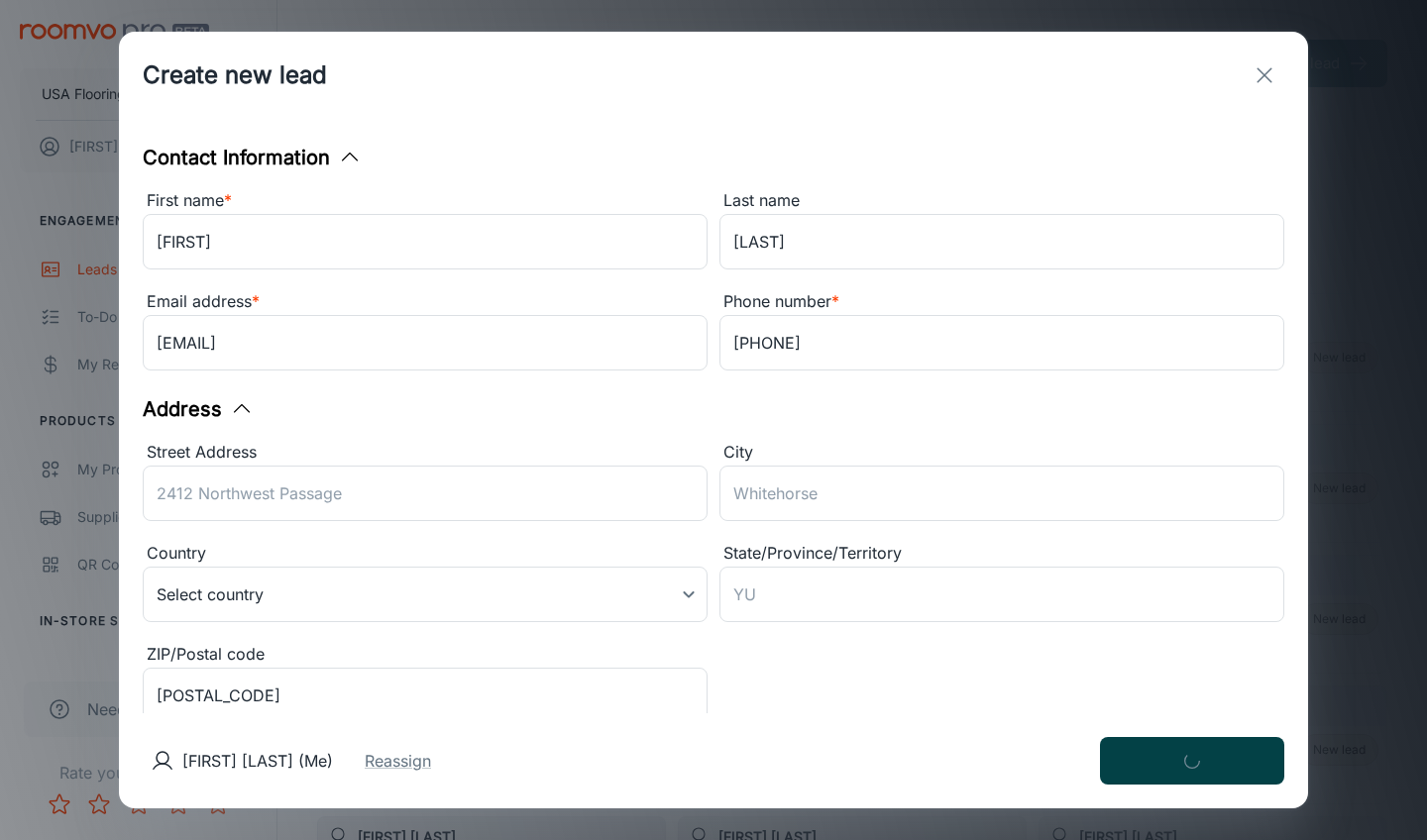 type 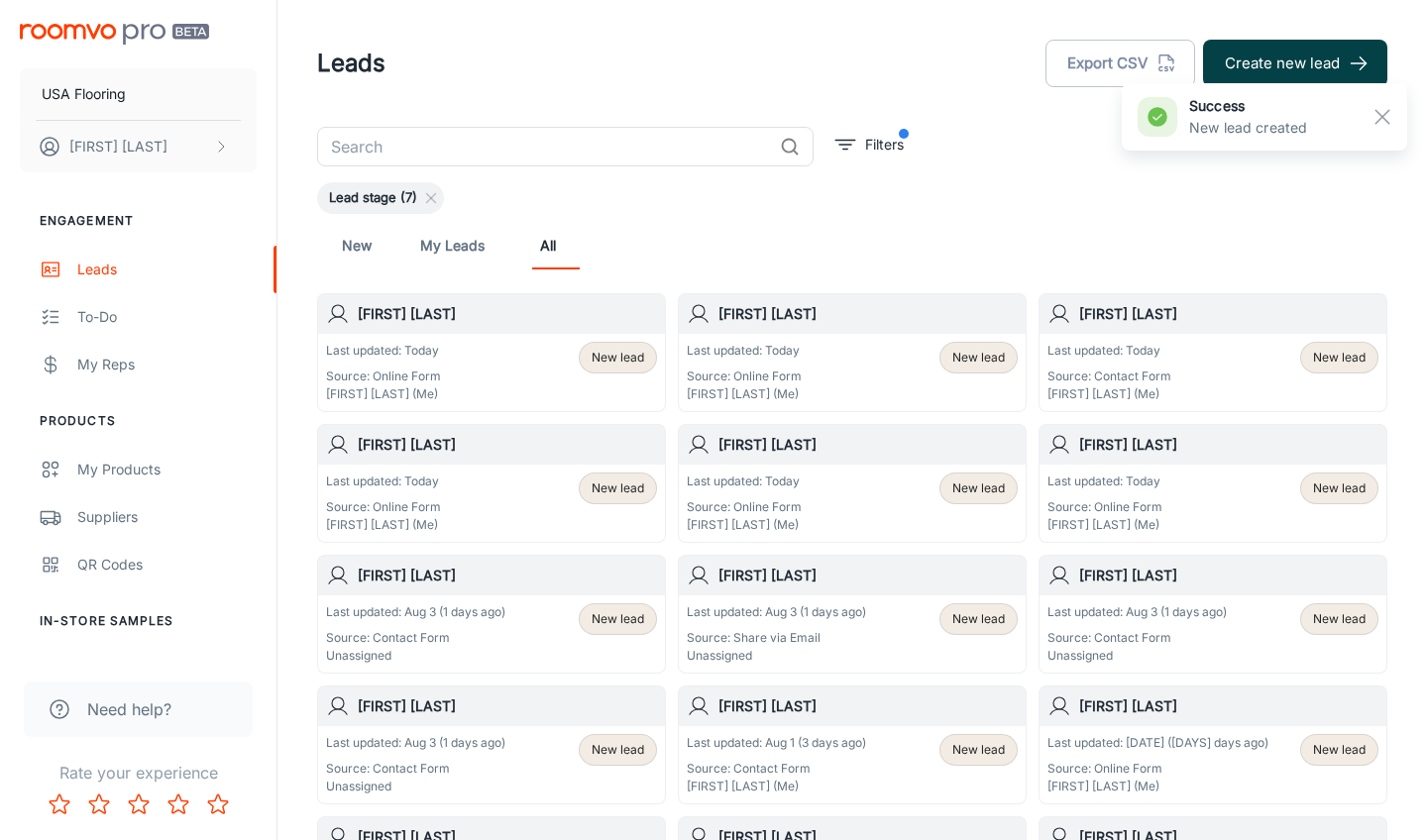 click on "Create new lead" at bounding box center (1295, 63) 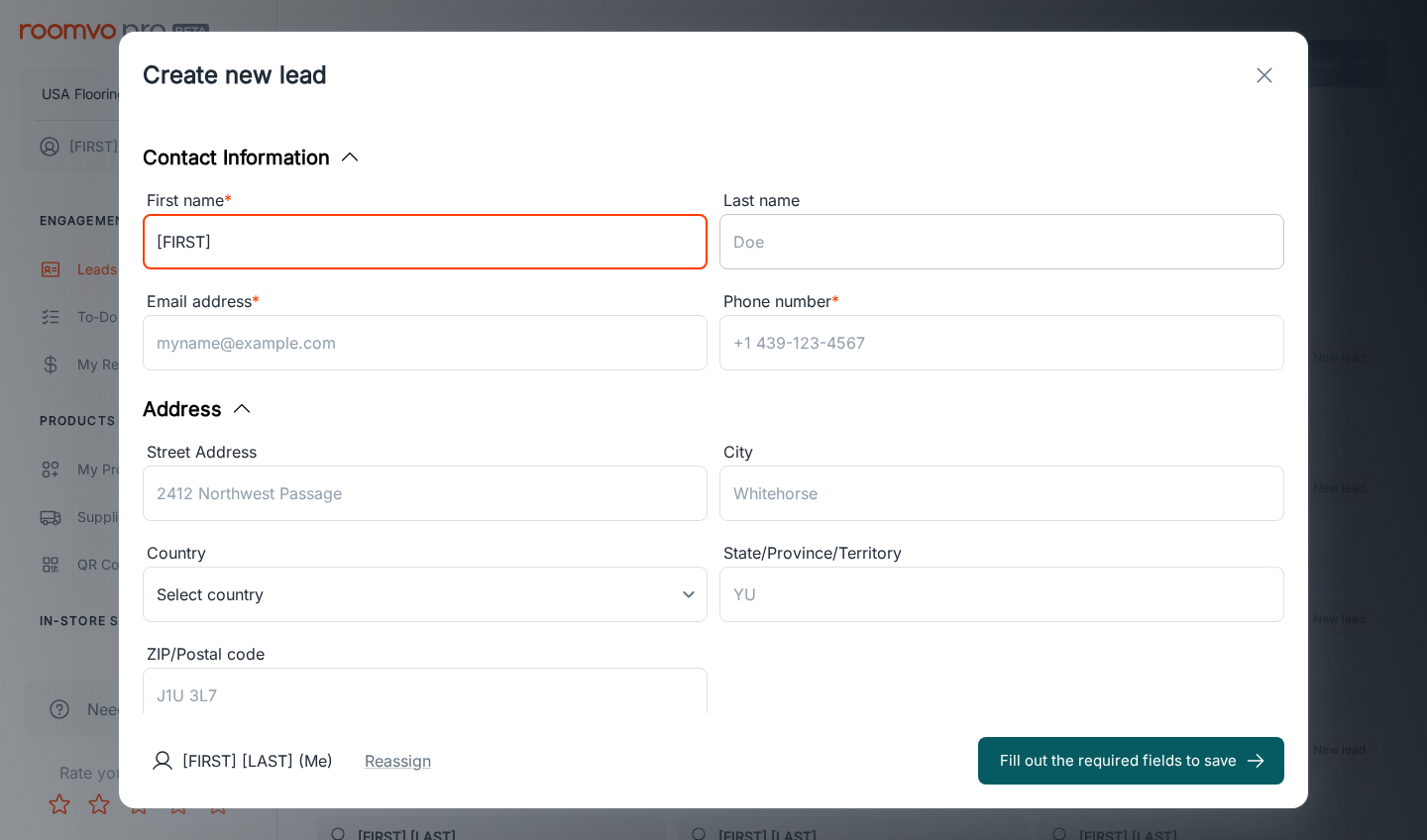 type on "[FIRST]" 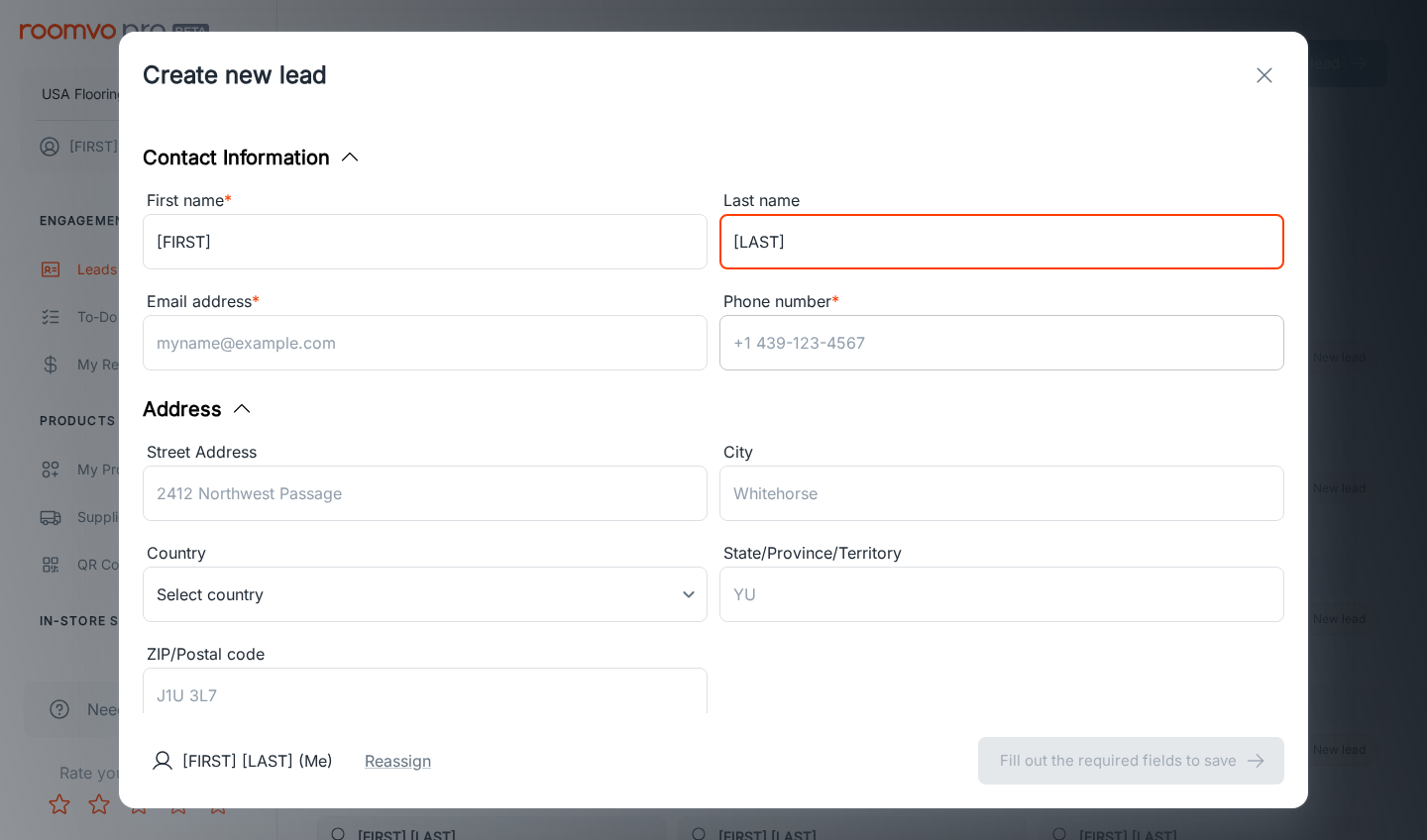 type on "[LAST]" 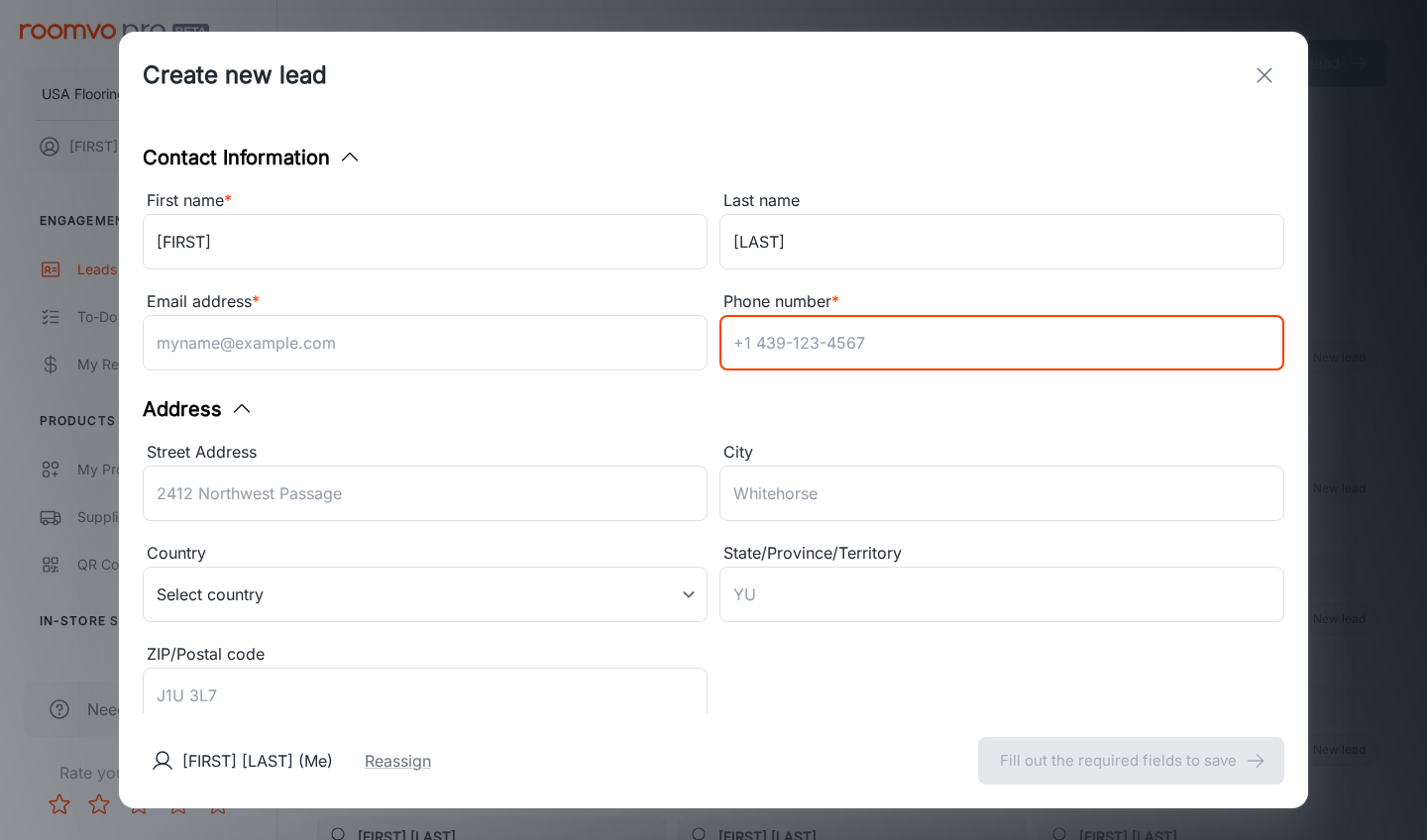 paste on "[PHONE]" 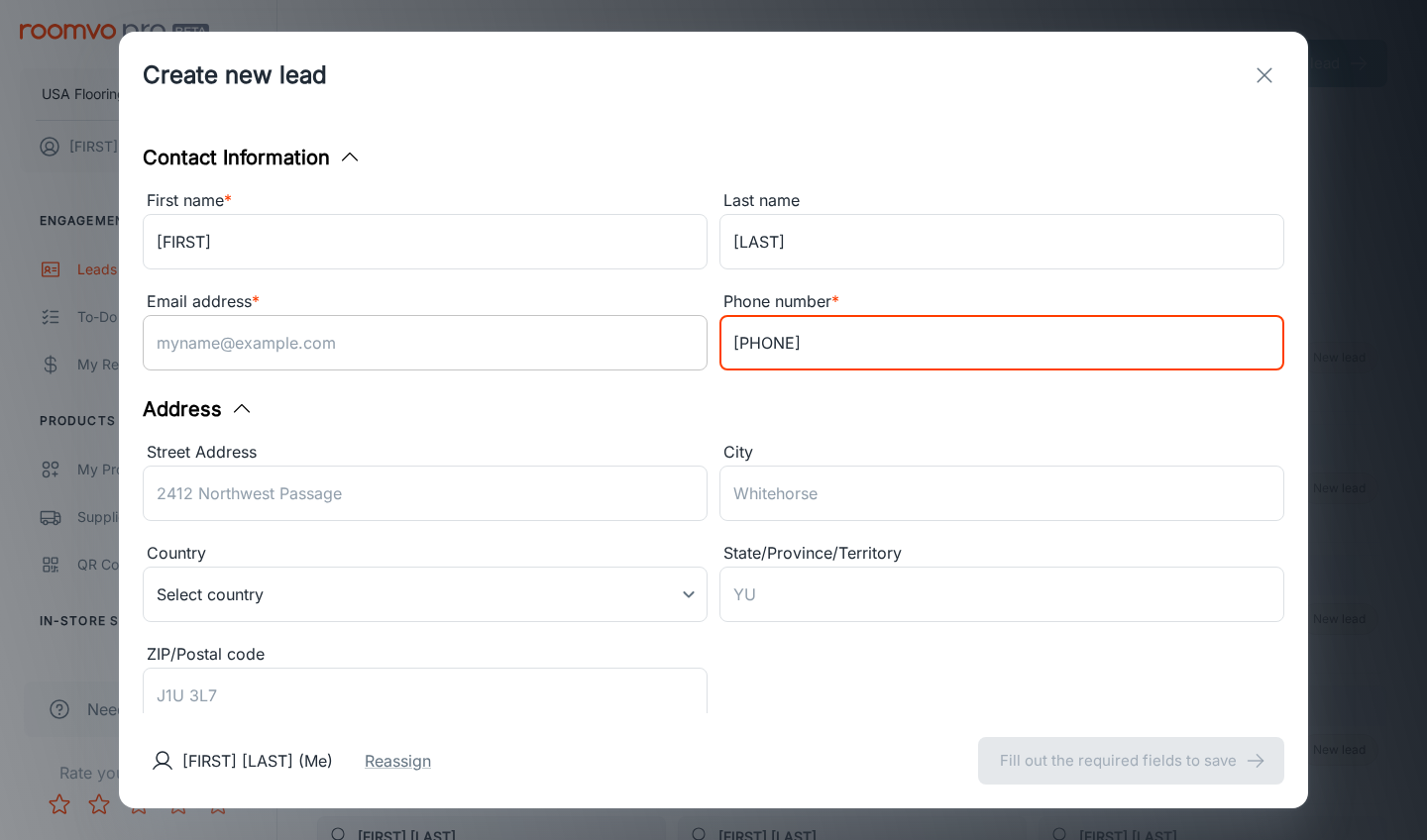 type on "[PHONE]" 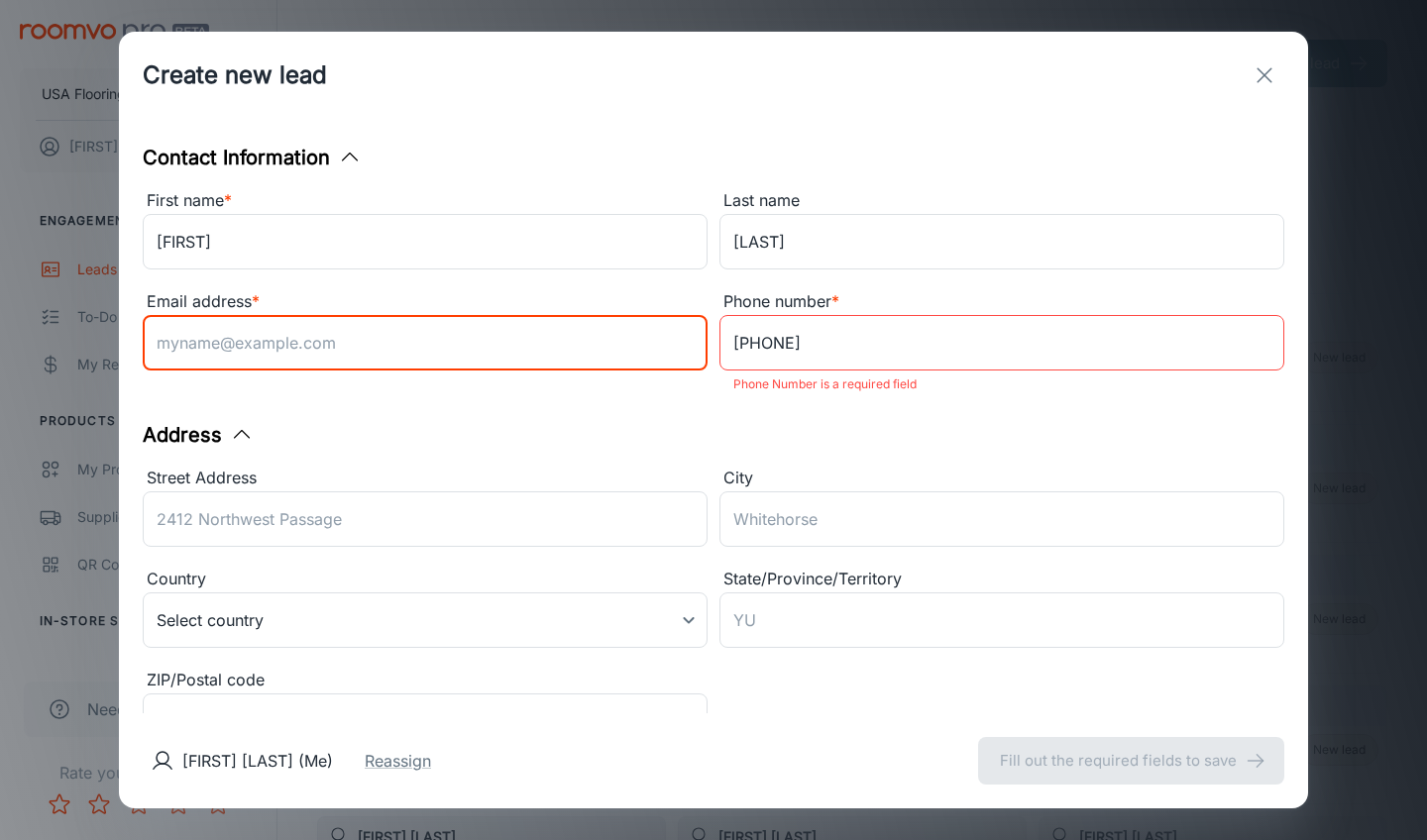 paste on "[EMAIL]" 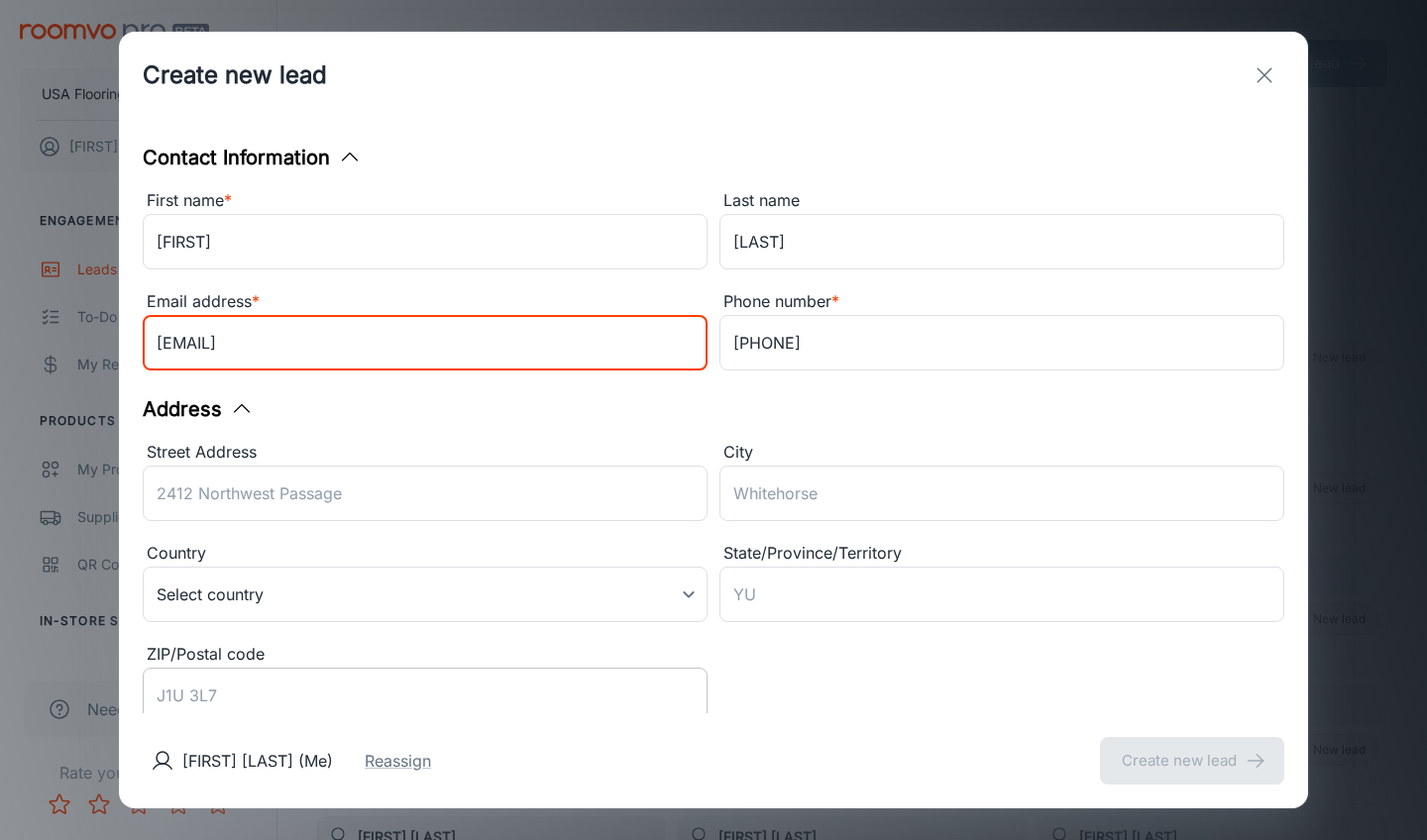 type on "[EMAIL]" 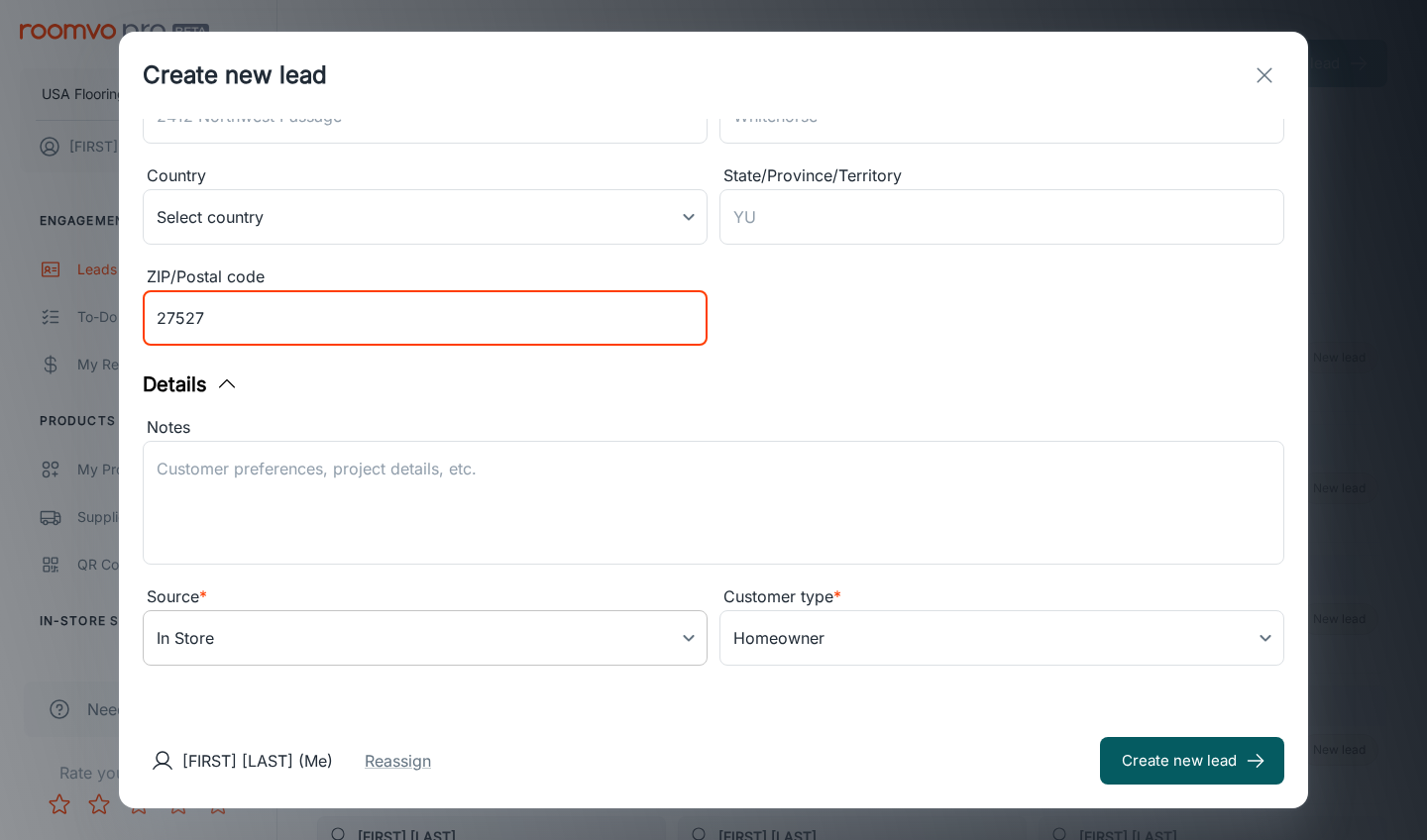 type on "27527" 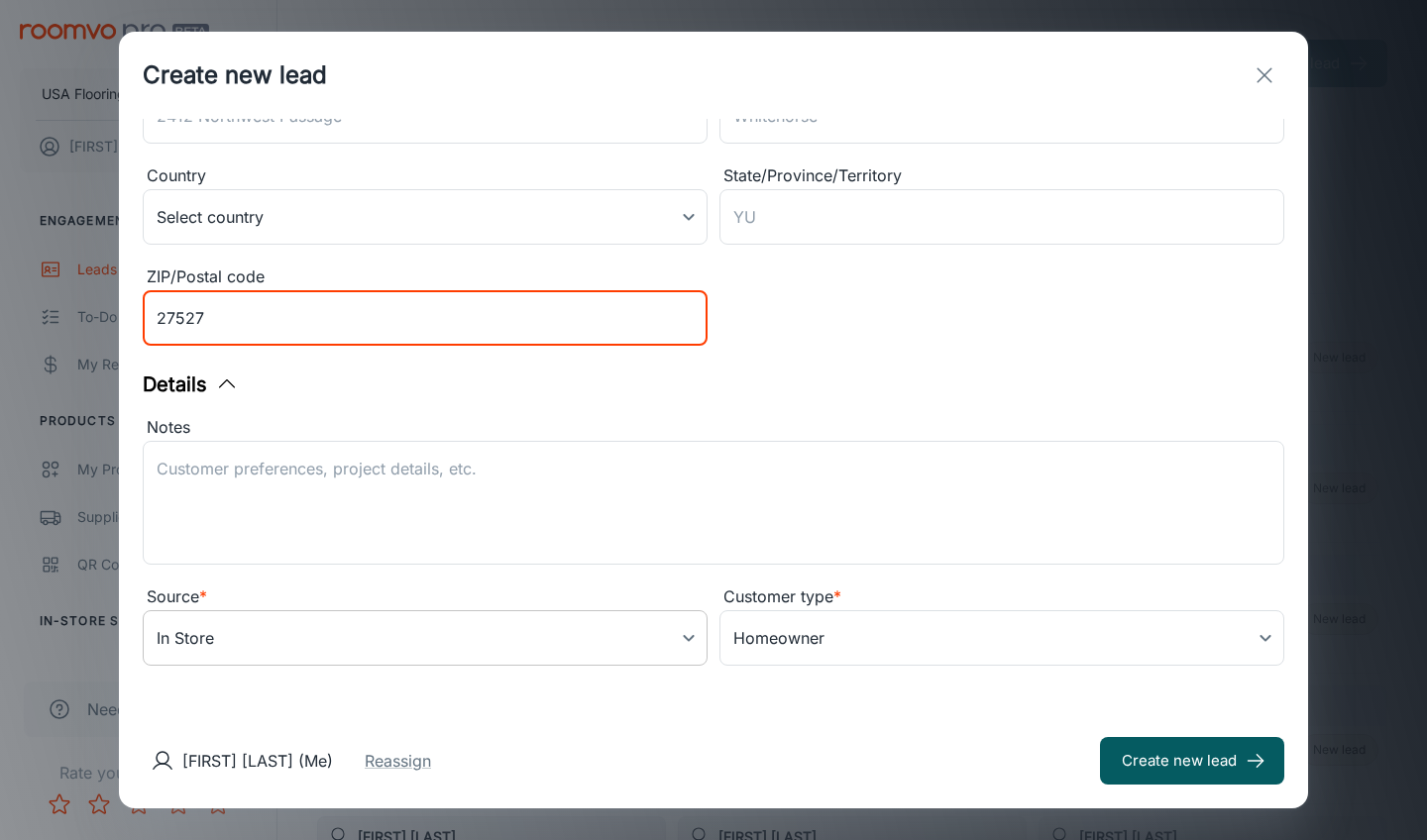 click on "USA Flooring [FIRST]   [LAST] Engagement Leads To-do My Reps Products My Products Suppliers QR Codes In-Store Samples My Samples My Stores Configure Roomvo Sites Platform Management User Administration Need help? Rate your experience Leads Export CSV Create new lead ​ Filters Lead stage (7) New My Leads All [FIRST] [LAST] Last updated: Today Source: Online Form [FIRST] [LAST] (Me) New lead [FIRST] [LAST] Last updated: Today Source: Online Form [FIRST] [LAST] (Me) New lead [FIRST] [LAST]  Last updated: Today Source: Contact Form [FIRST] [LAST] (Me) New lead [FIRST] [LAST] Last updated: Today Source: Online Form [FIRST] [LAST] (Me) New lead [FIRST] [LAST] Last updated: Today Source: Online Form [FIRST] [LAST] (Me) New lead [FIRST] [LAST] Last updated: Today Source: Online Form [FIRST] [LAST] (Me) New lead [FIRST] [LAST]  Last updated: [DATE] ([TIME] ago) Source: Contact Form Unassigned New lead [FIRST] [LAST]  Last updated: [DATE] ([TIME] ago) Source: Share via Email Unassigned New lead *" at bounding box center [714, 420] 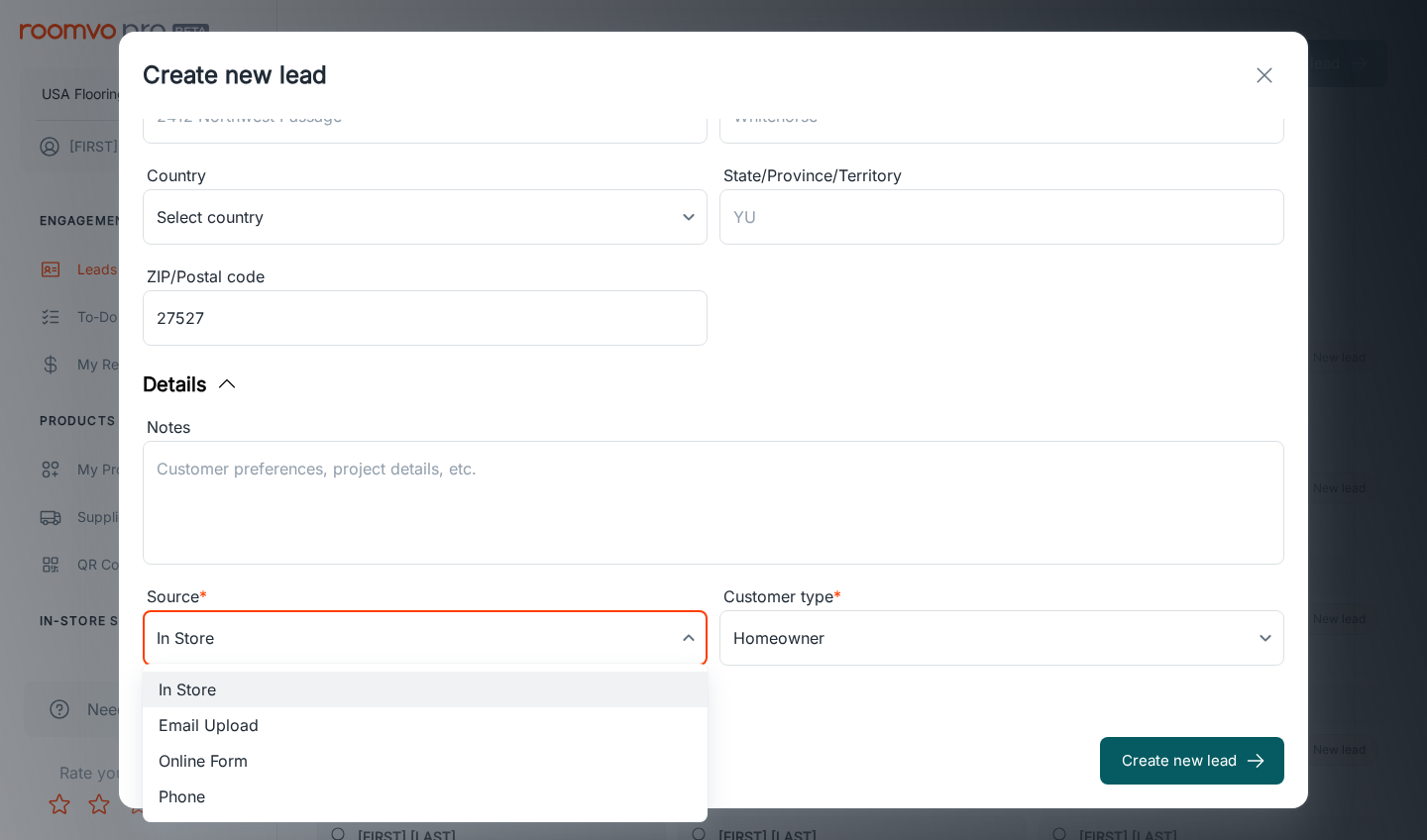 scroll, scrollTop: 377, scrollLeft: 0, axis: vertical 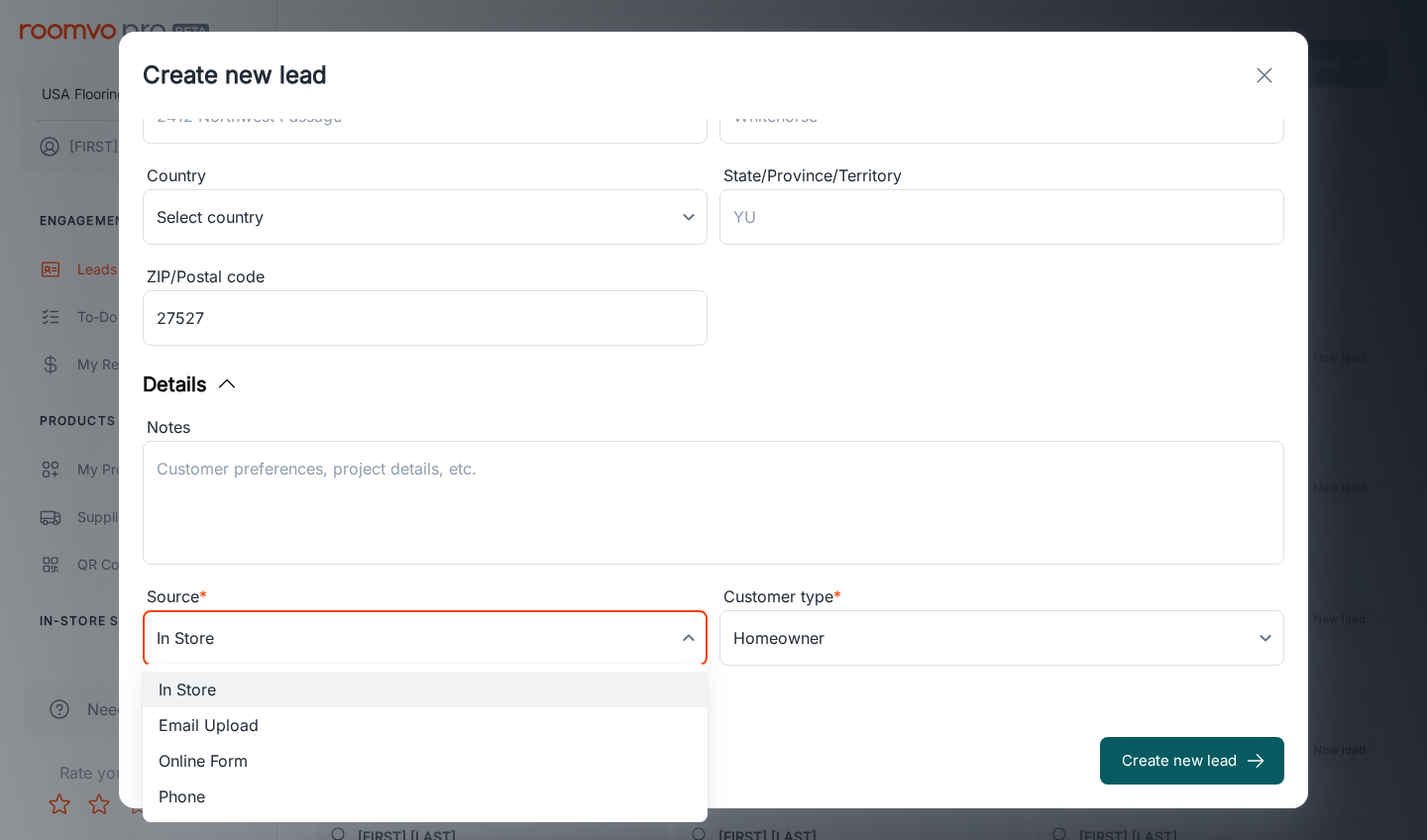 type on "online_form" 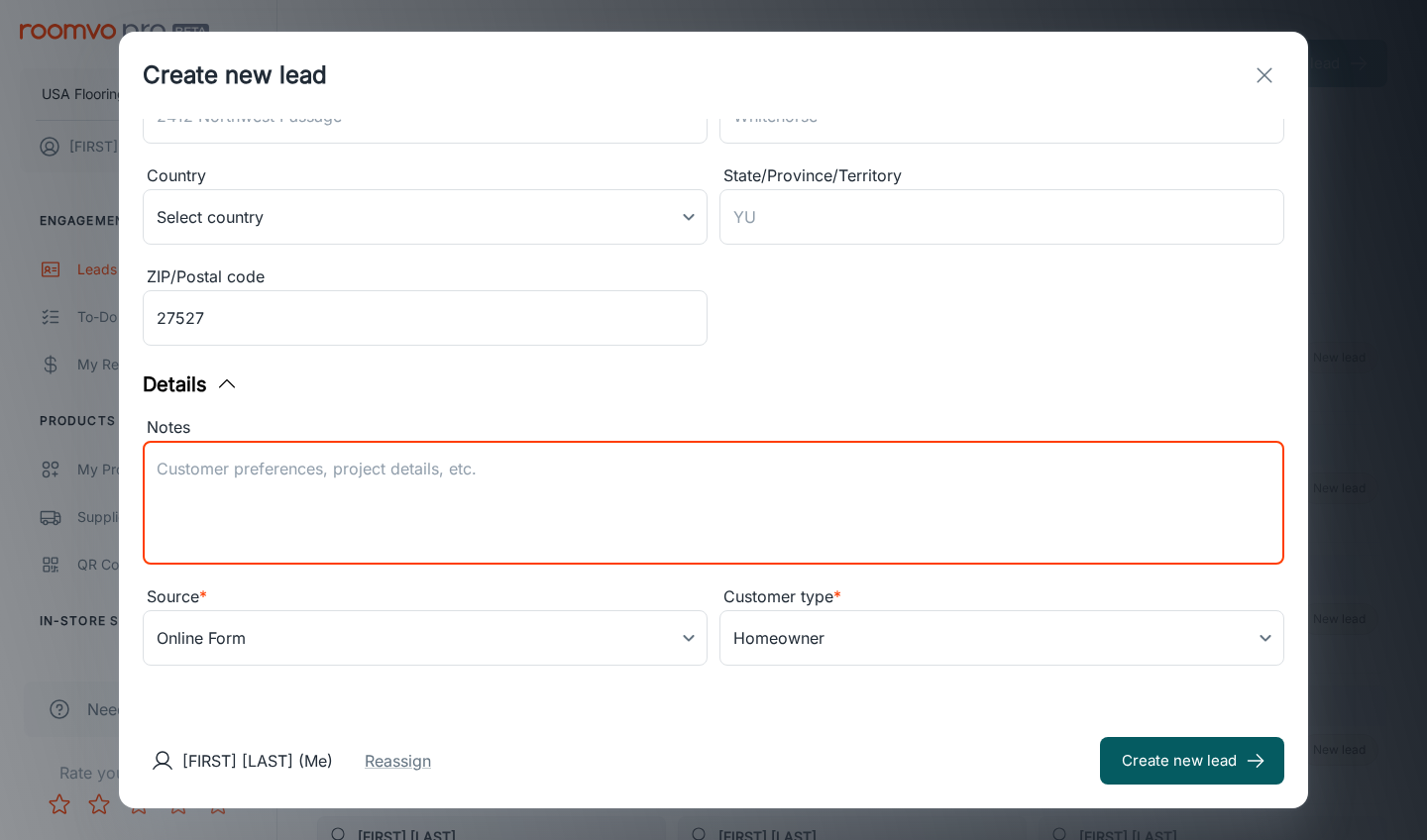 click on "Notes" at bounding box center [714, 503] 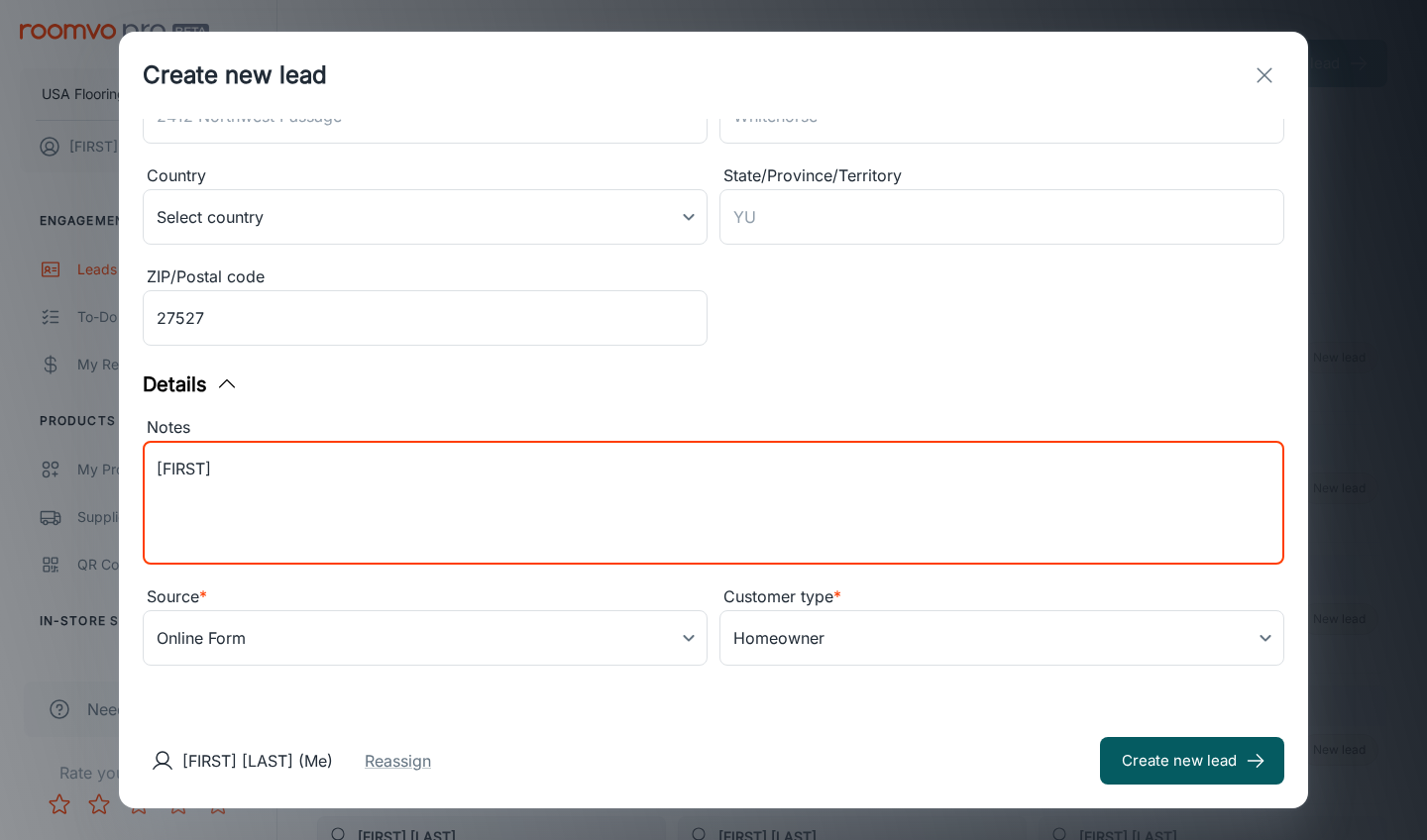 scroll, scrollTop: 377, scrollLeft: 0, axis: vertical 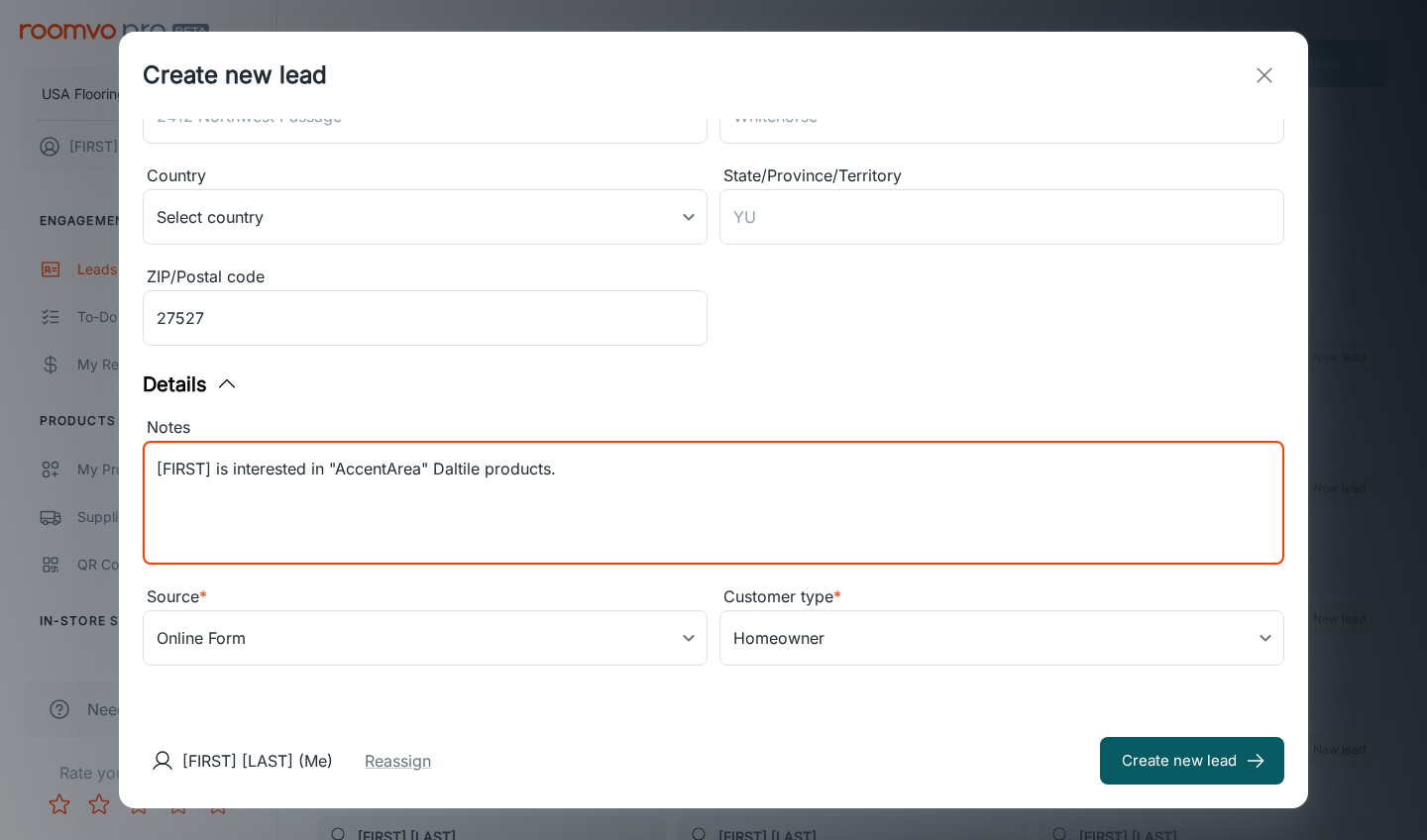 click on "[FIRST] is interested in "AccentArea" Daltile products. x ​" at bounding box center (714, 502) 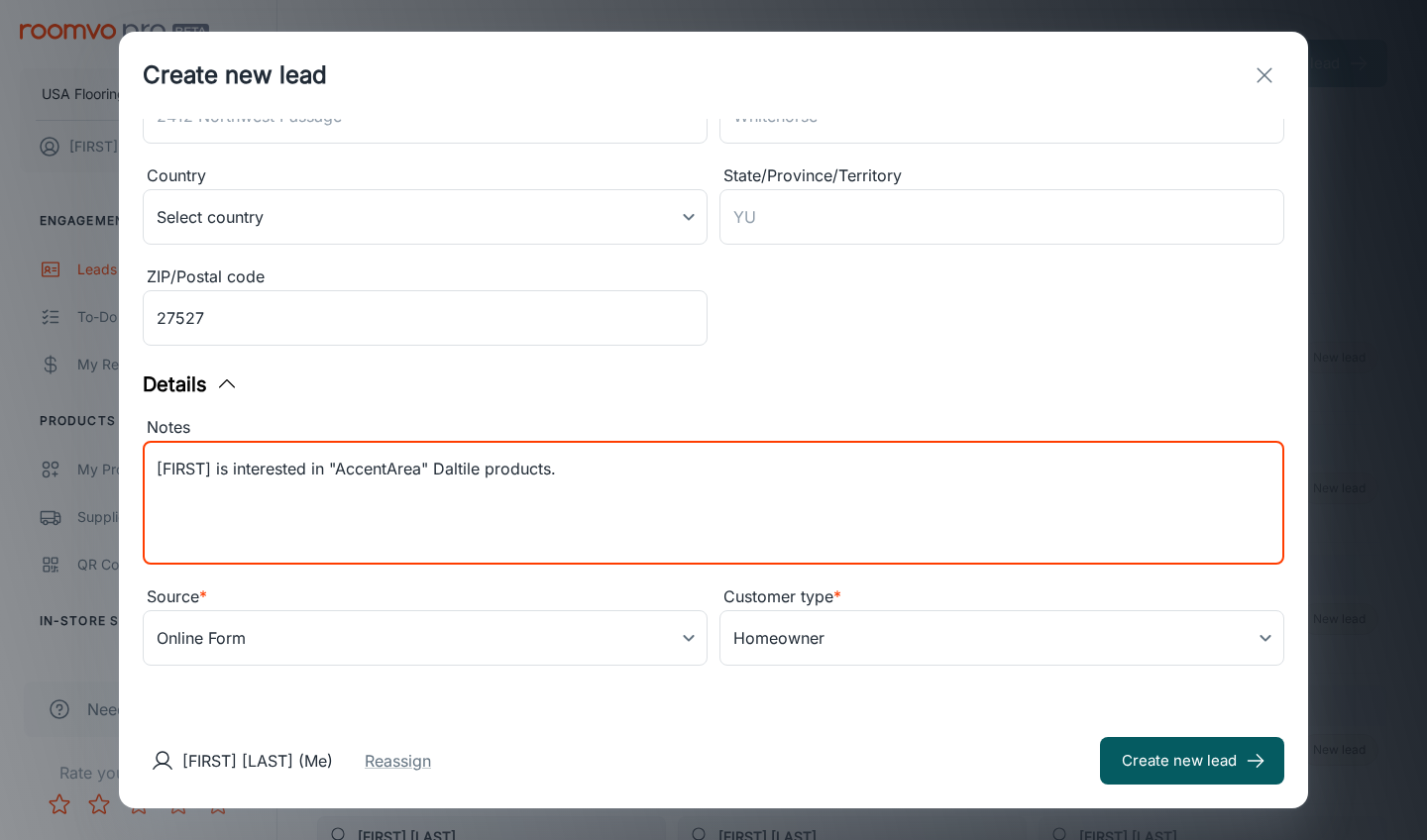 click on "[FIRST] is interested in "AccentArea" Daltile products." at bounding box center [714, 503] 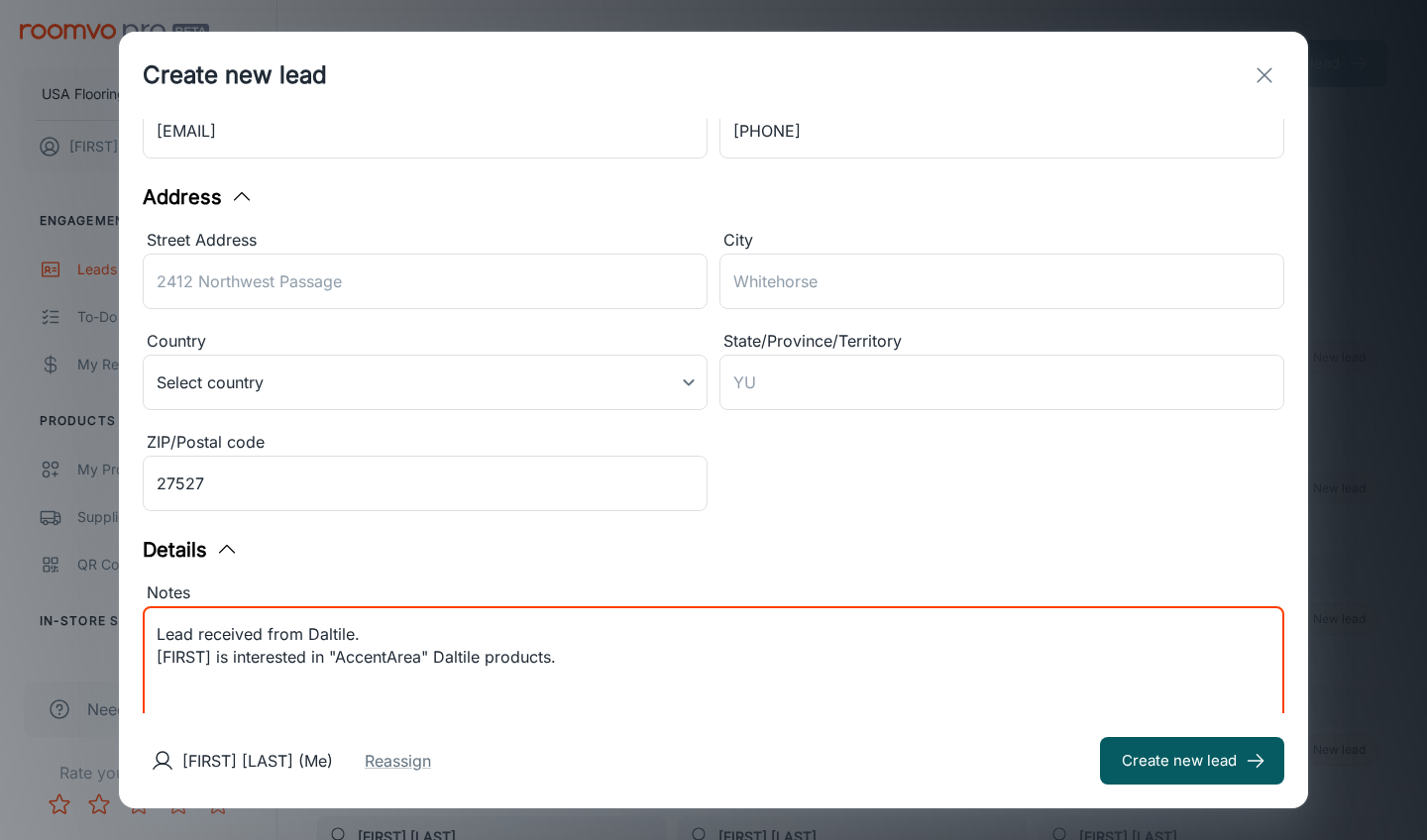 scroll, scrollTop: 213, scrollLeft: 0, axis: vertical 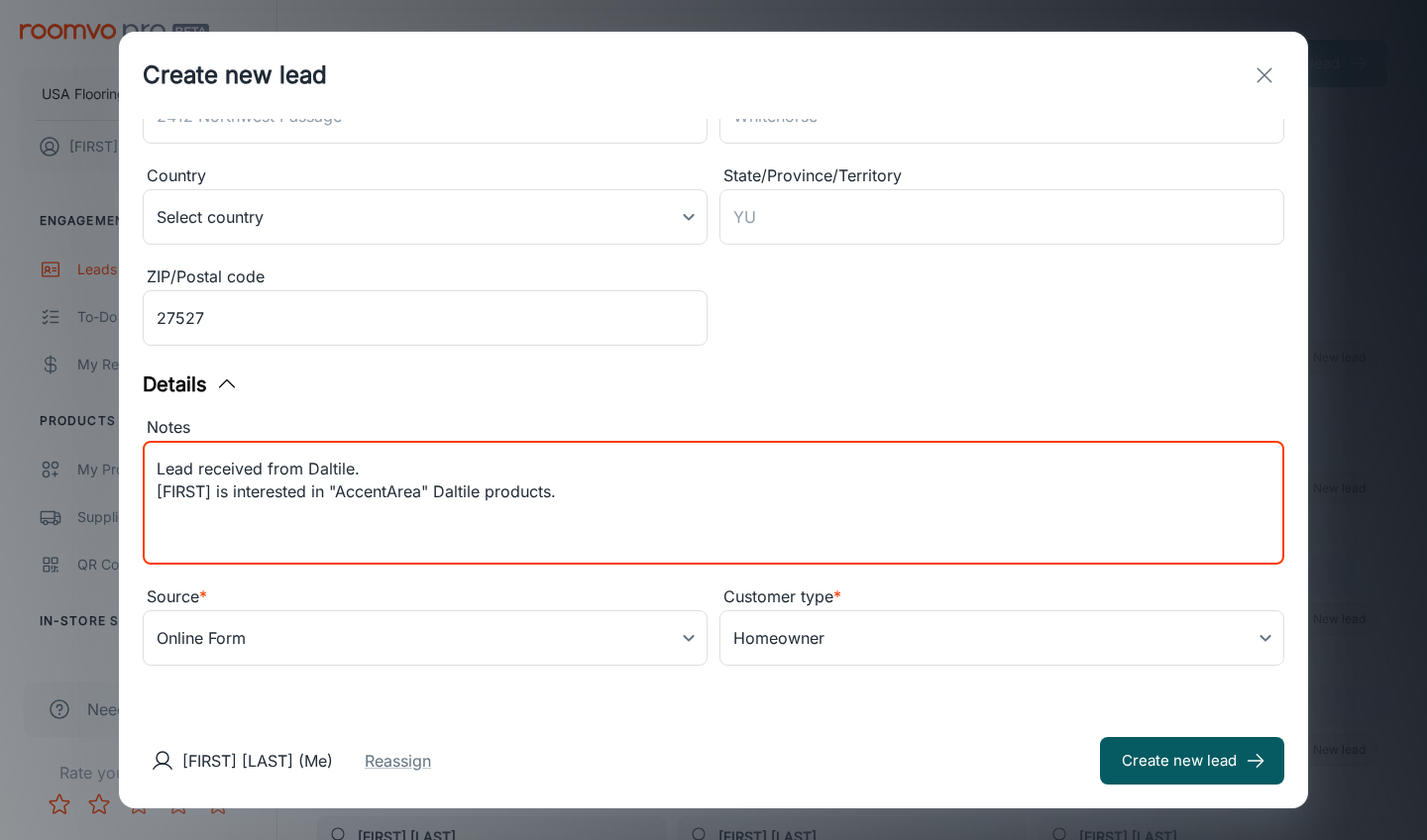 drag, startPoint x: 560, startPoint y: 484, endPoint x: 107, endPoint y: 430, distance: 456.20719 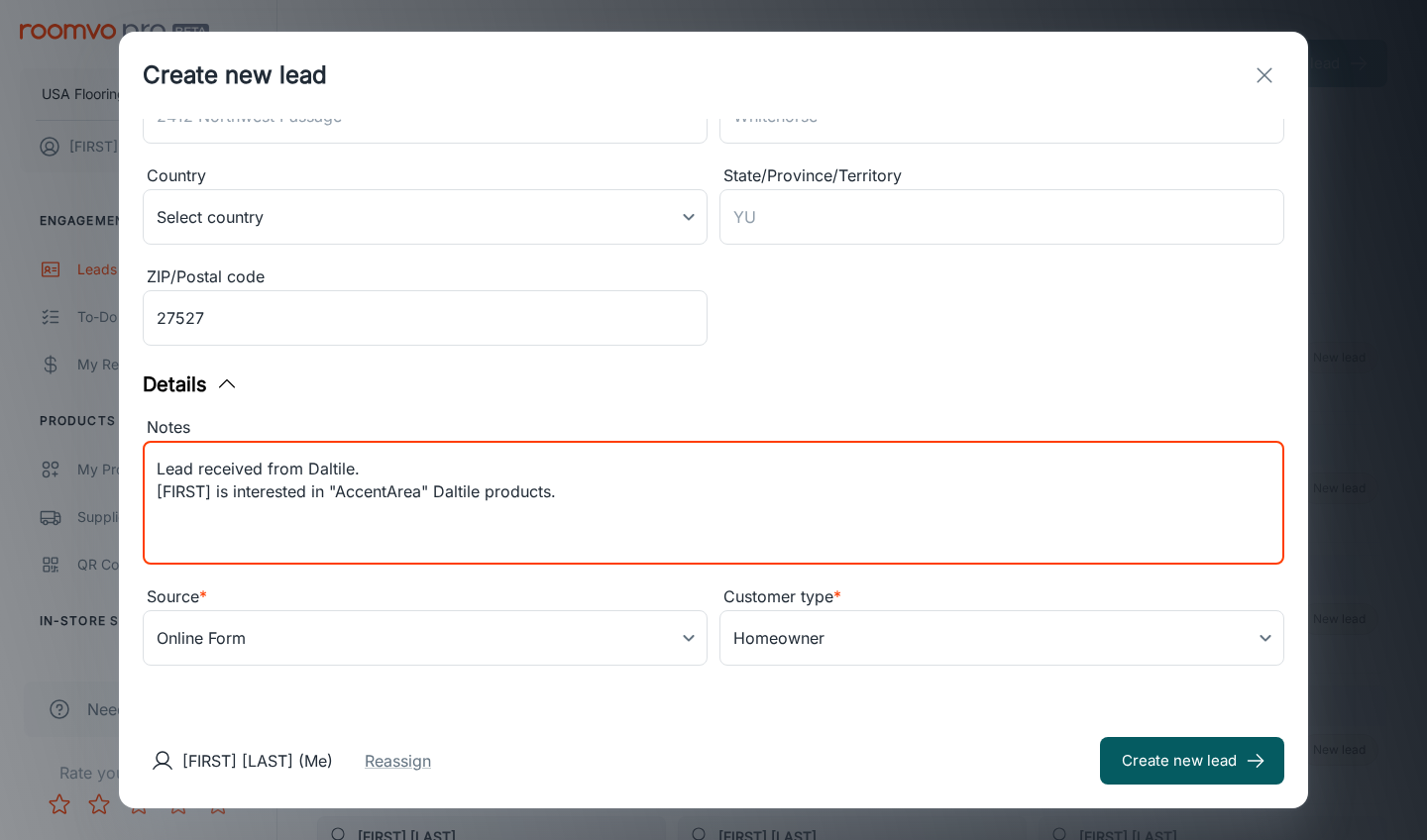 click on "Create new lead Contact Information First name * [FIRST] ​ Last name [LAST] ​ Email address * [EMAIL] ​ Phone number * [PHONE] ​ Address Street Address ​ City ​ Country Select country ​ State/Province/Territory ​ ZIP/Postal code [POSTAL_CODE] ​ Details Notes Lead received from Daltile.
[FIRST] is interested in "AccentArea" Daltile products.
x ​ Source * Online Form online_form ​ Customer type * Homeowner 5 ​ [FIRST] [LAST] (Me) Reassign Create new lead" at bounding box center (714, 420) 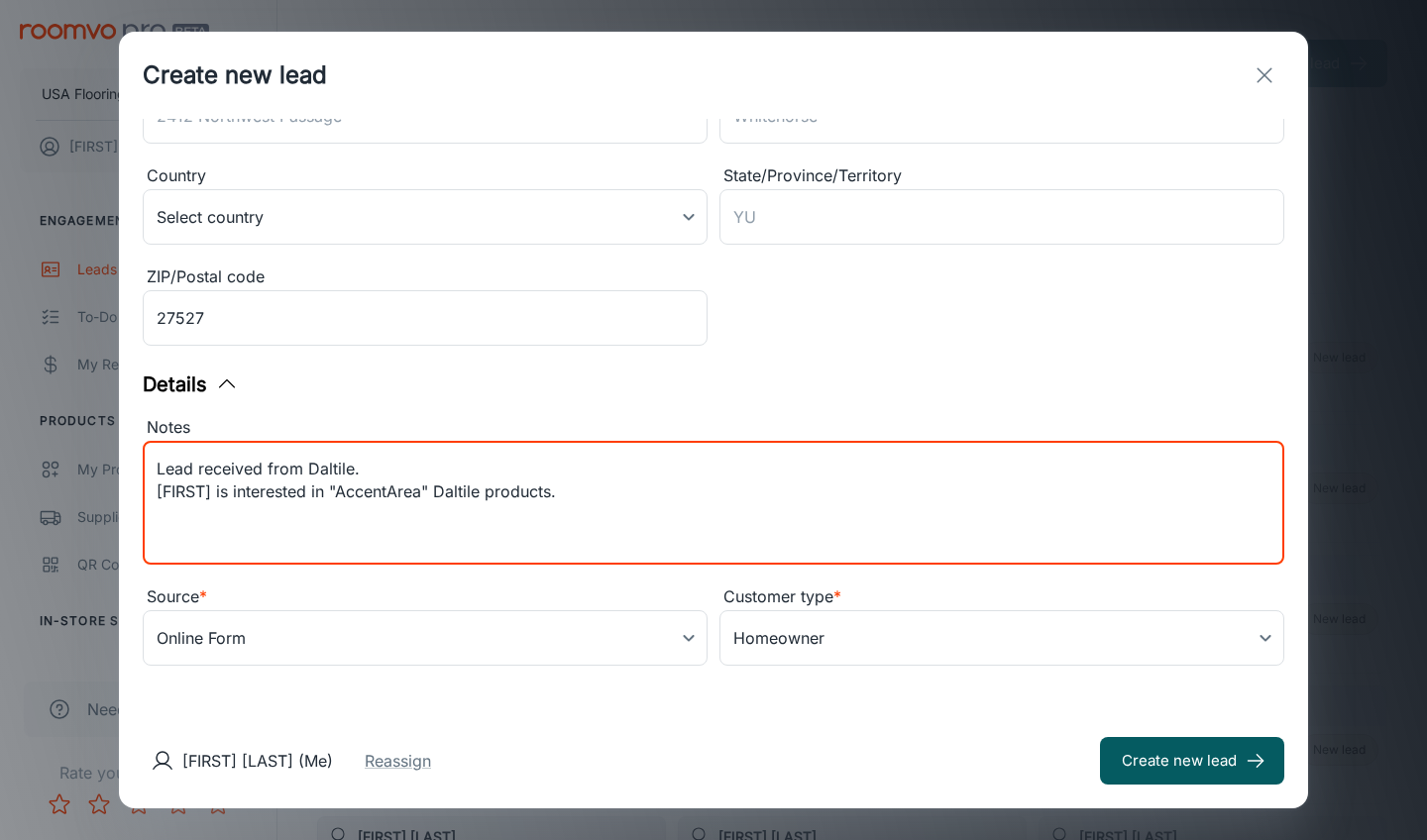 type on "Lead received from Daltile.
[FIRST] is interested in "AccentArea" Daltile products." 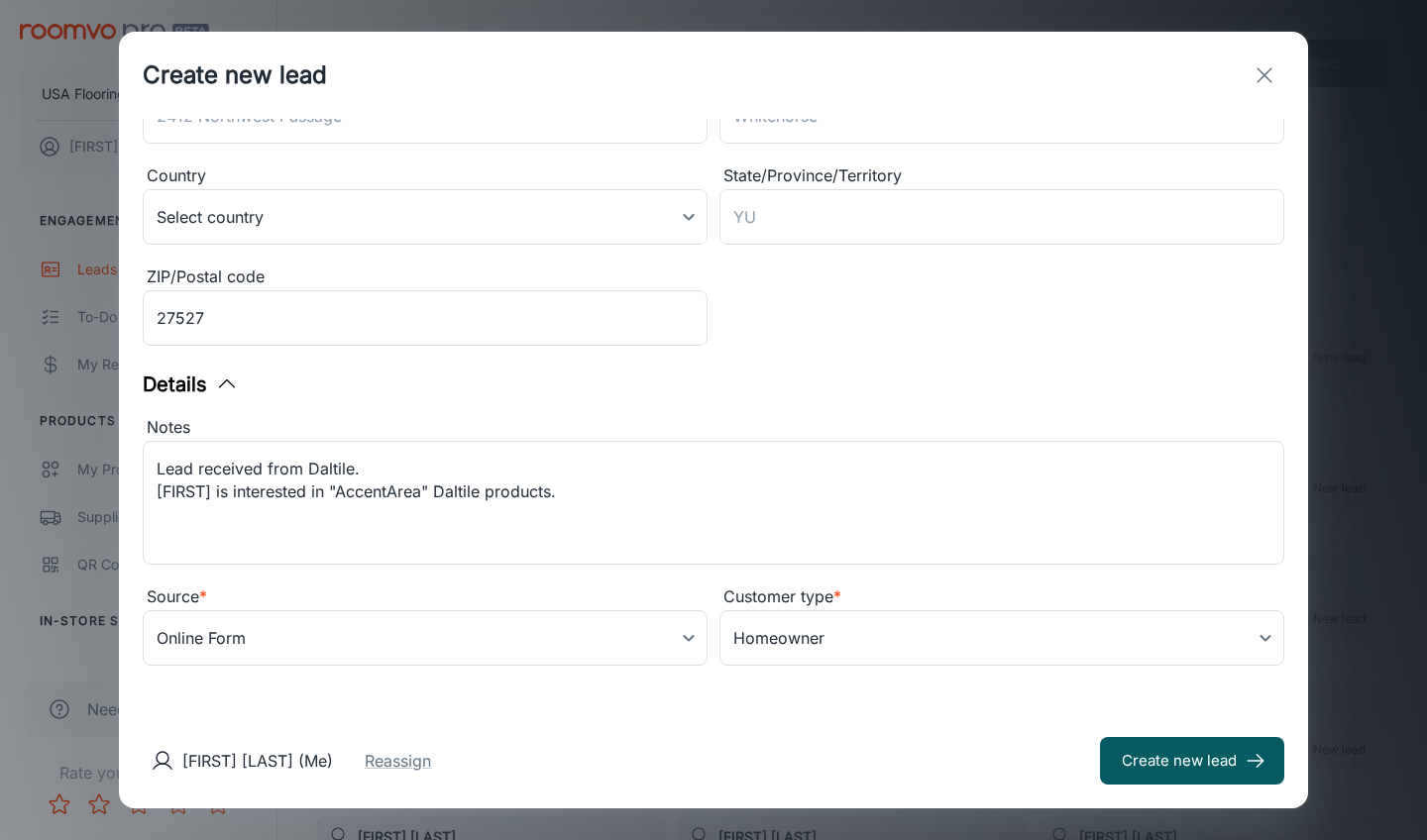 click on "[FIRST] [LAST] (Me) Reassign Create new lead" at bounding box center (714, 761) 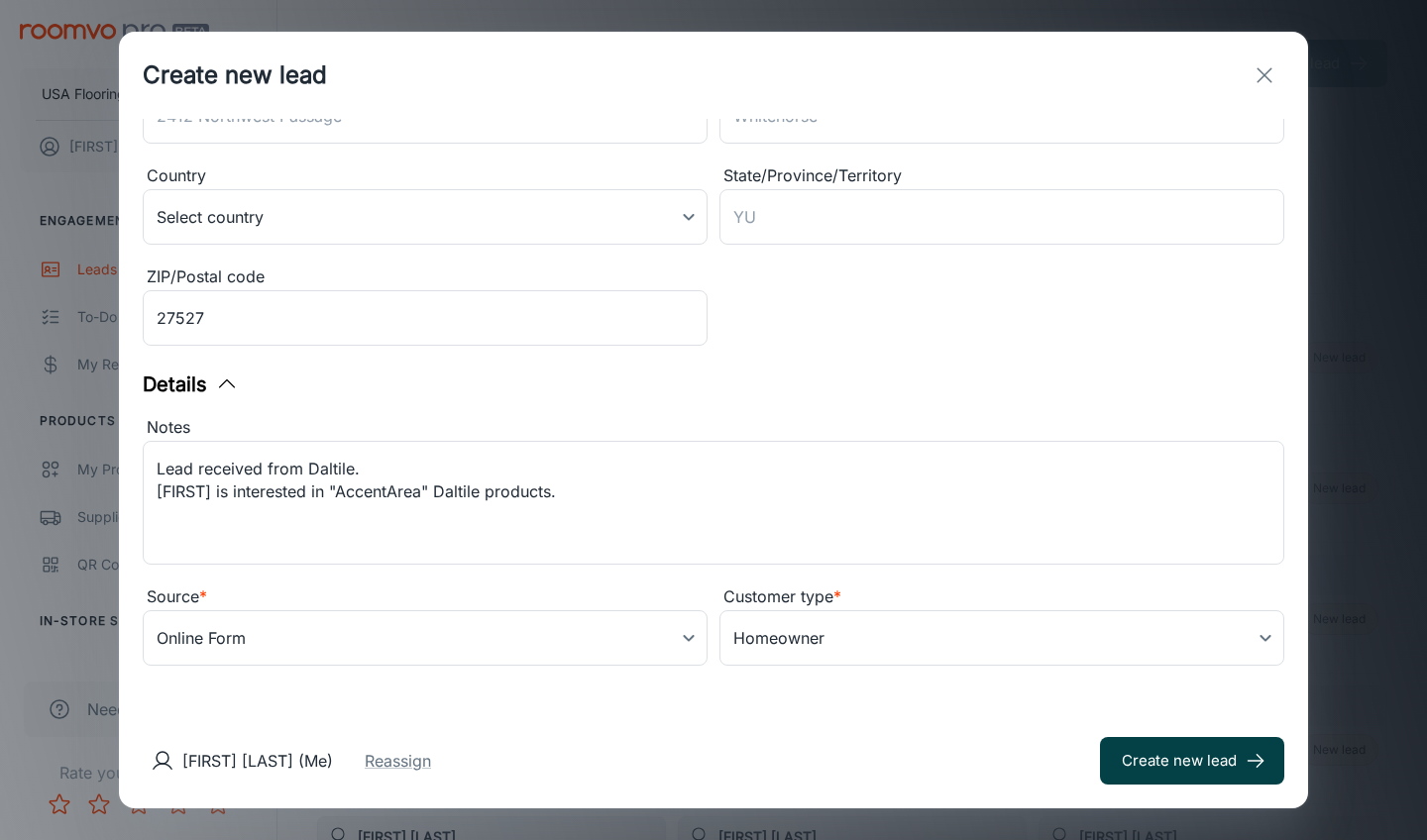 click on "Create new lead" at bounding box center [1192, 761] 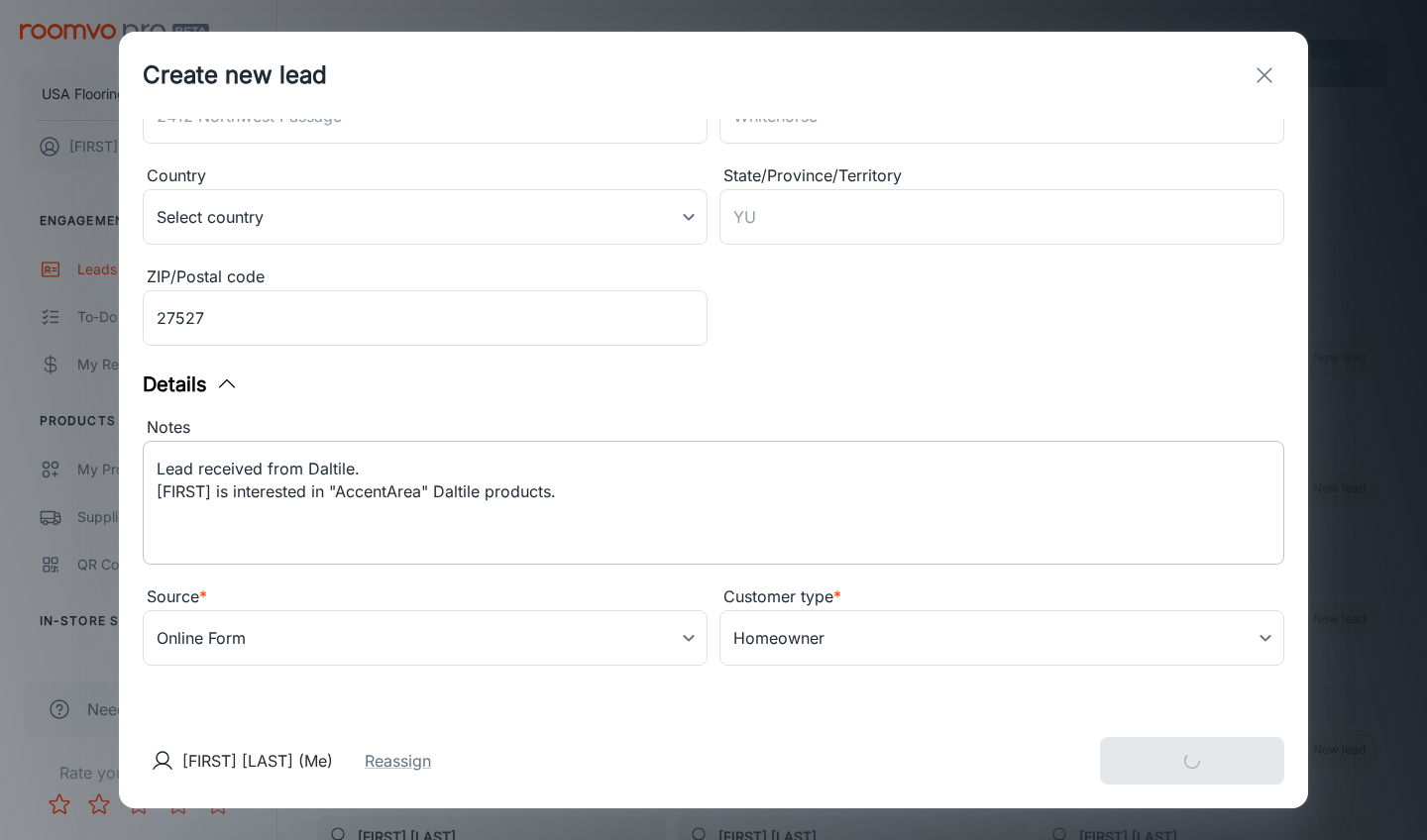 type 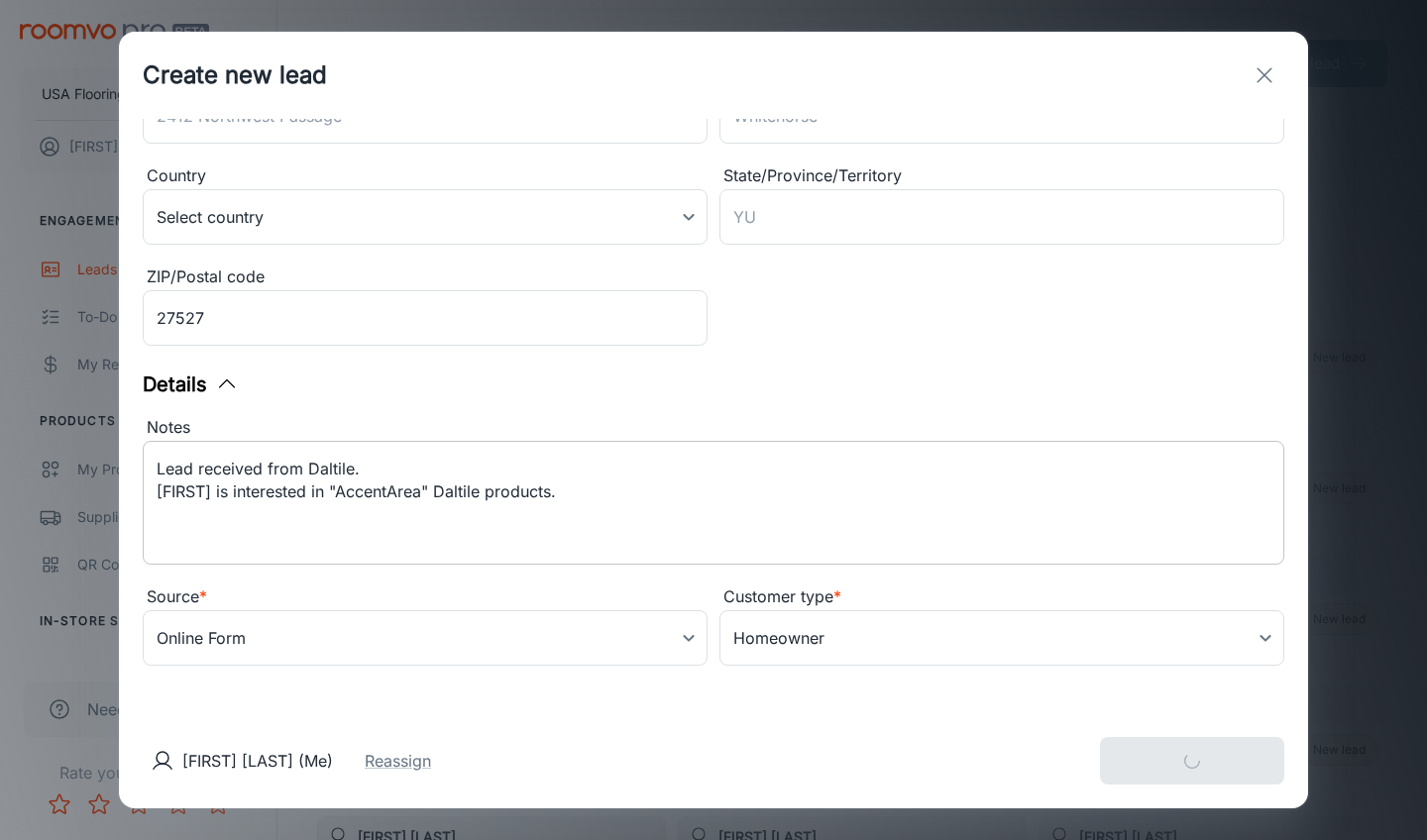 type 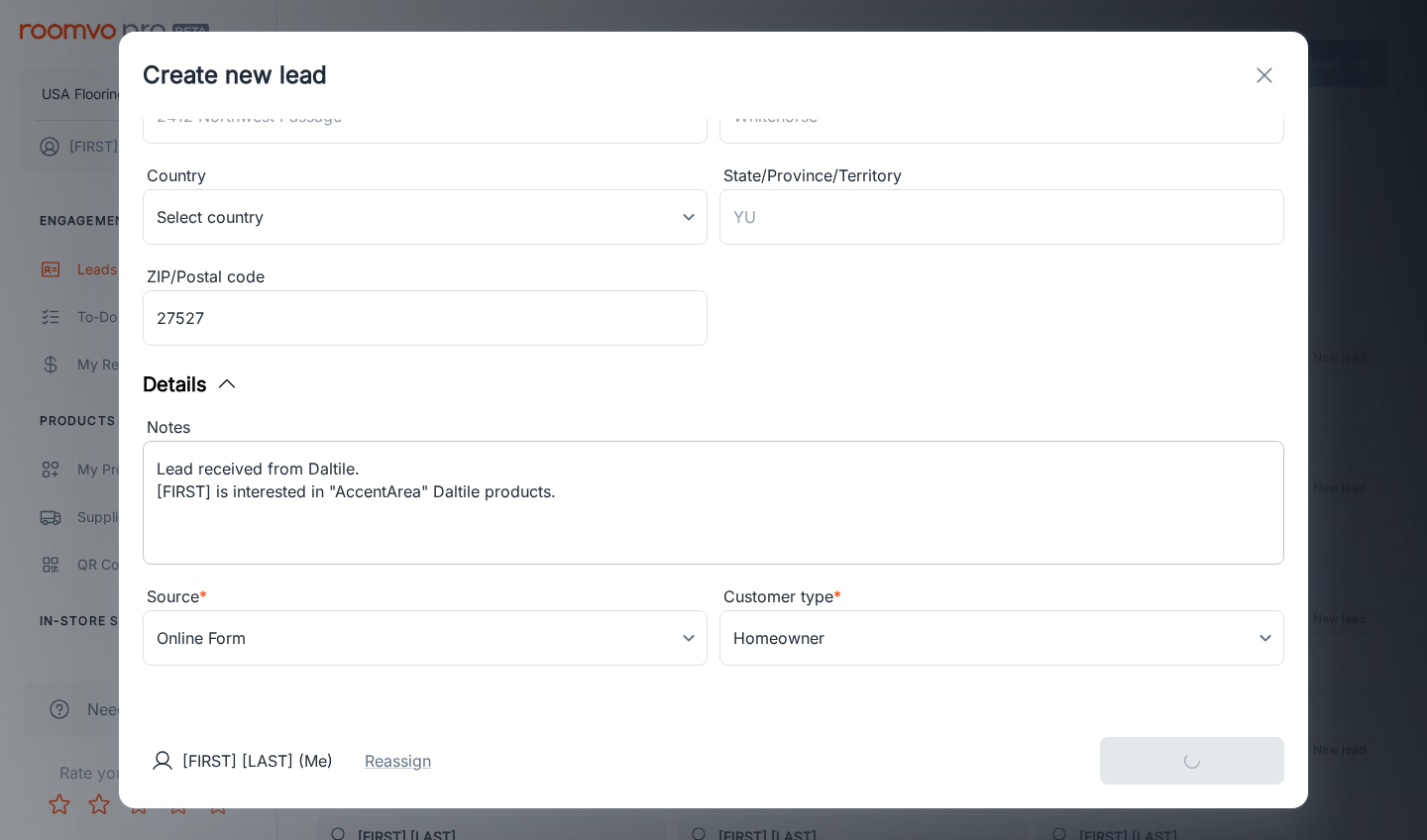 type 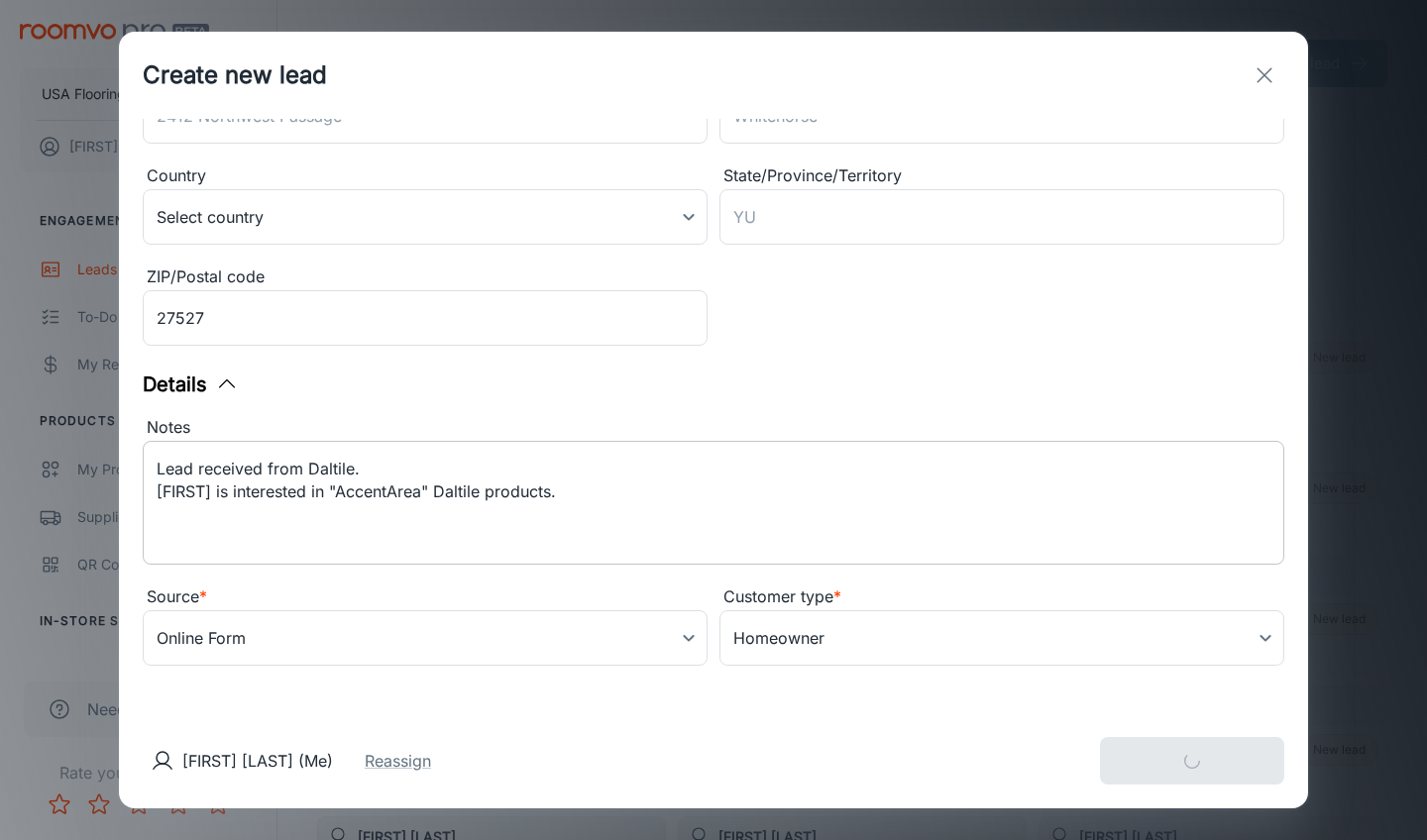 type 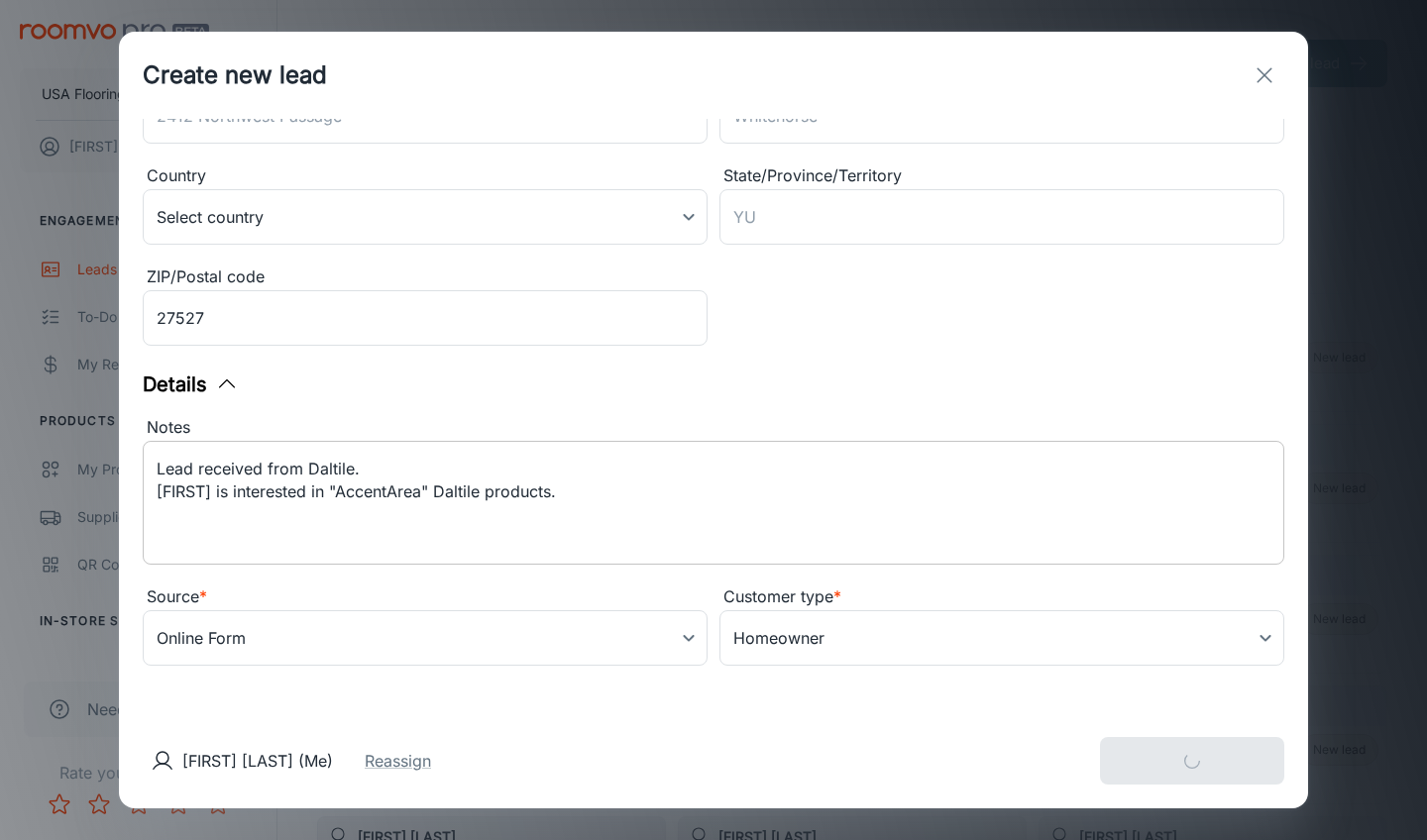 type 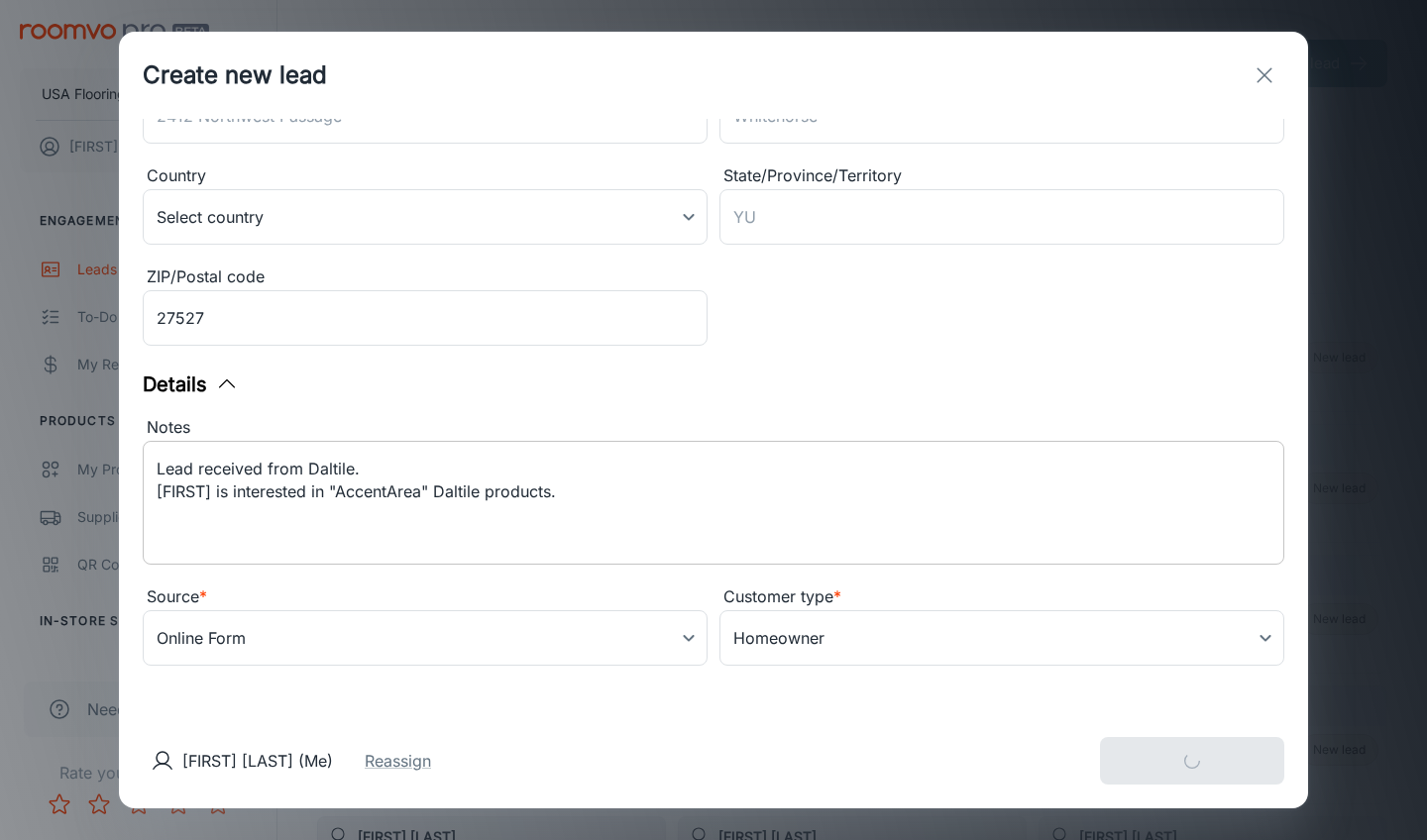 type 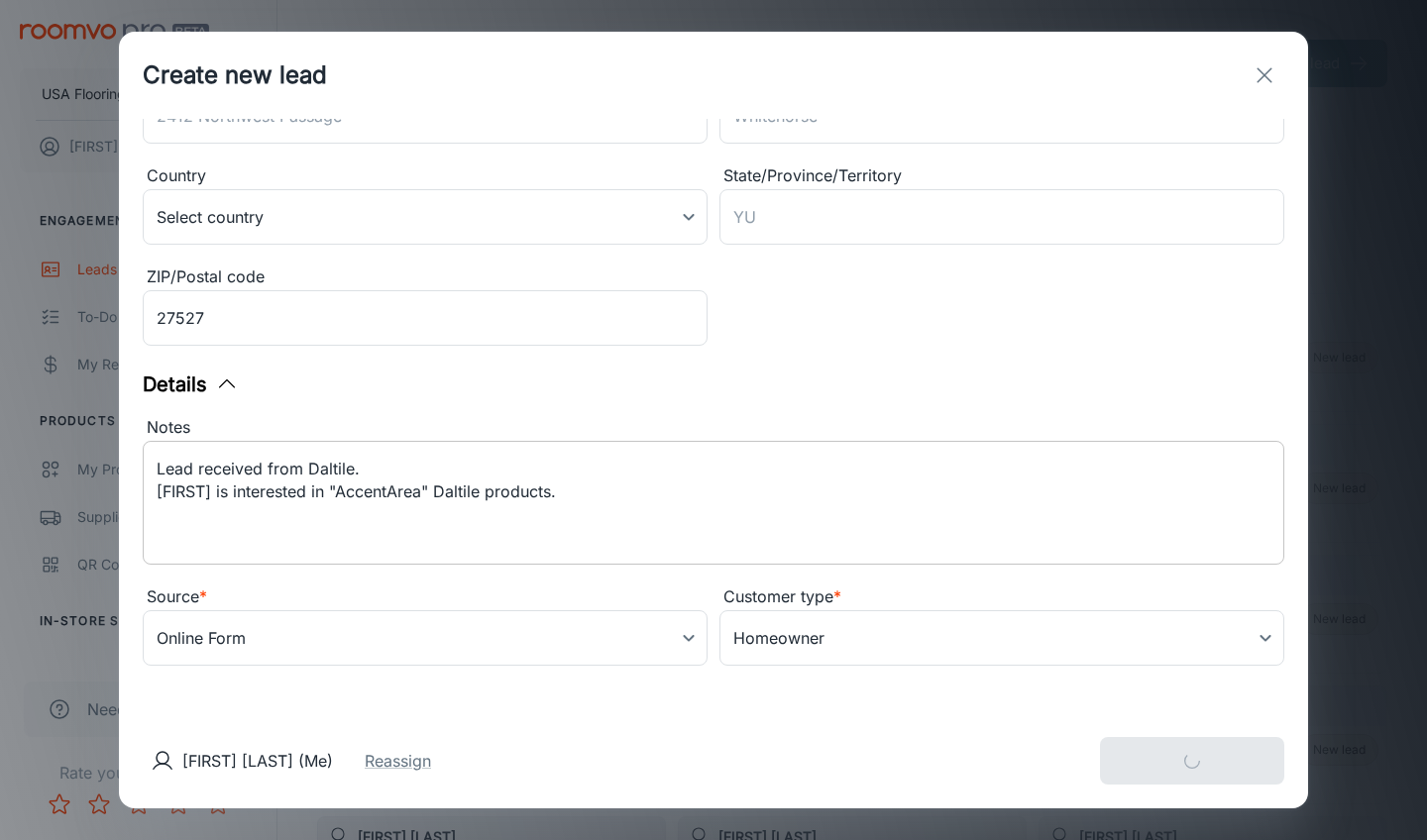 type on "in_store" 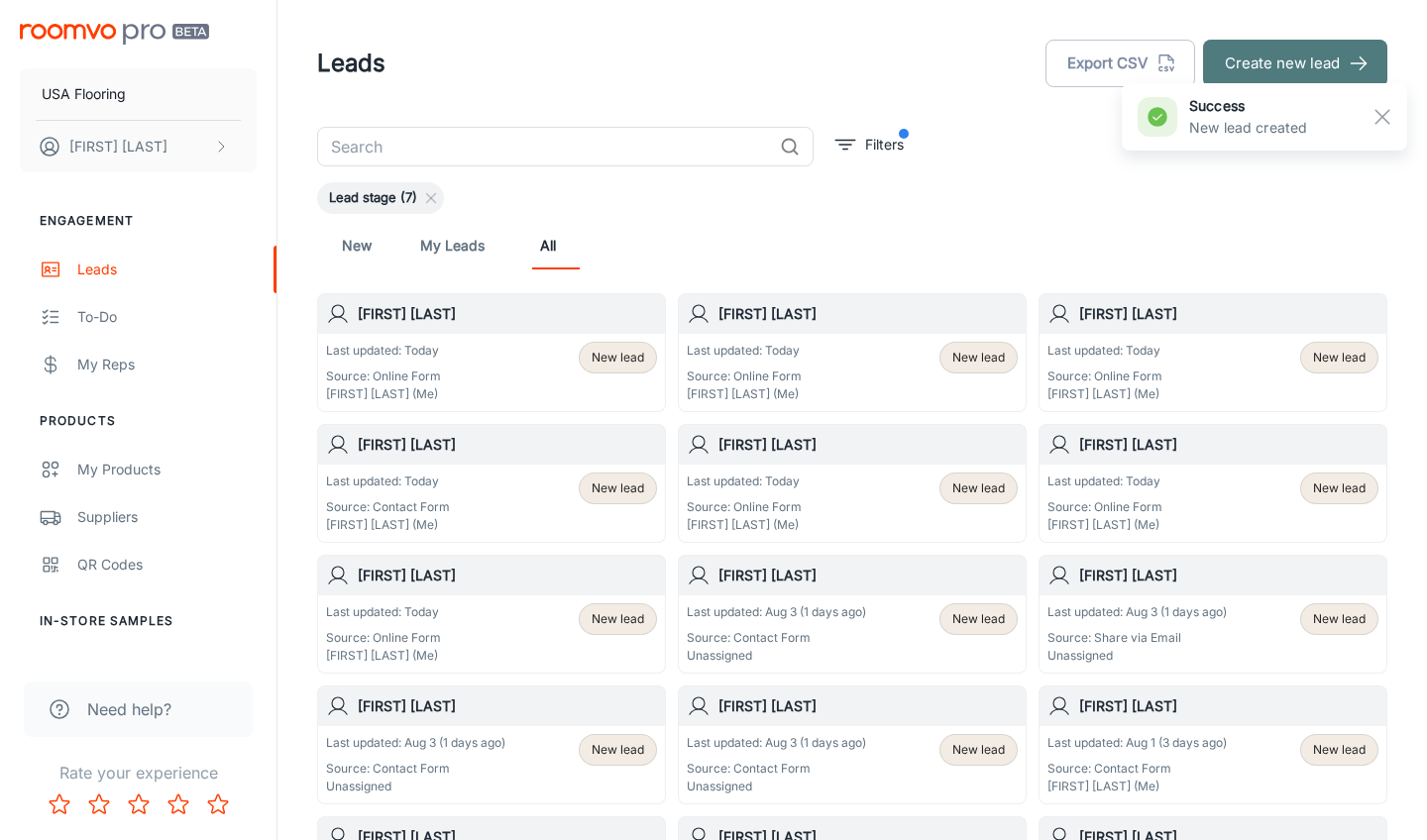 click on "Create new lead" at bounding box center (1295, 63) 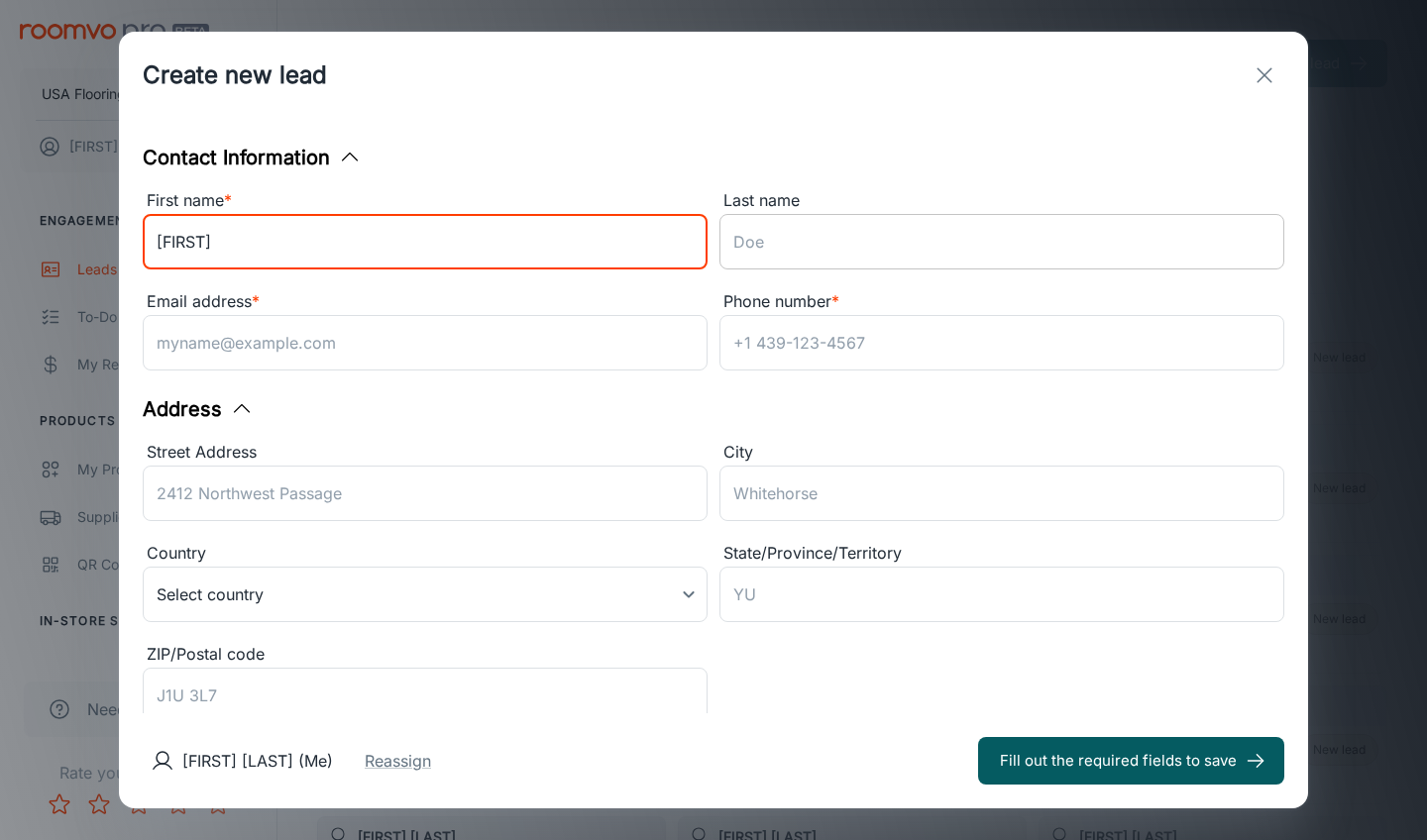 type on "[FIRST]" 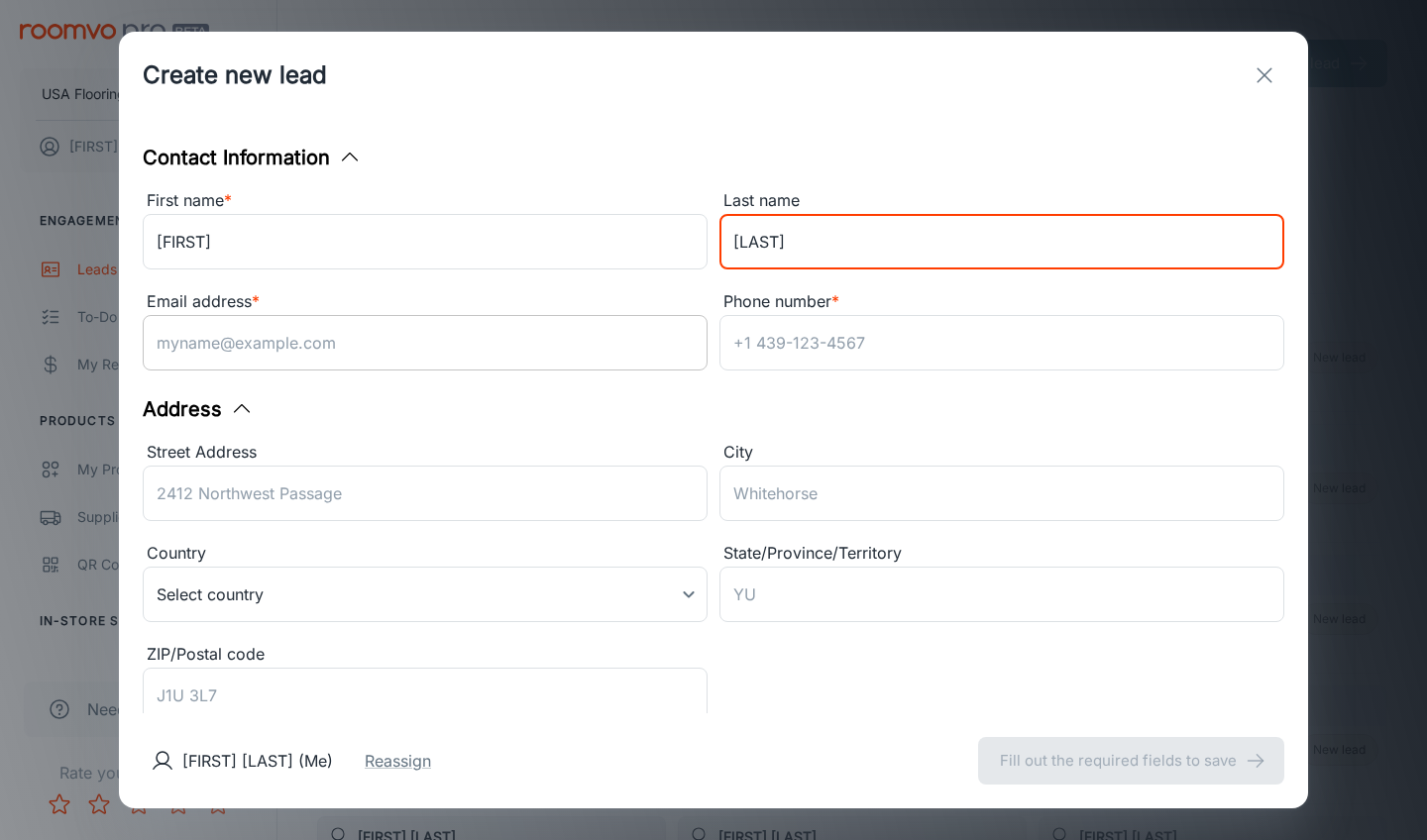 type on "[LAST]" 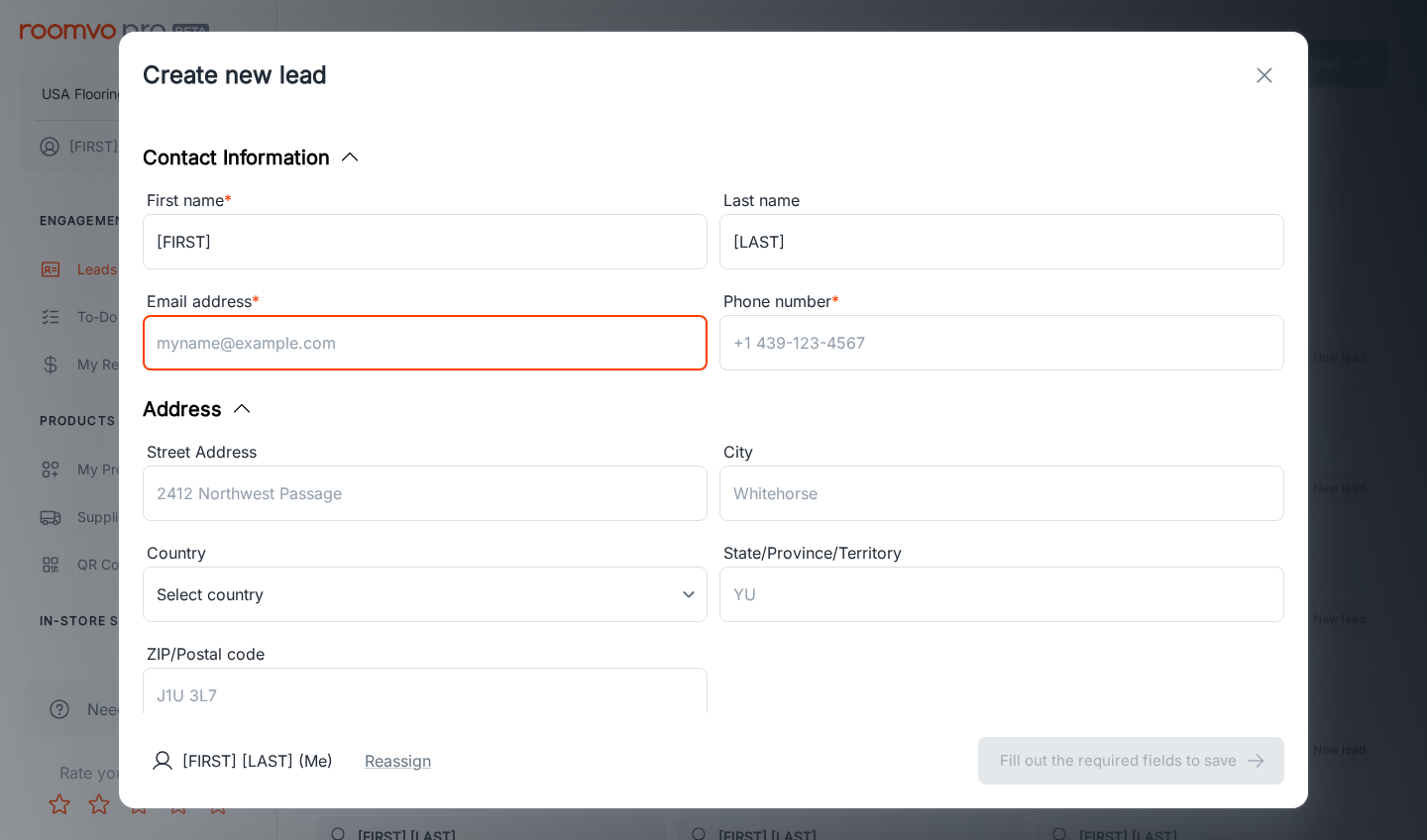 paste on "[EMAIL]" 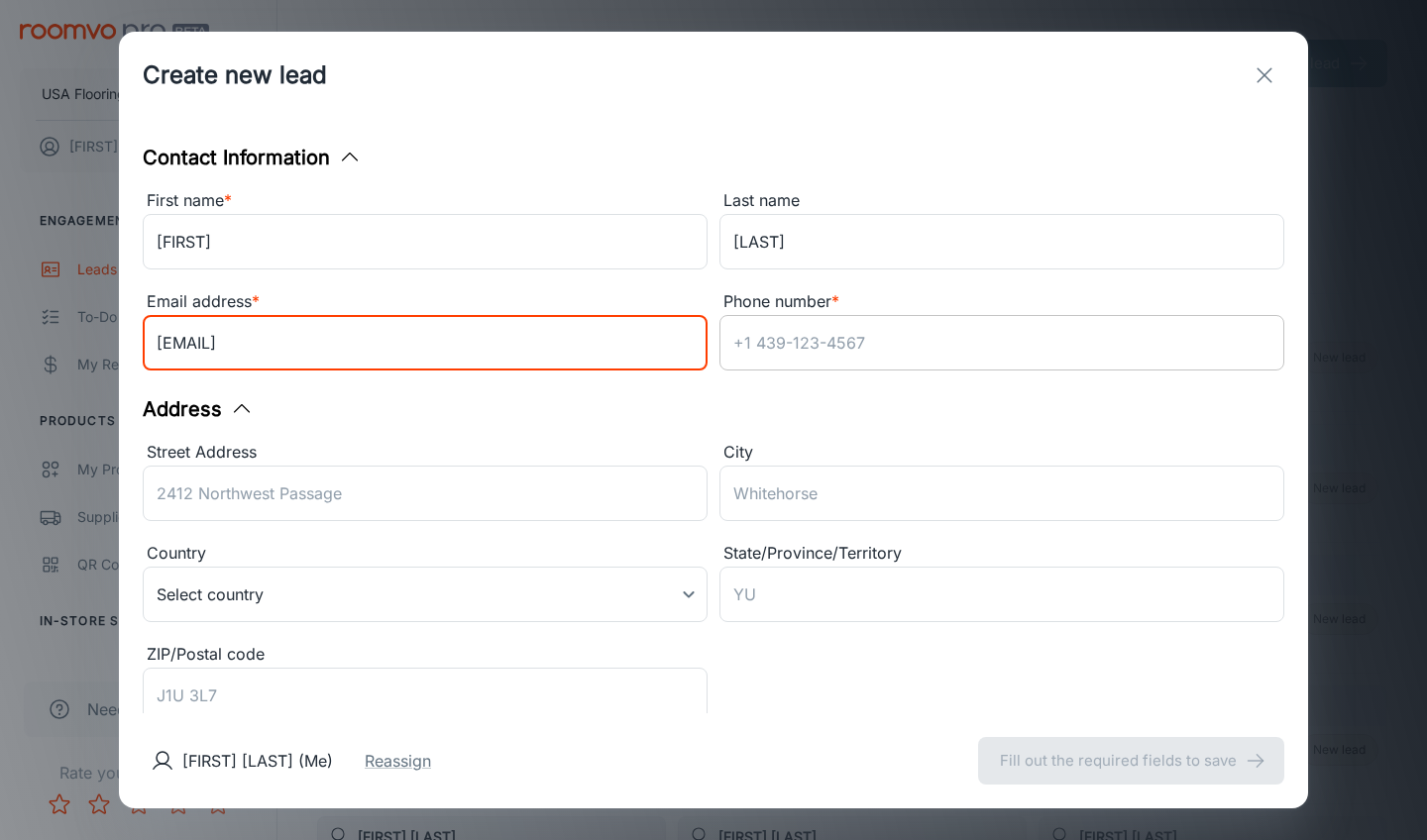 type on "[EMAIL]" 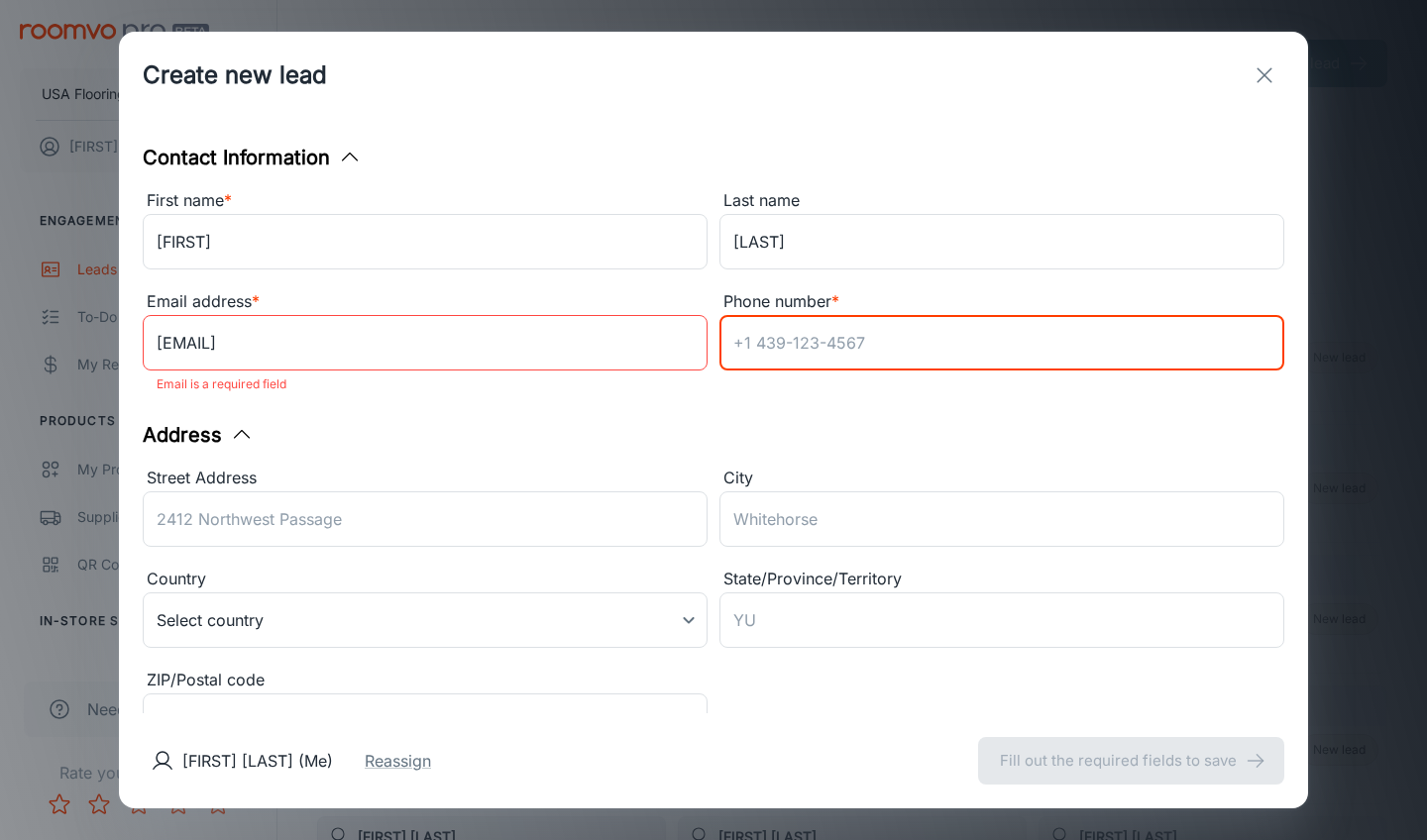 paste on "[PHONE]" 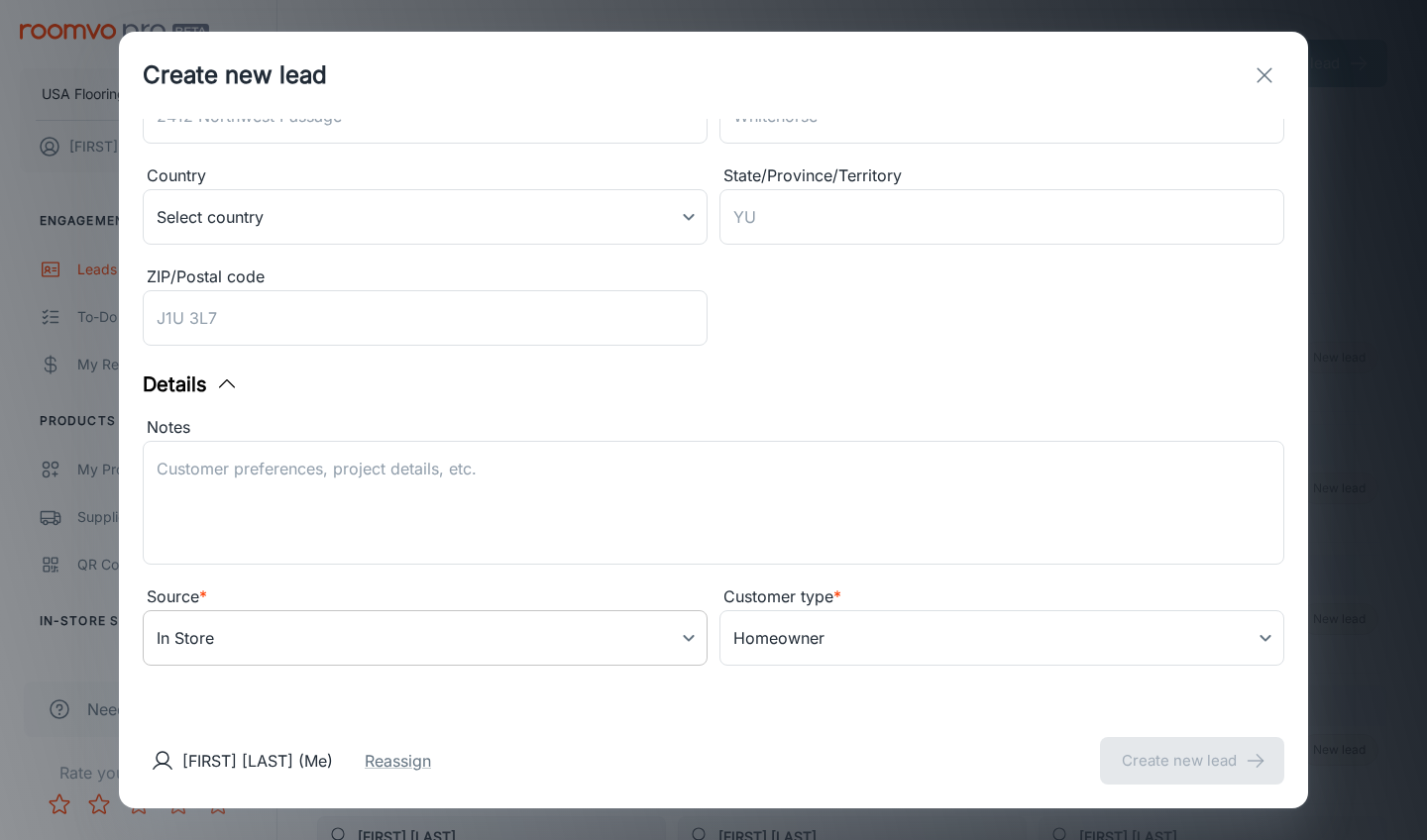 scroll, scrollTop: 377, scrollLeft: 0, axis: vertical 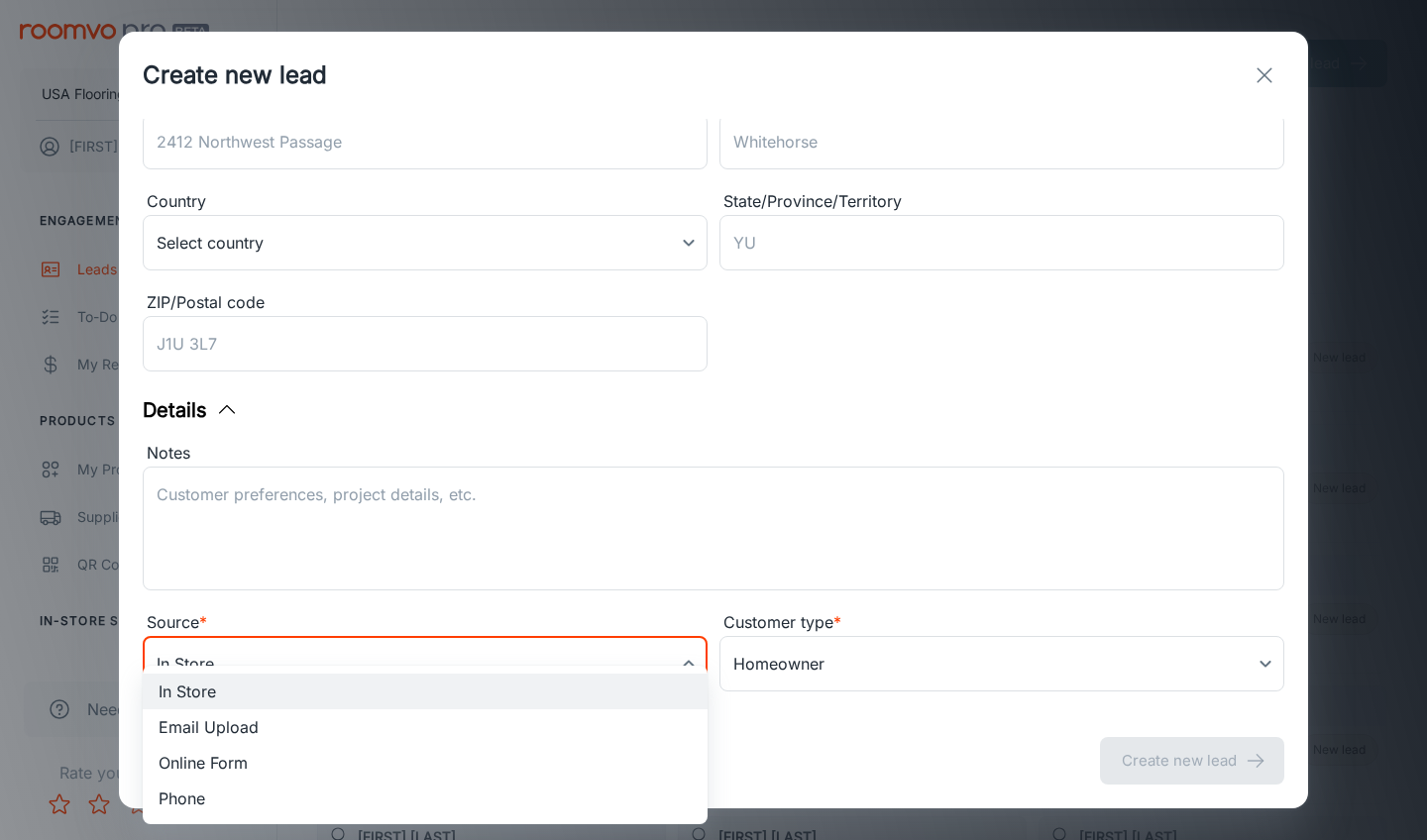 click on "USA Flooring Carson   Worthington Engagement Leads To-do My Reps Products My Products Suppliers QR Codes In-Store Samples My Samples My Stores Configure Roomvo Sites Platform Management User Administration Need help? Rate your experience Leads Export CSV Create new lead ​ Filters Lead stage (7) New My Leads All [FIRST] [LAST] Last updated: Today Source: Online Form Carson Worthington (Me) New lead [FIRST] [LAST] Last updated: Today Source: Online Form Carson Worthington (Me) New lead [FIRST] [LAST] Last updated: Today Source: Online Form Carson Worthington (Me) New lead [FIRST] [LAST]  Last updated: Today Source: Contact Form Carson Worthington (Me) New lead [FIRST] [LAST] Last updated: Today Source: Online Form Carson Worthington (Me) New lead [FIRST] [LAST] Last updated: Today Source: Online Form Carson Worthington (Me) New lead [FIRST] [LAST] Last updated: Today Source: Online Form Carson Worthington (Me) New lead [FIRST] [LAST]  Last updated: Aug 3 (1 days ago) Source: Contact Form Unassigned New lead * *" at bounding box center [714, 420] 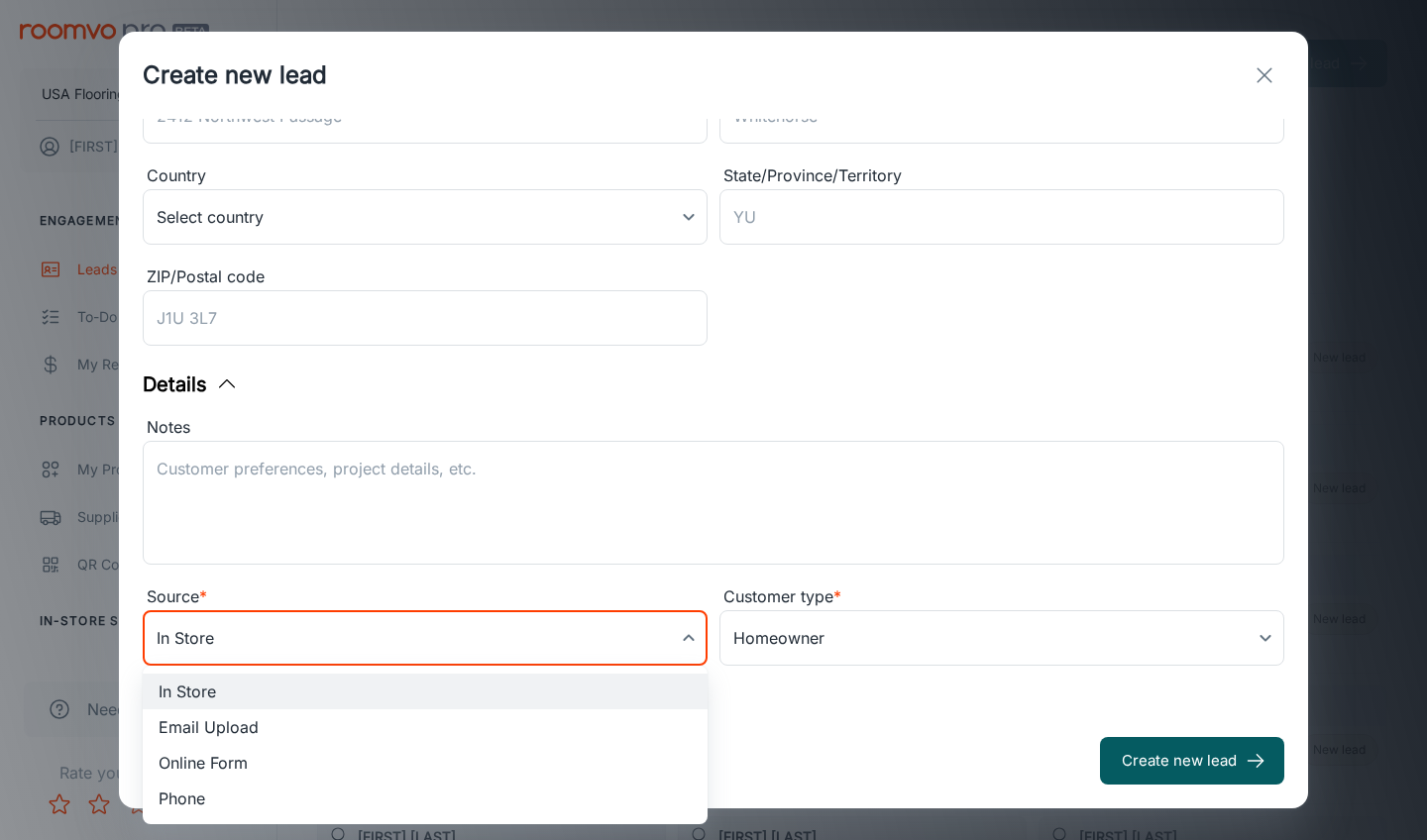 click on "Online Form" at bounding box center [425, 763] 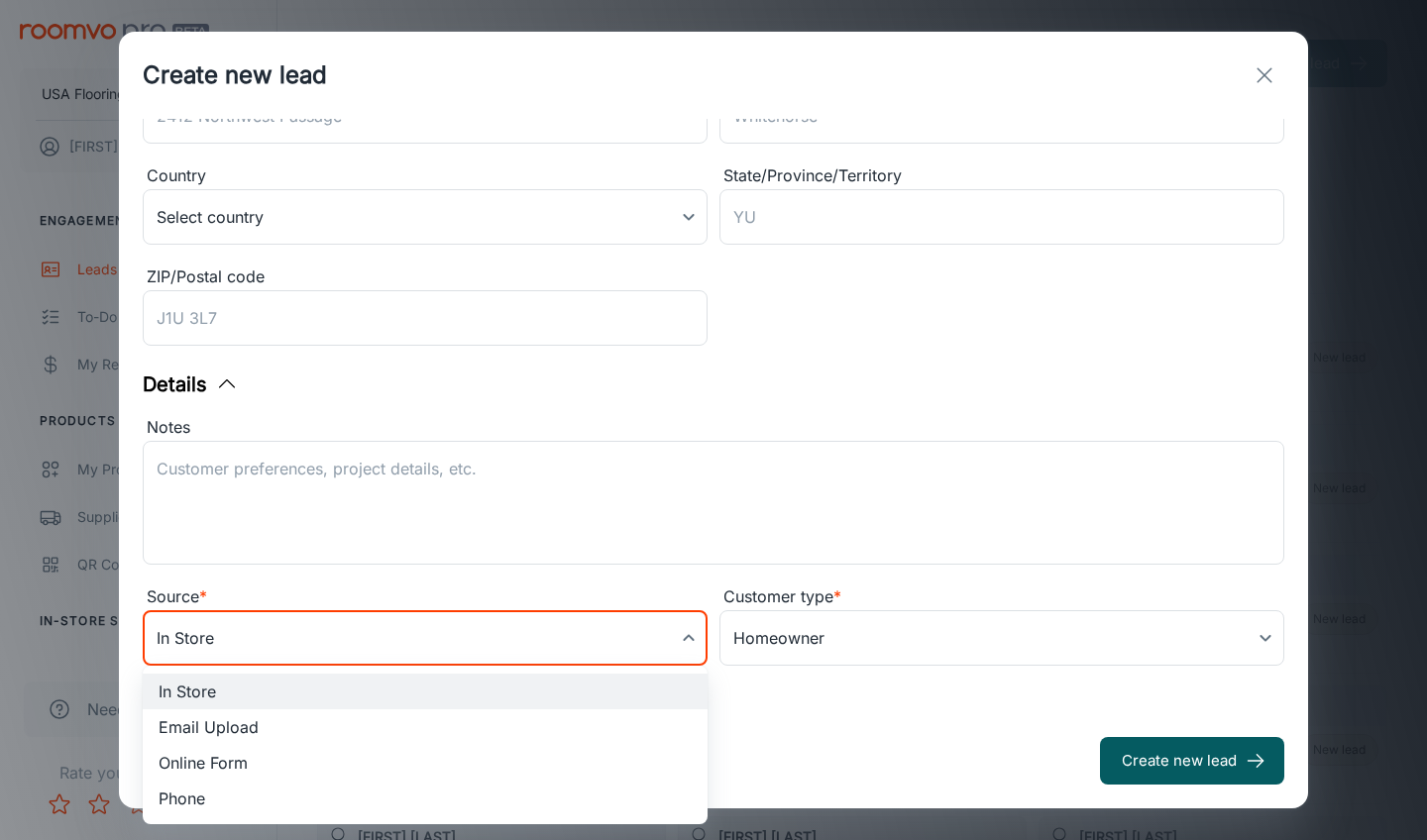 type on "online_form" 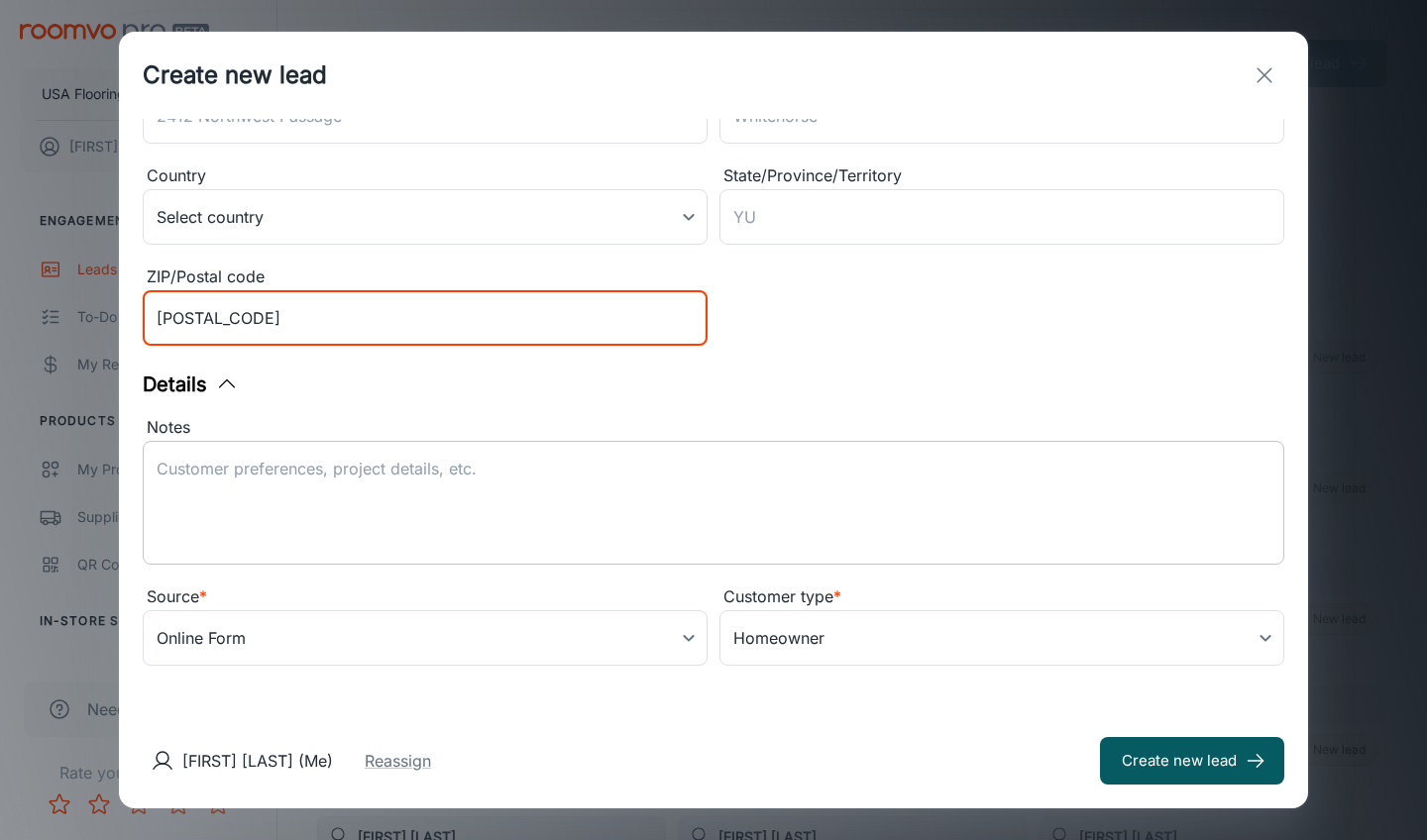 type on "[POSTAL_CODE]" 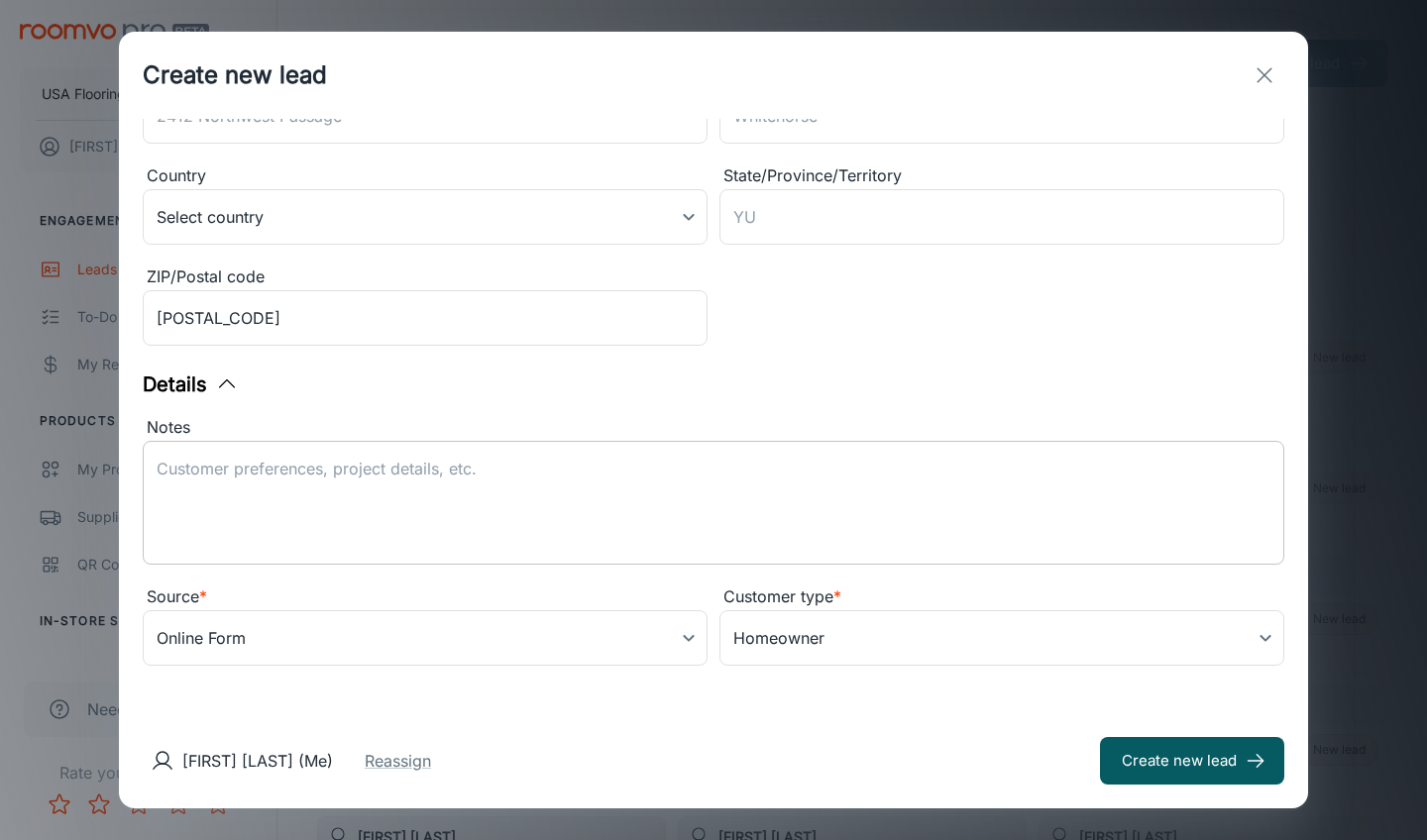 click on "x ​" at bounding box center [714, 502] 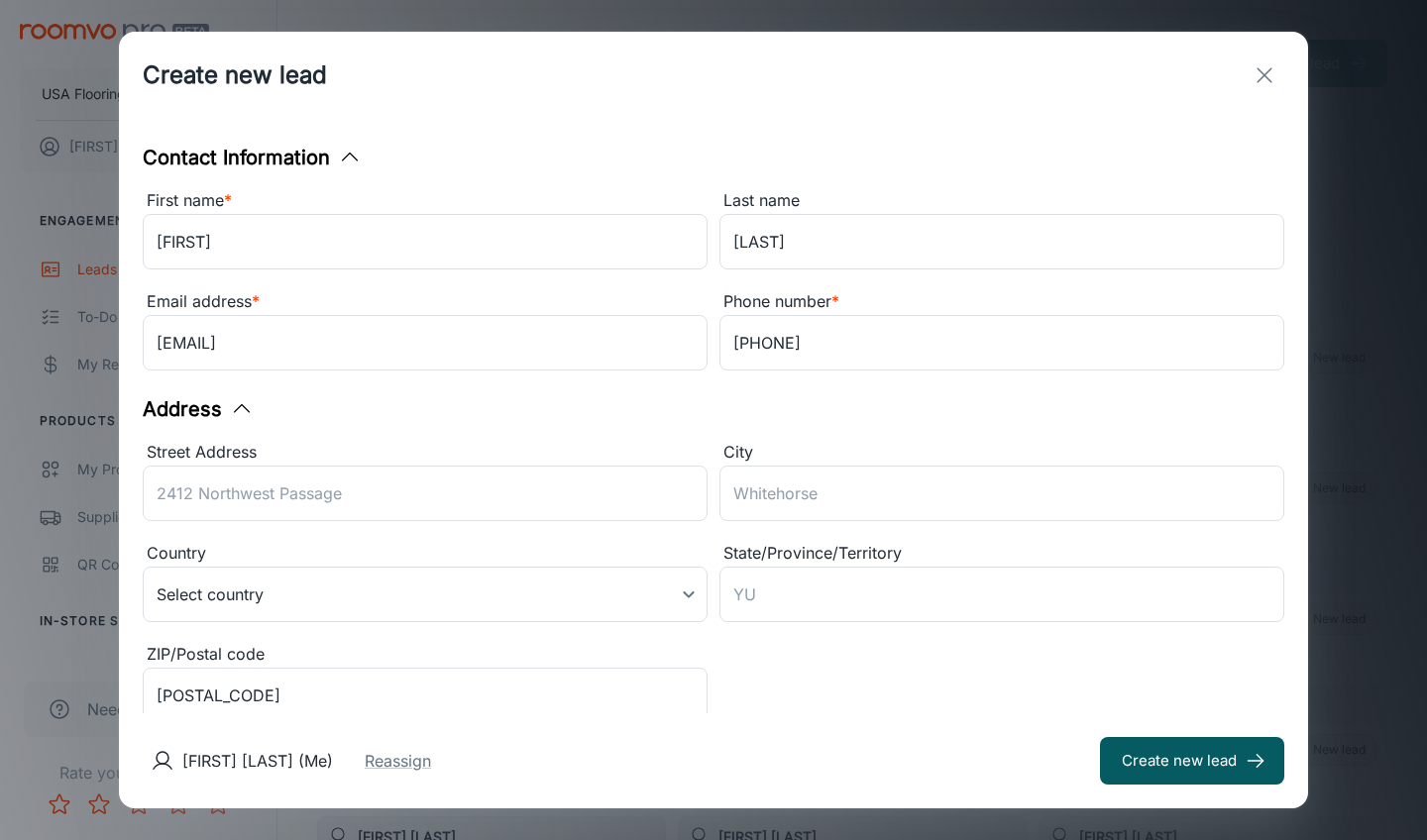 scroll, scrollTop: 0, scrollLeft: 0, axis: both 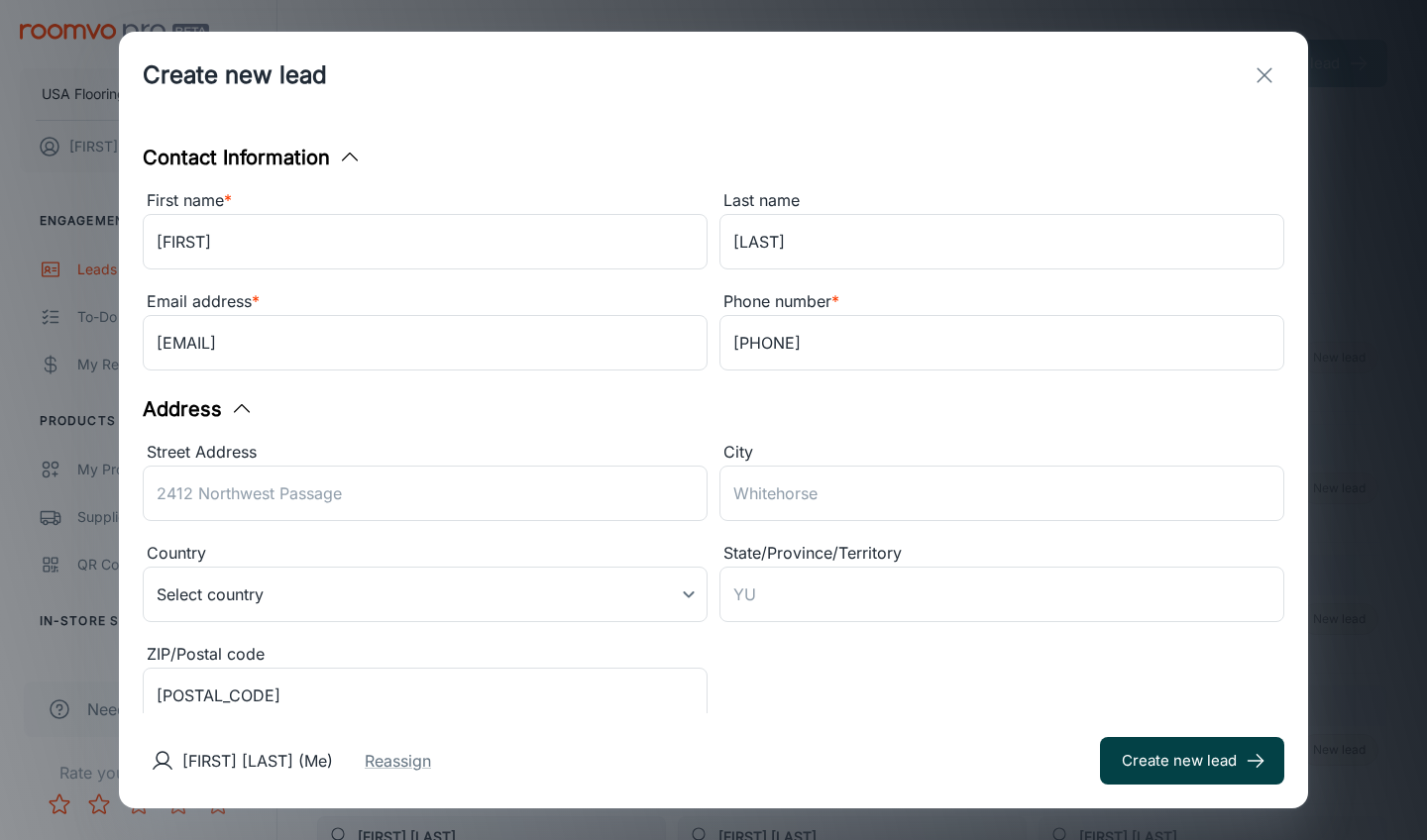 type on "Lead received from Daltile." 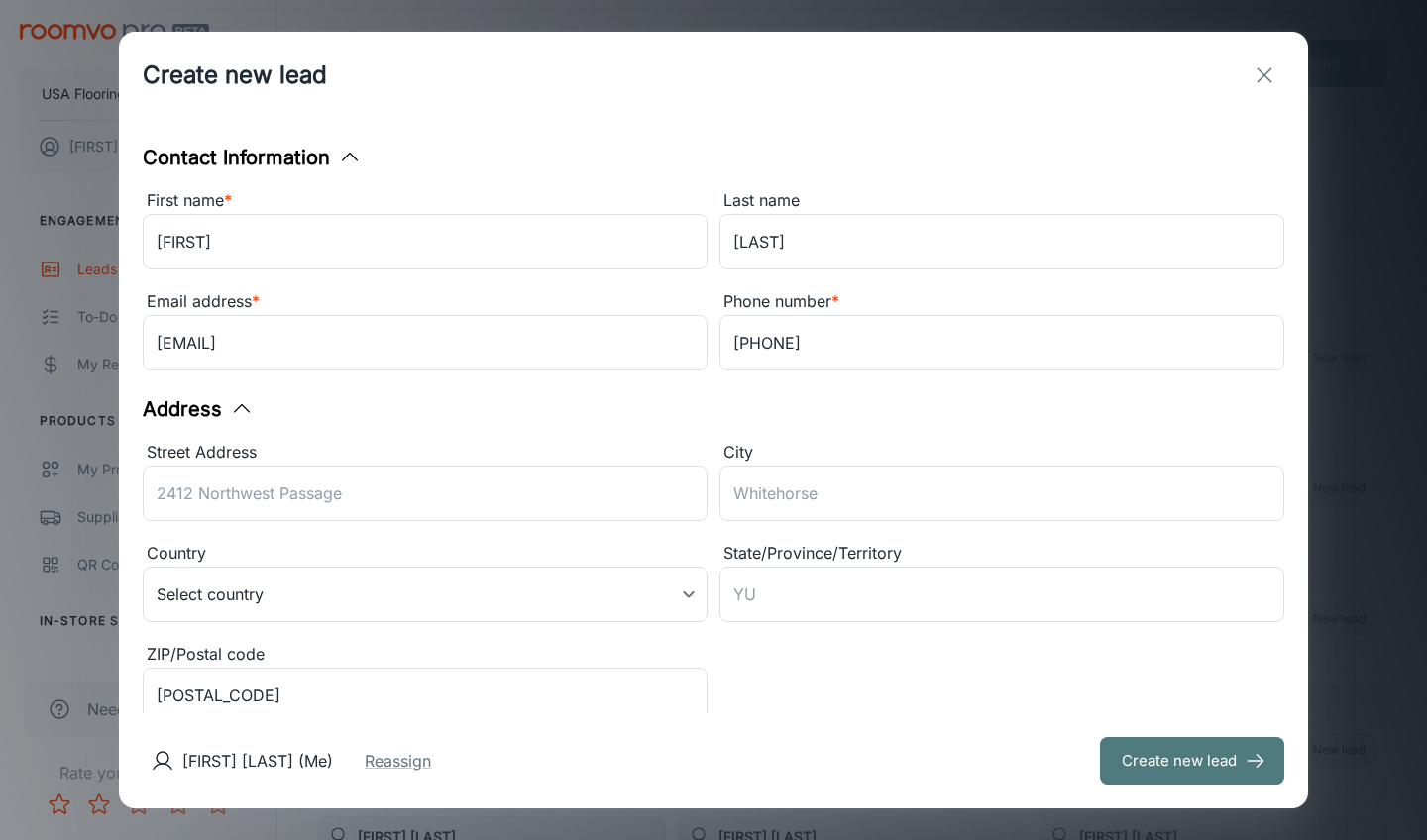 click on "Create new lead" at bounding box center (1192, 761) 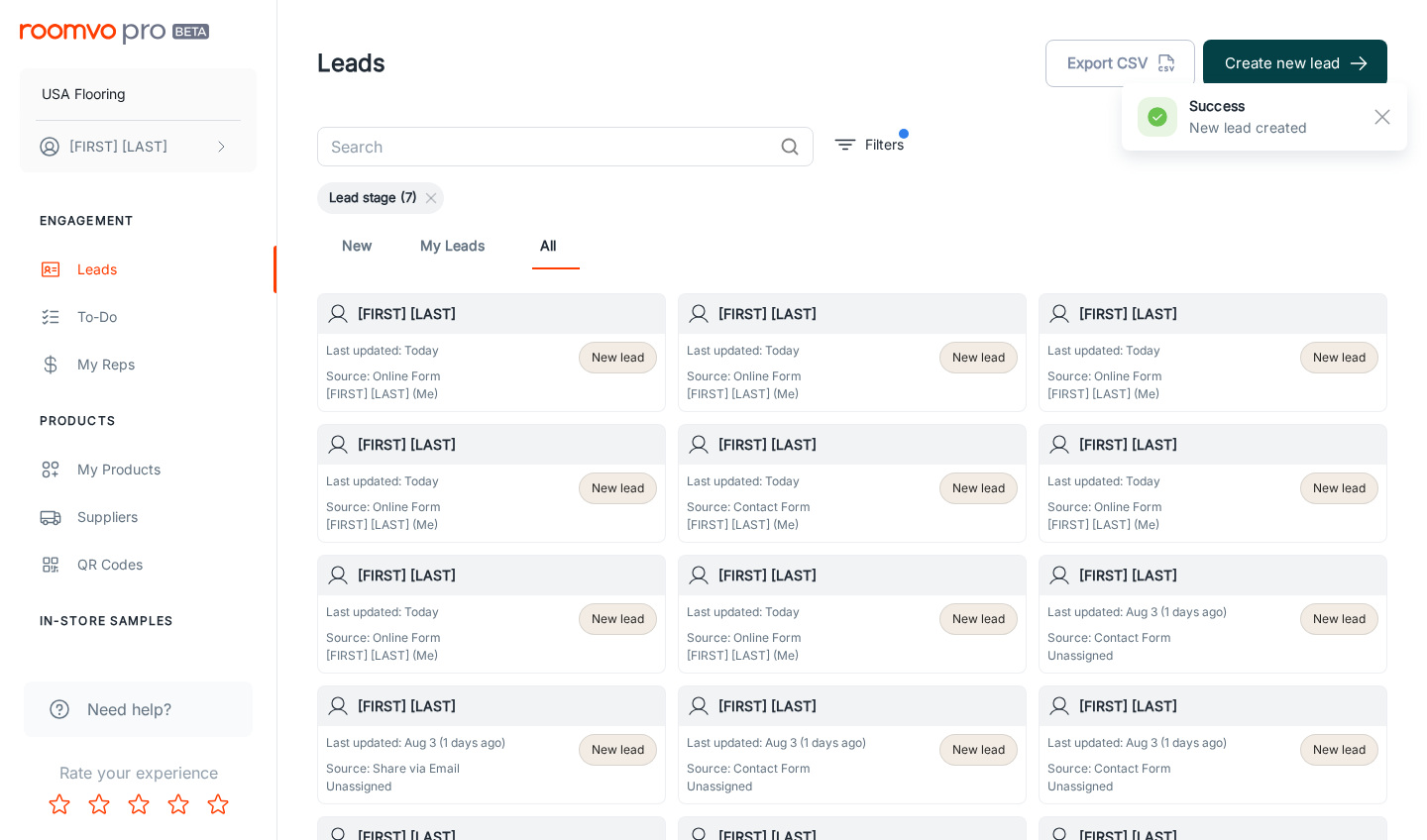 click on "Create new lead" at bounding box center (1295, 63) 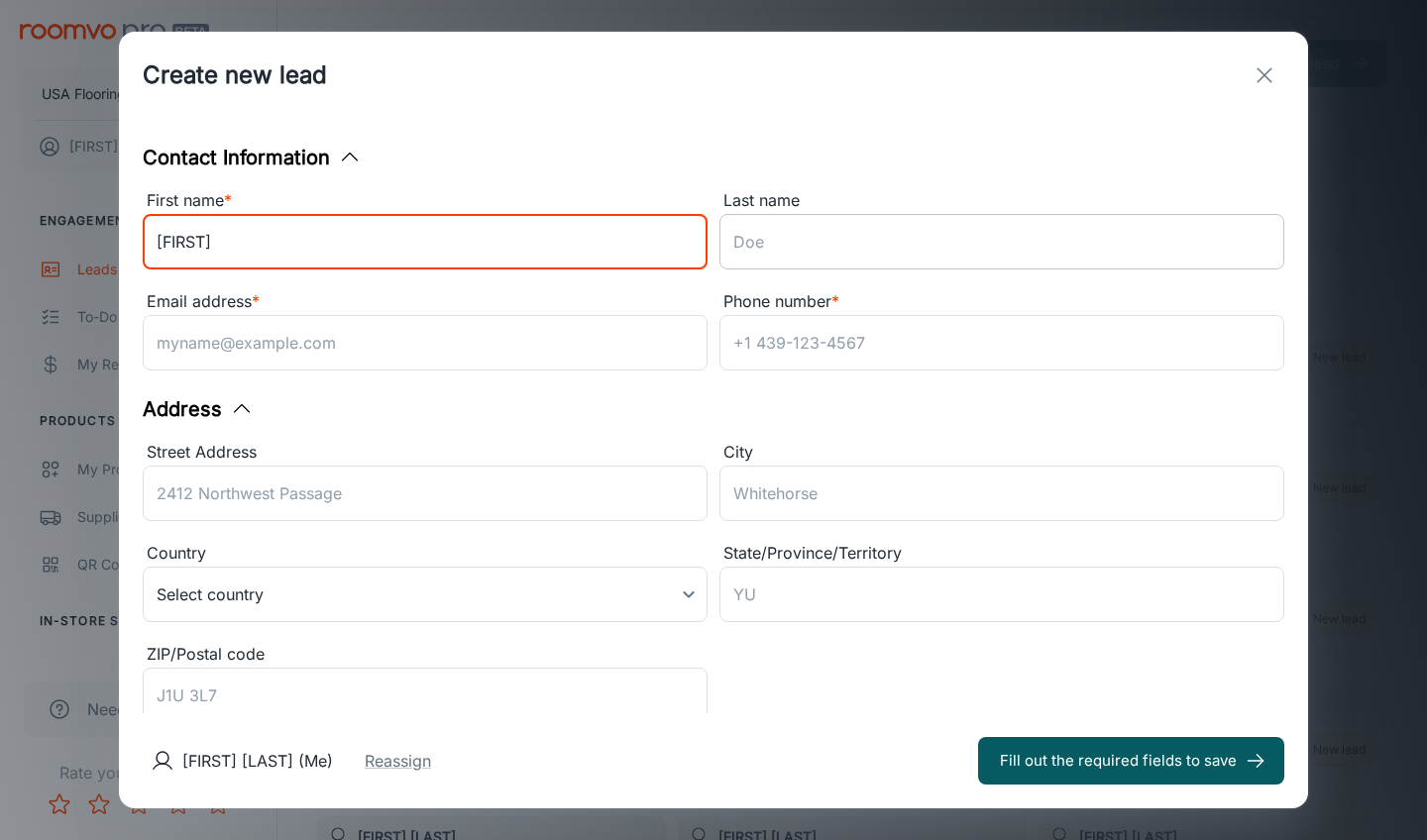 type on "[FIRST]" 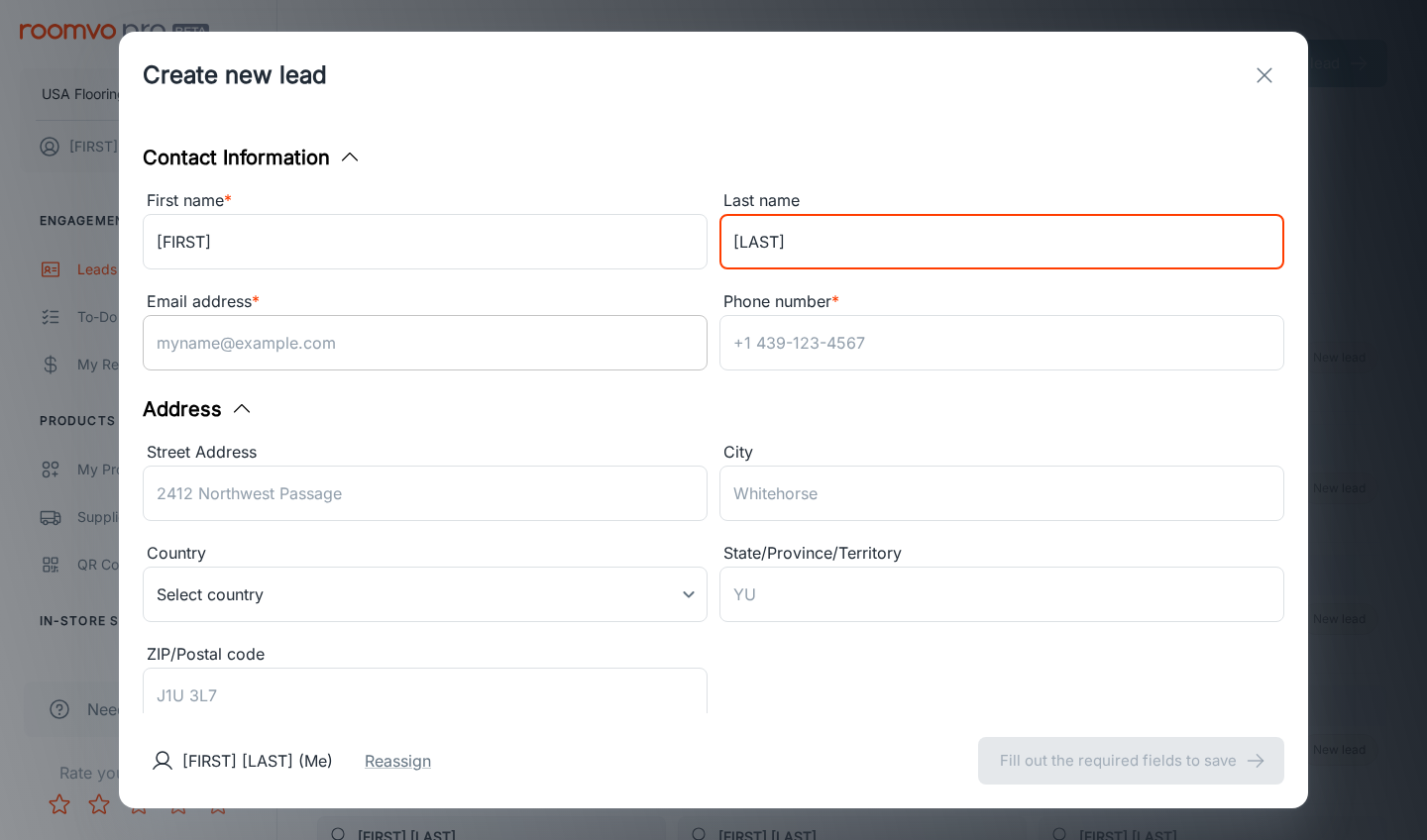 type on "[LAST]" 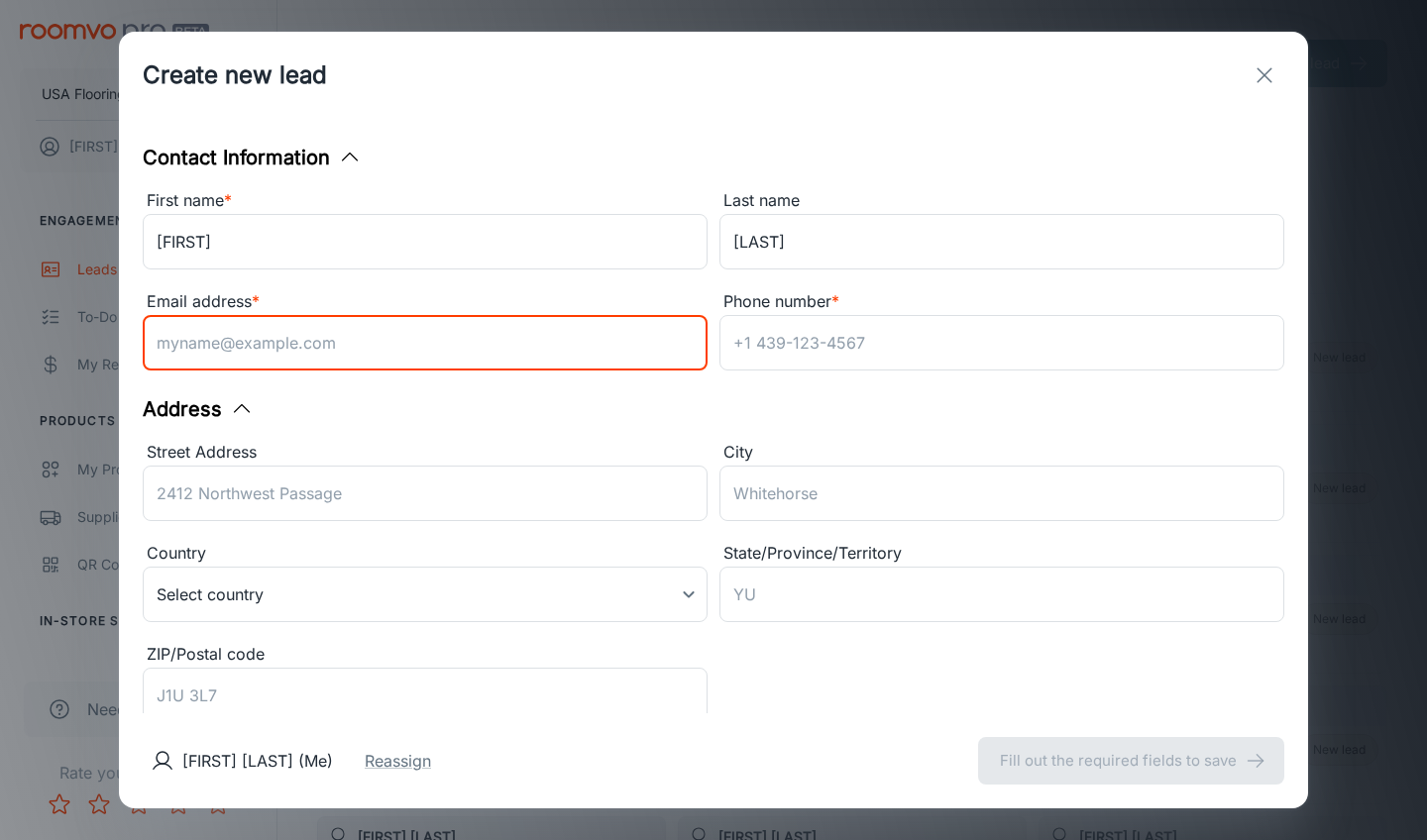 paste on "[EMAIL]" 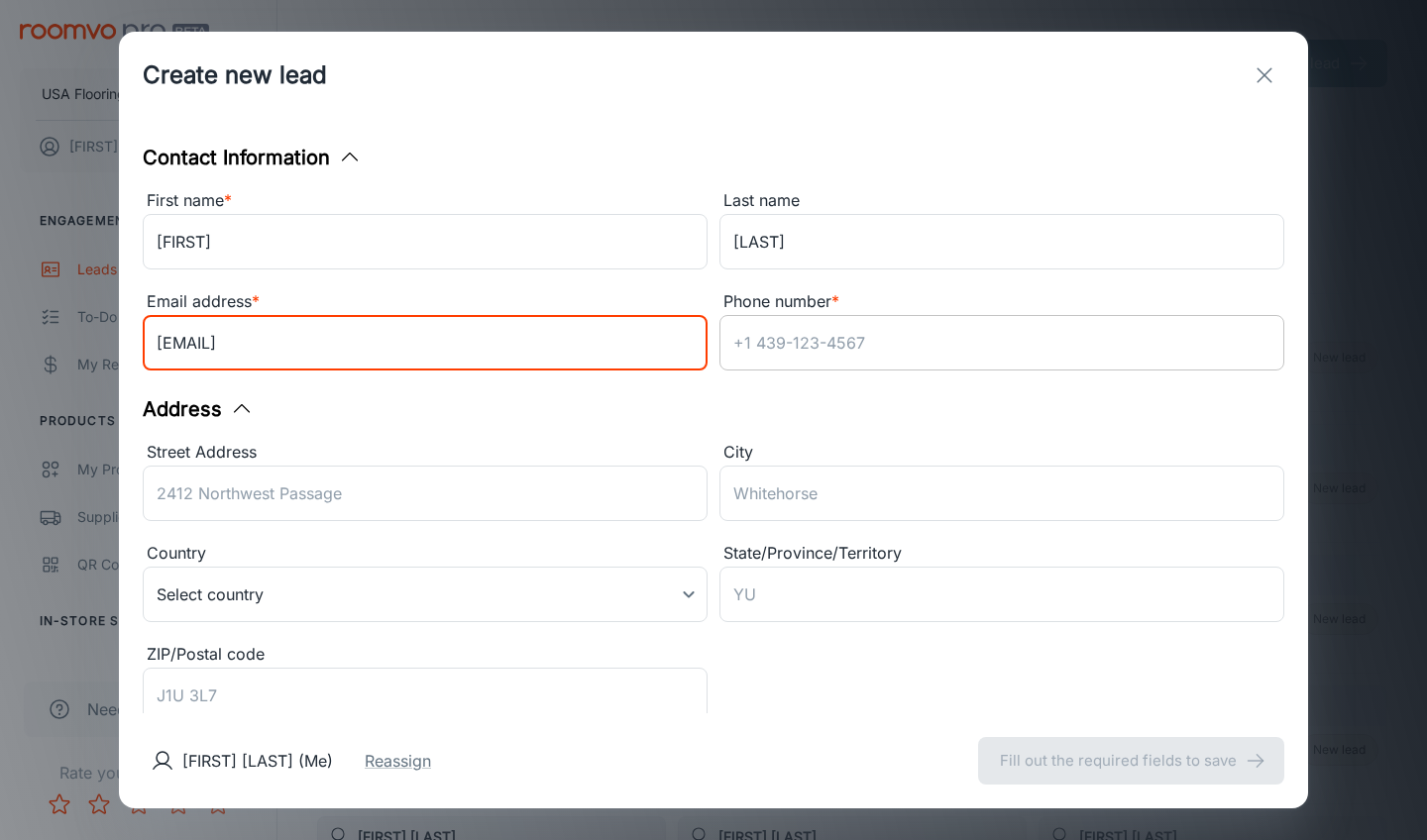 type on "[EMAIL]" 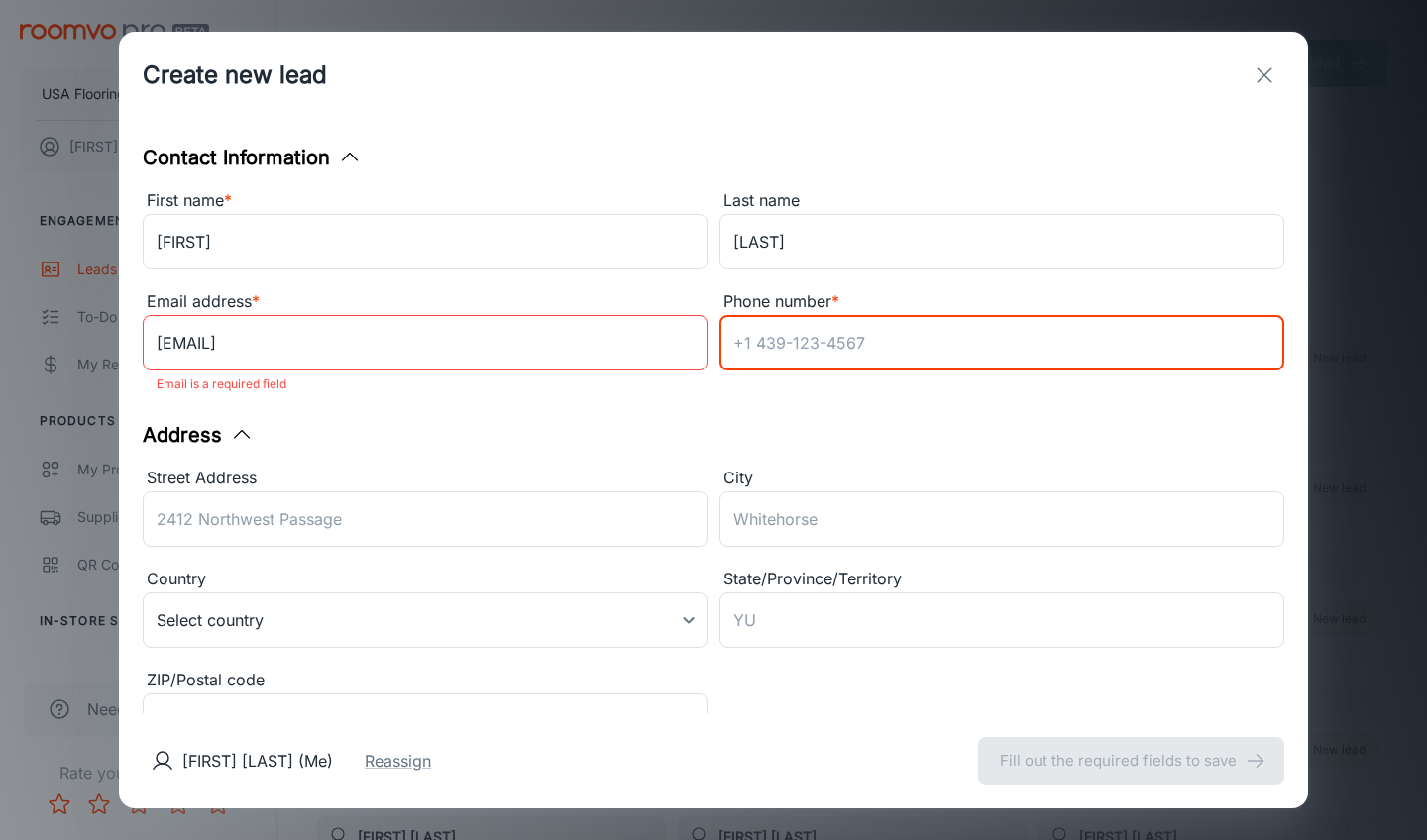 paste on "[PHONE]" 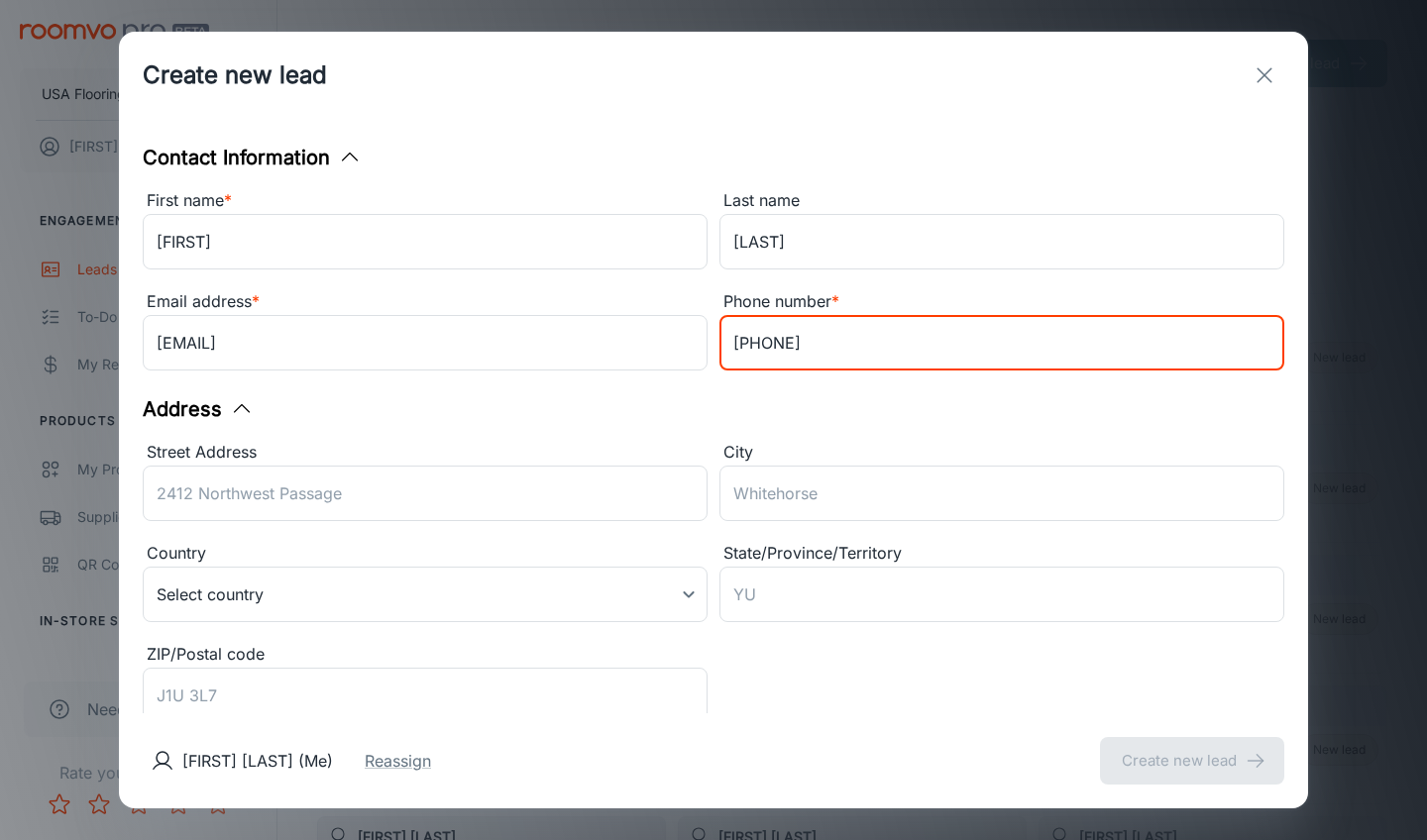 scroll, scrollTop: 165, scrollLeft: 0, axis: vertical 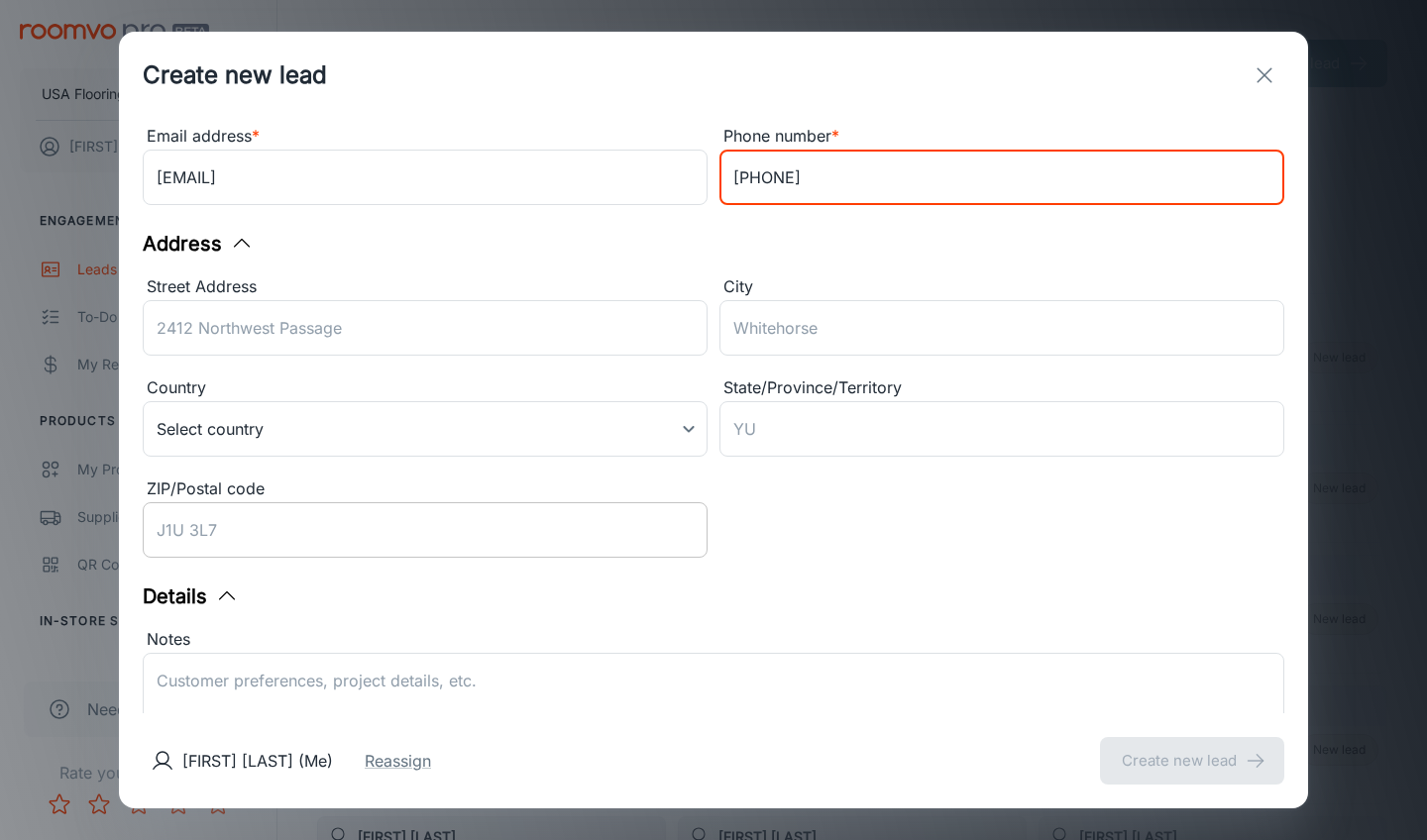 type on "[PHONE]" 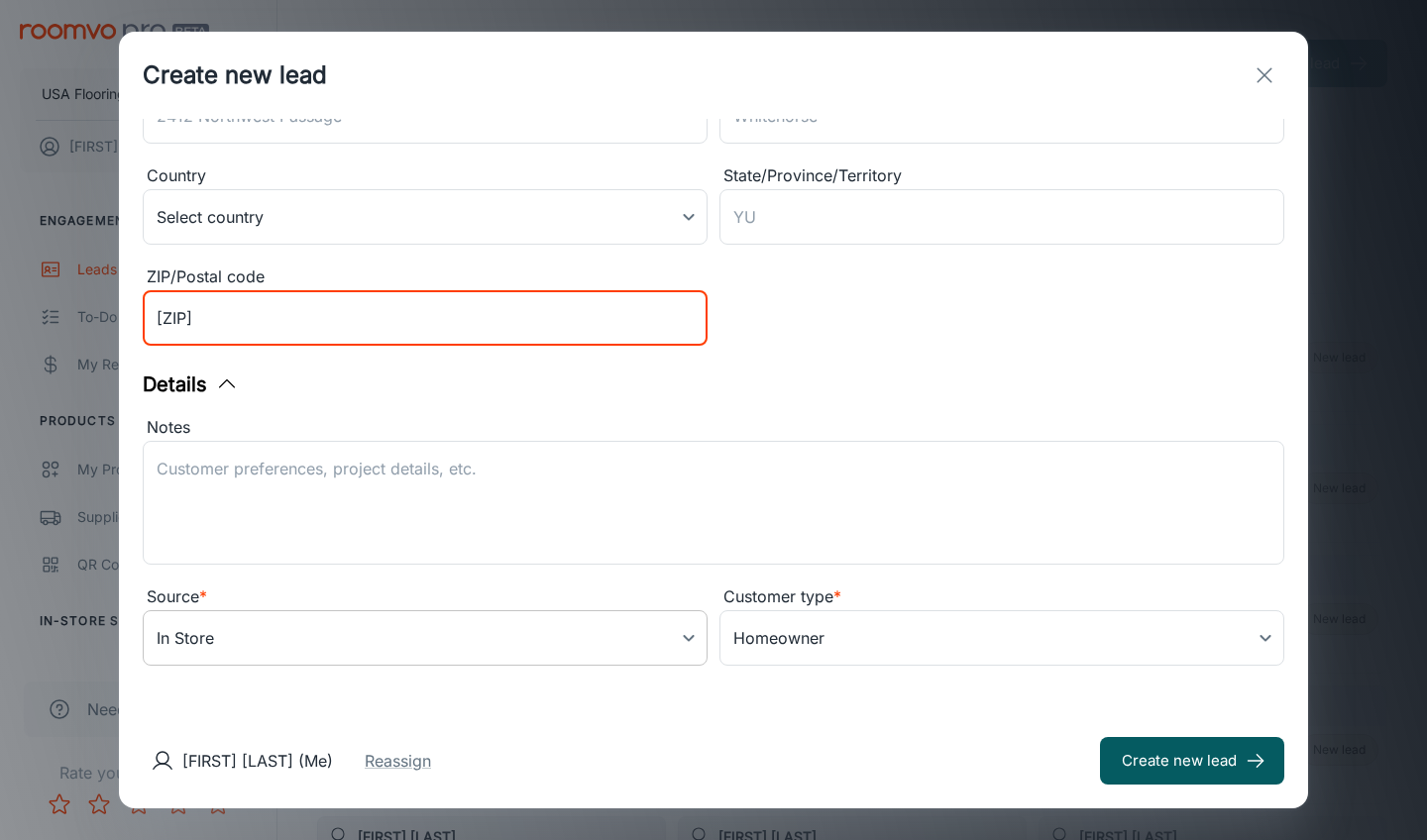 type on "[ZIP]" 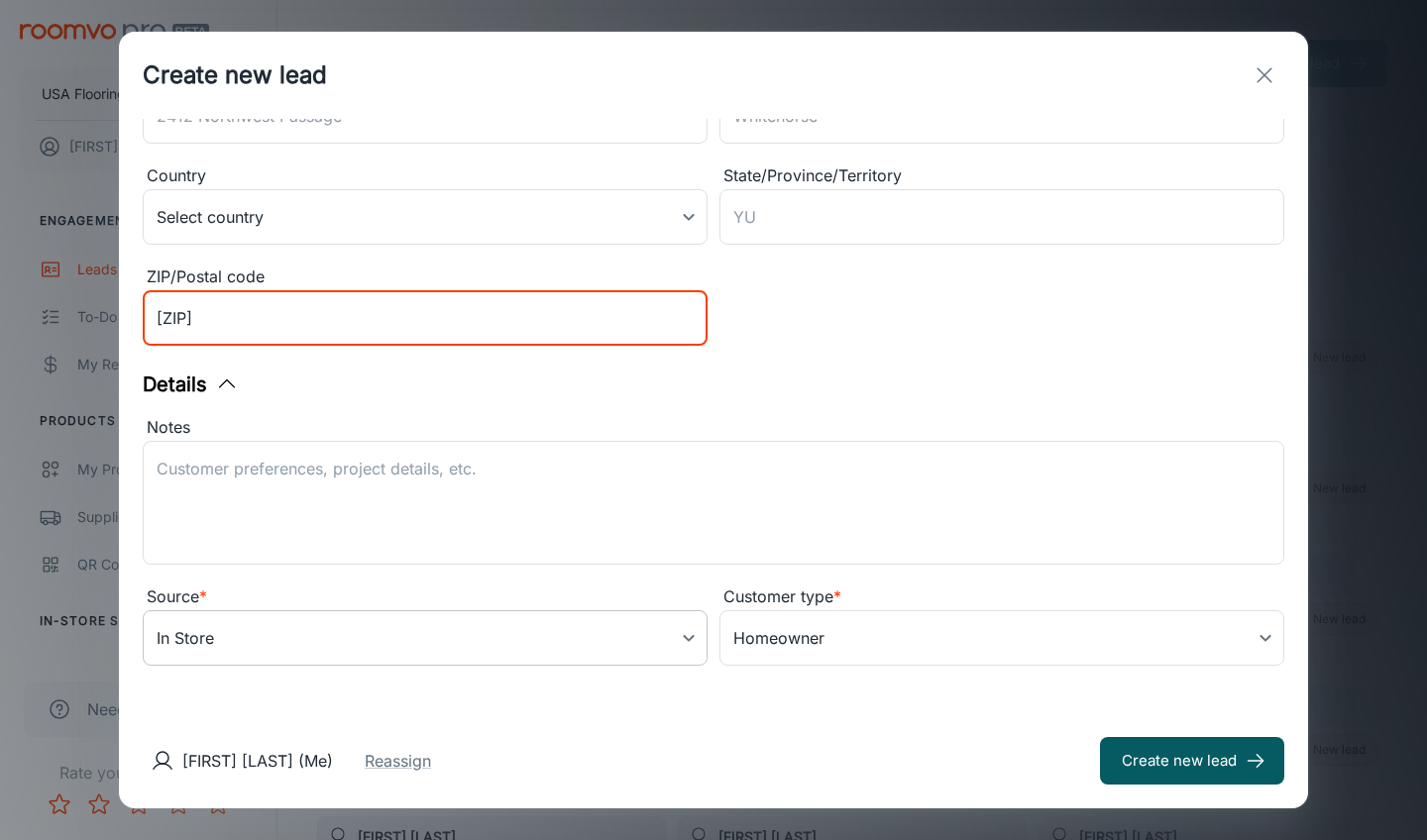 click on "USA Flooring [FIRST]   [LAST] Engagement Leads To-do My Reps Products My Products Suppliers QR Codes In-Store Samples My Samples My Stores Configure Roomvo Sites Platform Management User Administration Need help? Rate your experience Leads Export CSV Create new lead ​ Filters Lead stage (7) New My Leads All [FIRST] [LAST] Last updated: Today Source: Online Form [FIRST] [LAST] (Me) New lead [FIRST] [LAST] Last updated: Today Source: Online Form [FIRST] [LAST] (Me) New lead [FIRST] [LAST] Last updated: Today Source: Online Form [FIRST] [LAST] (Me) New lead [FIRST] [LAST] Last updated: Today Source: Online Form [FIRST] [LAST] (Me) New lead [FIRST] [LAST]  Last updated: Today Source: Contact Form [FIRST] [LAST] (Me) New lead [FIRST] [LAST] Last updated: Today Source: Online Form [FIRST] [LAST] (Me) New lead [FIRST] [LAST] Last updated: Today Source: Online Form [FIRST] [LAST] (Me) New lead [FIRST] [LAST] Last updated: Today Source: Online Form [FIRST] [LAST] (Me) New lead * ​ *" at bounding box center (714, 420) 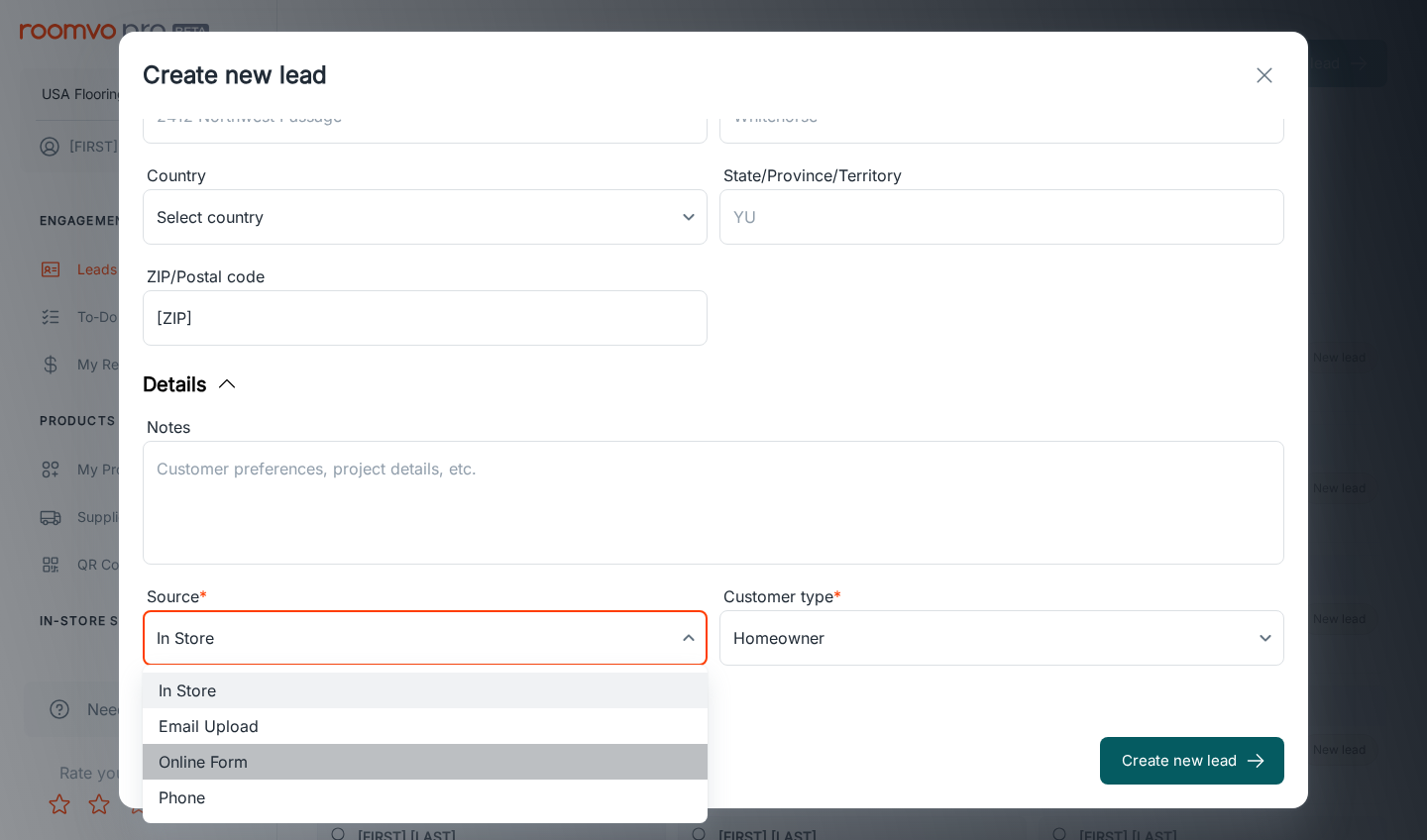 click on "Online Form" at bounding box center (425, 762) 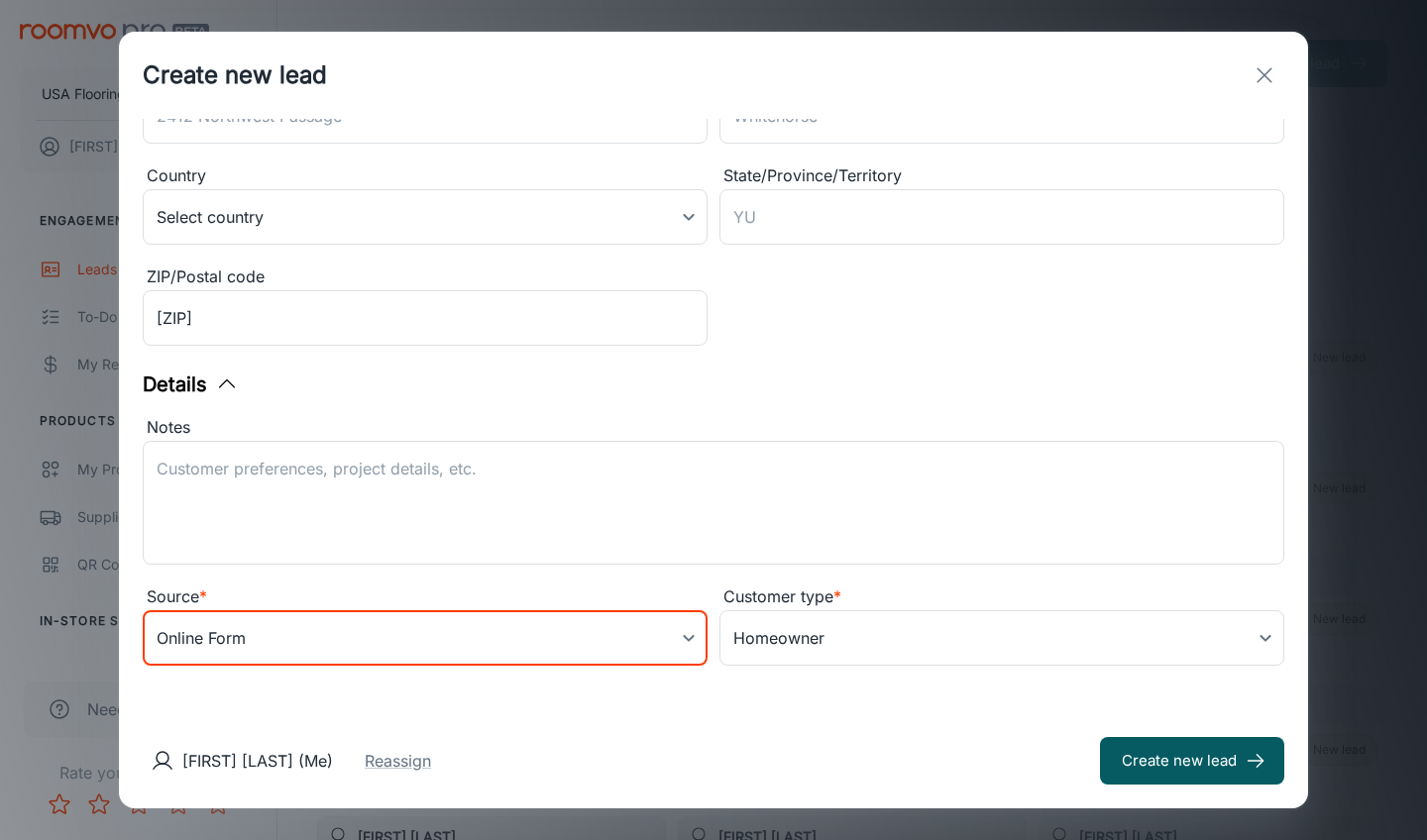 click on "Source * Online Form online_form ​" at bounding box center (419, 623) 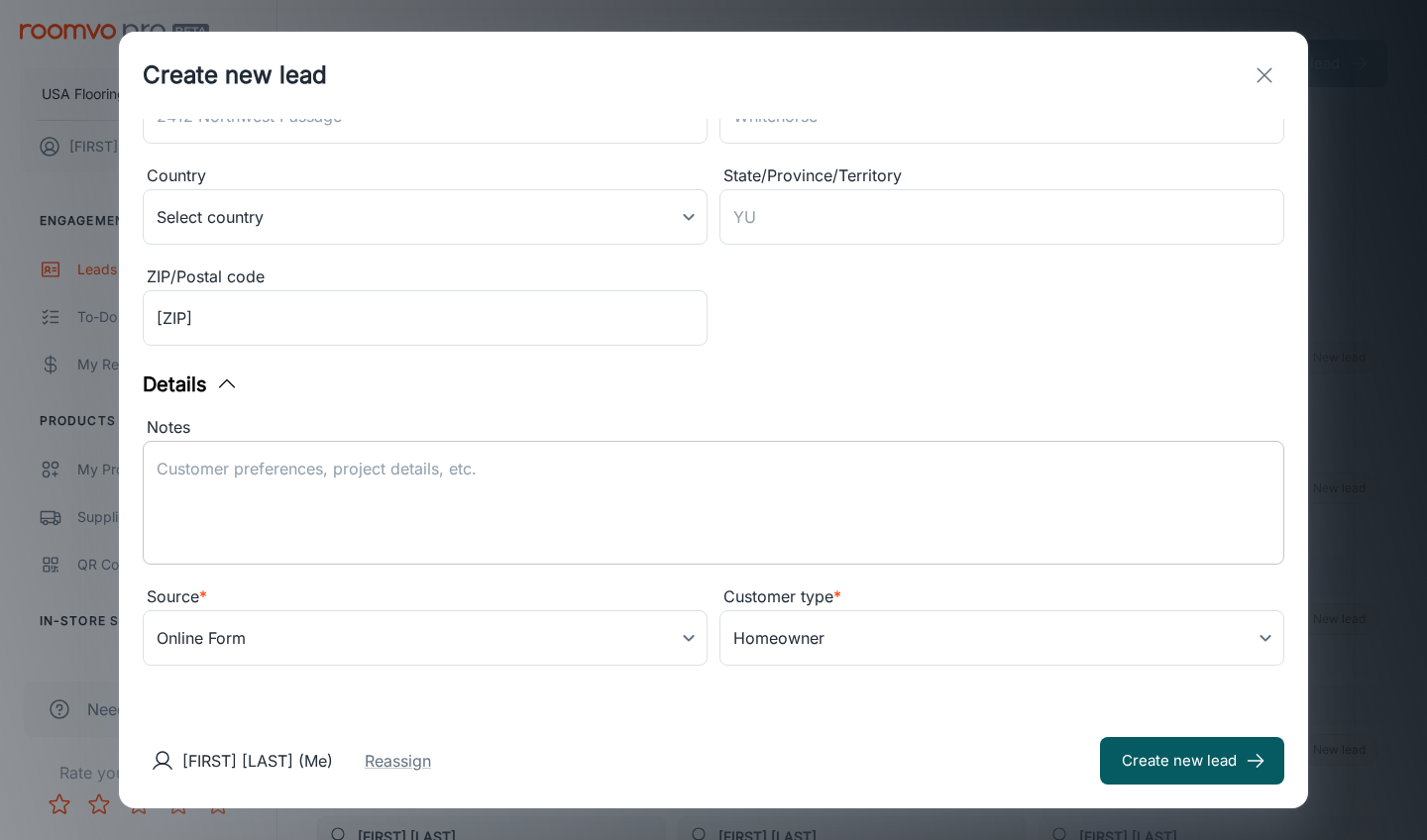 click on "Notes" at bounding box center (714, 503) 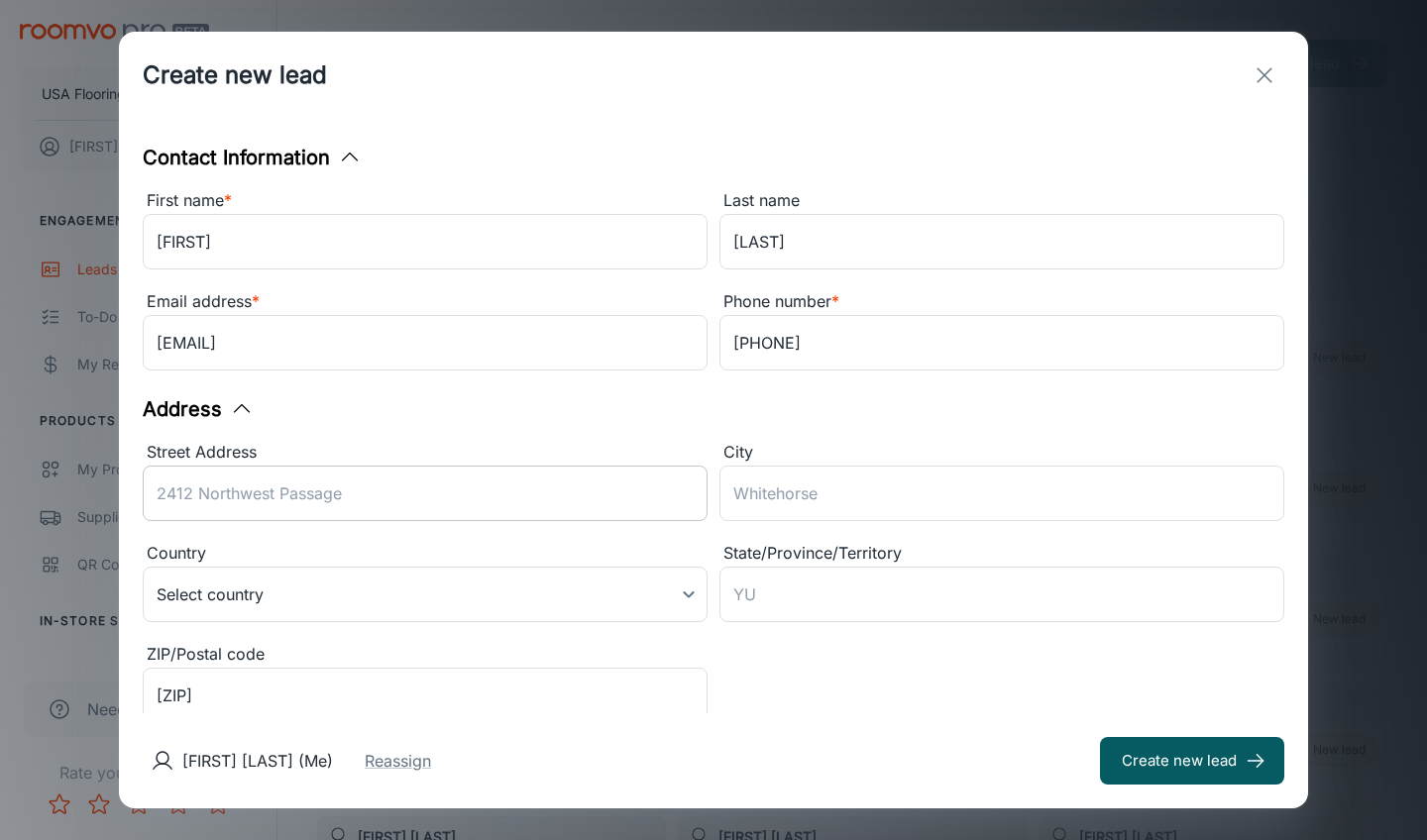 scroll, scrollTop: 188, scrollLeft: 0, axis: vertical 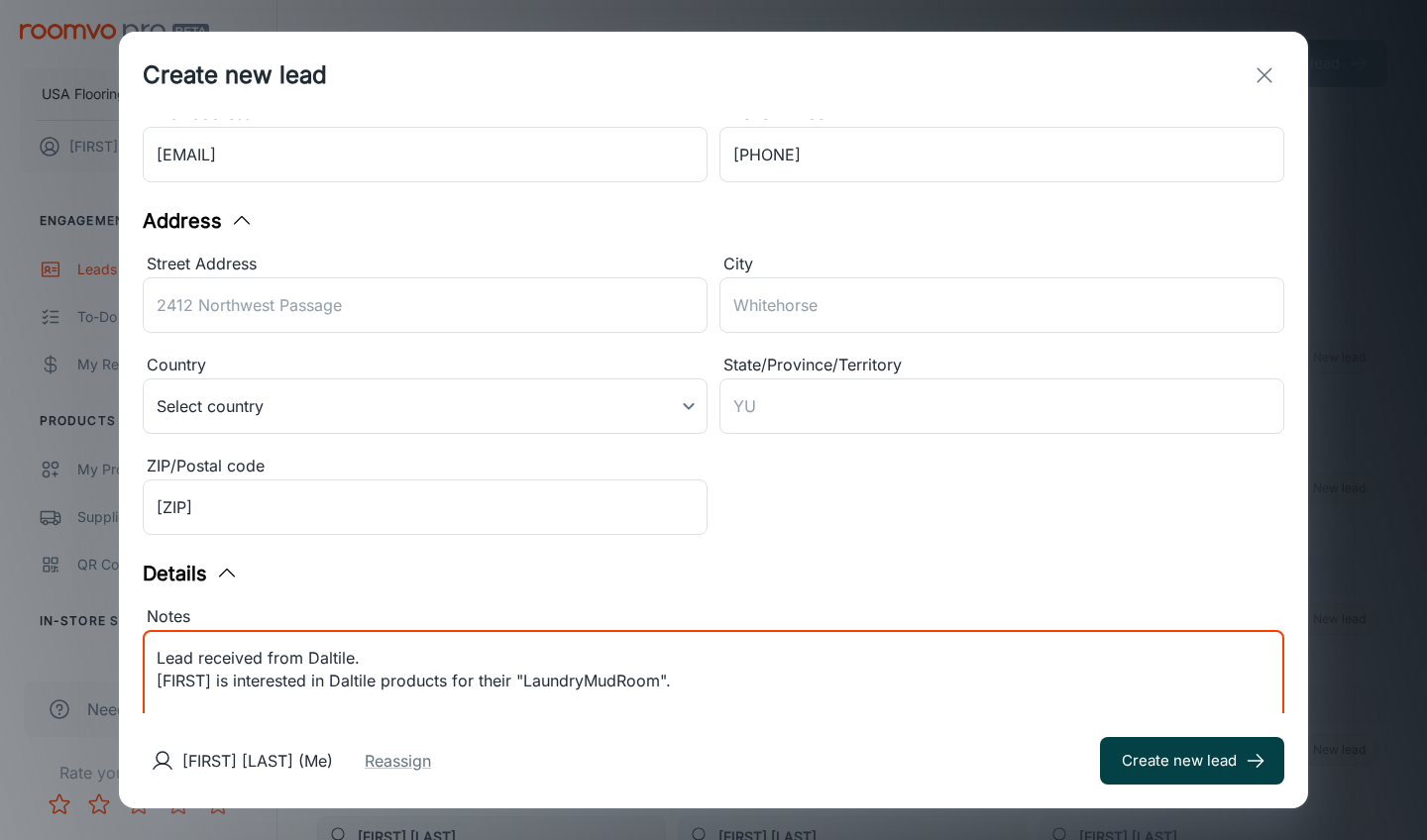type on "Lead received from Daltile.
[FIRST] is interested in Daltile products for their "LaundryMudRoom"." 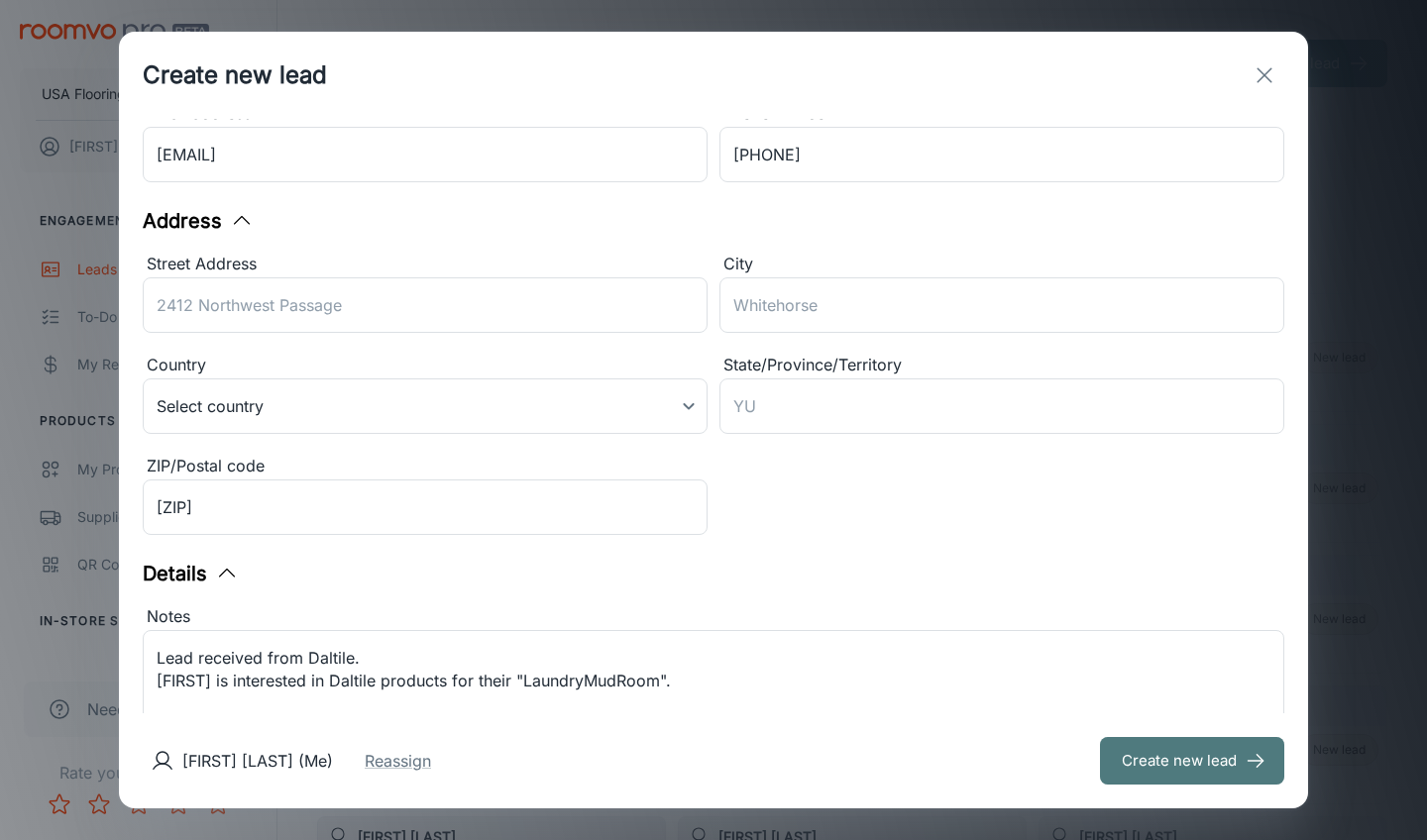 click on "Create new lead" at bounding box center [1192, 761] 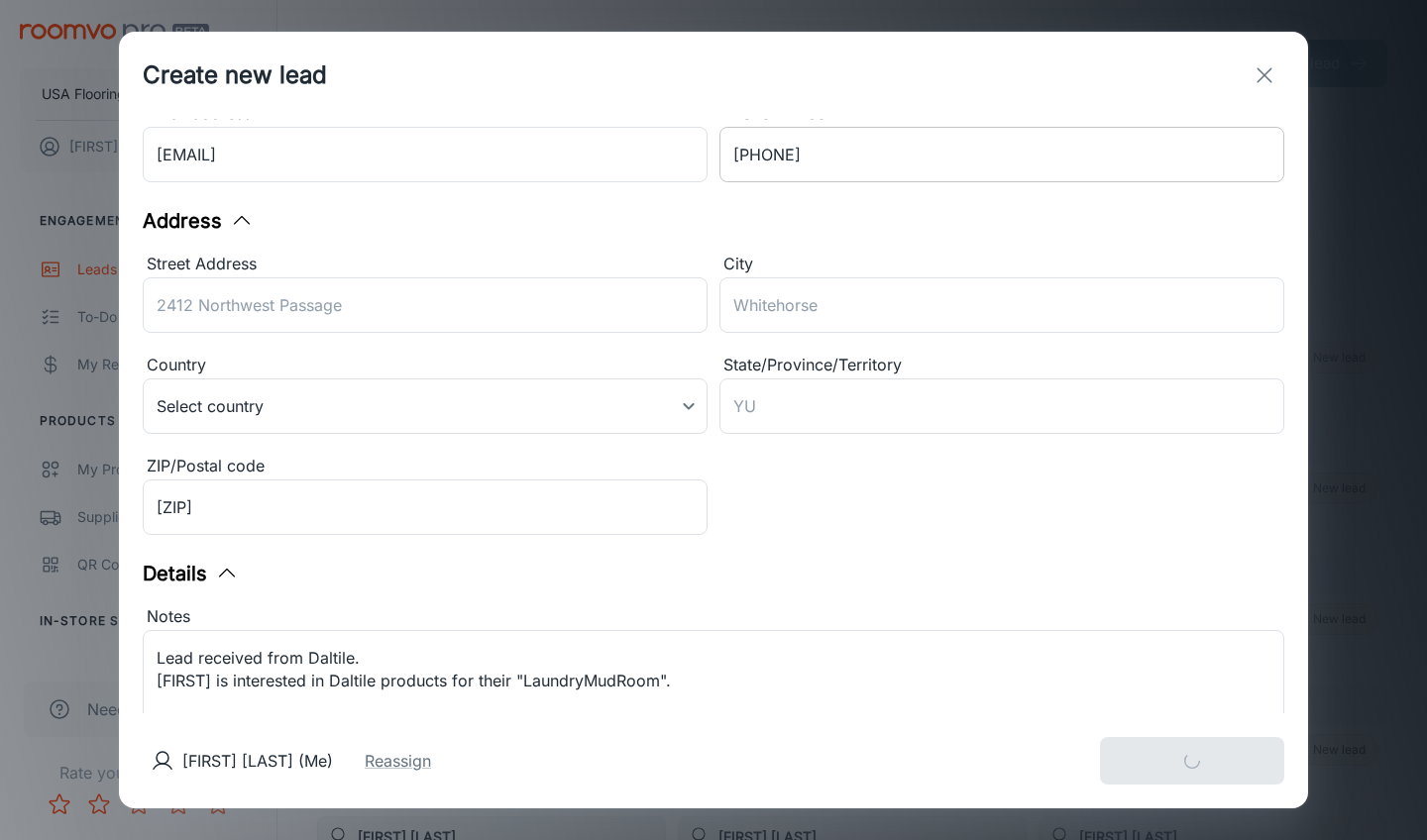 type 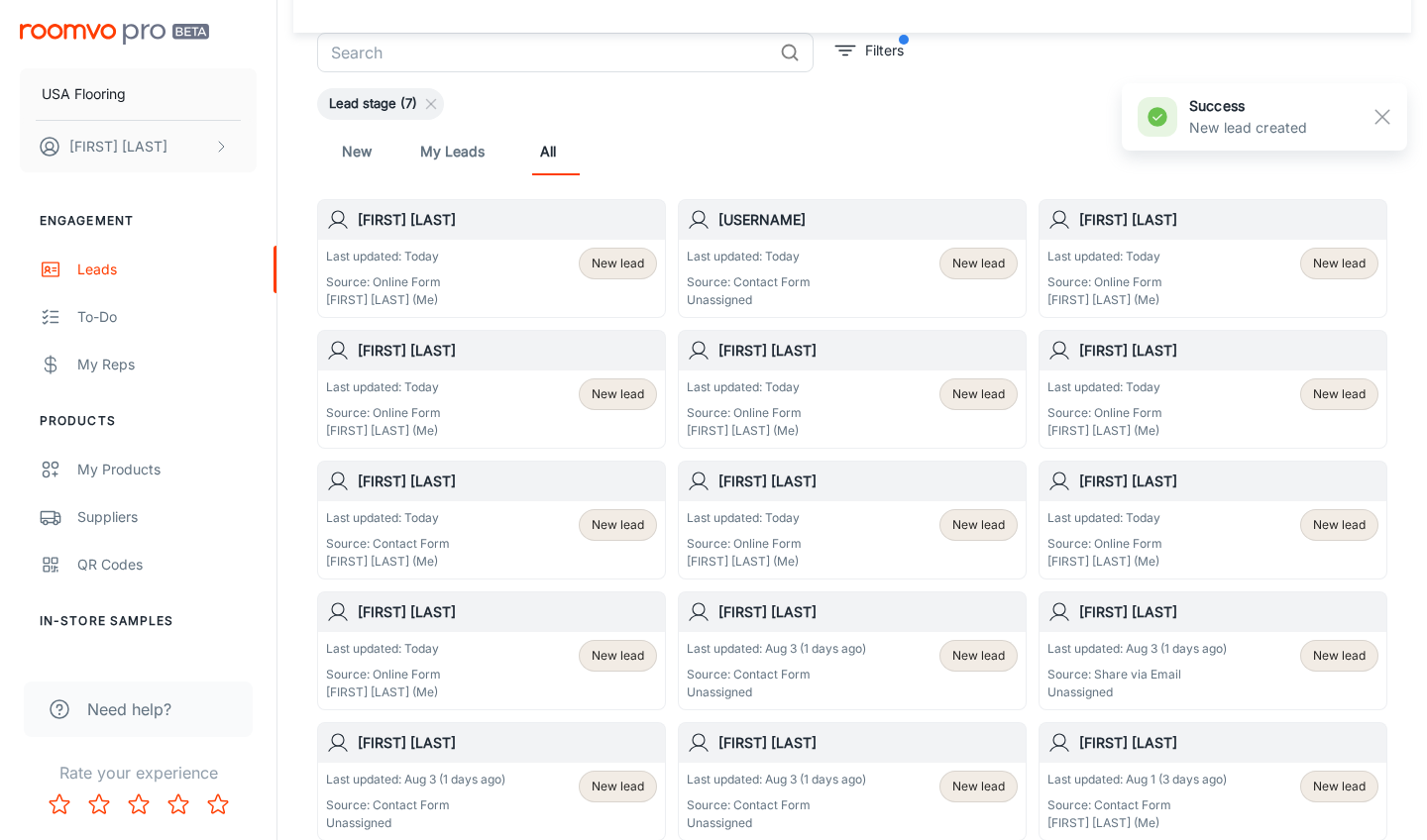 scroll, scrollTop: 101, scrollLeft: 0, axis: vertical 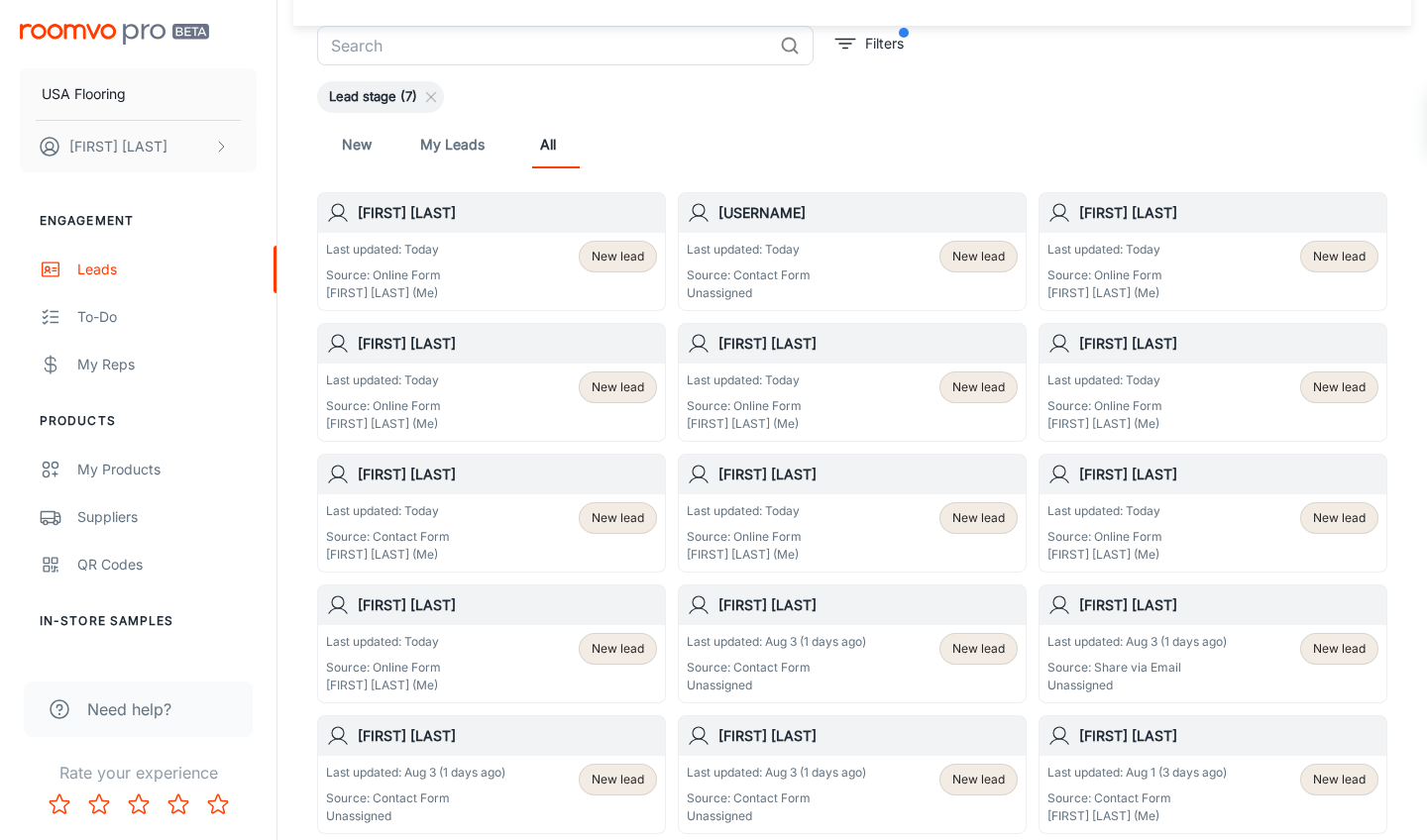 click on "[FIRST] [LAST]" at bounding box center (852, 736) 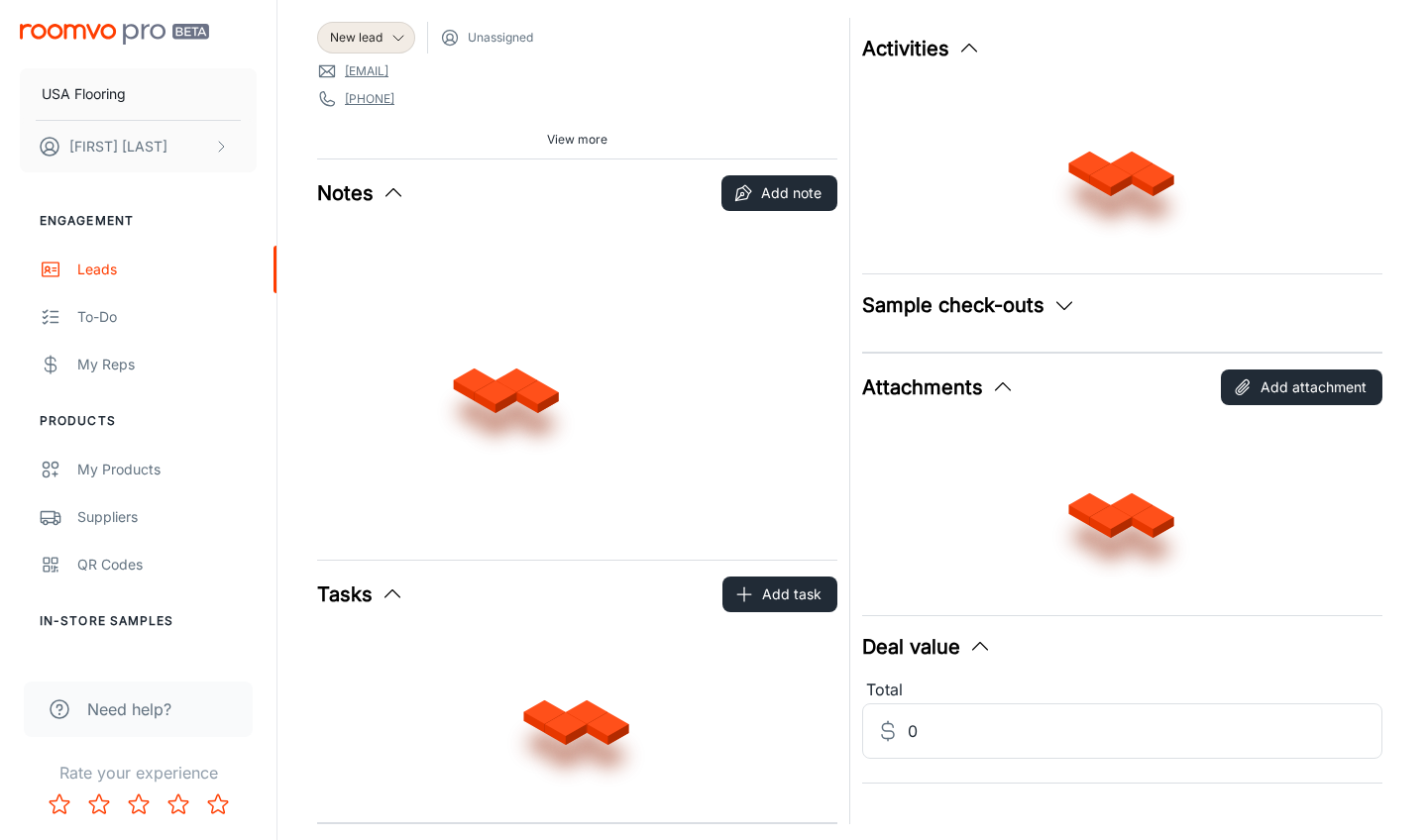 scroll, scrollTop: 0, scrollLeft: 0, axis: both 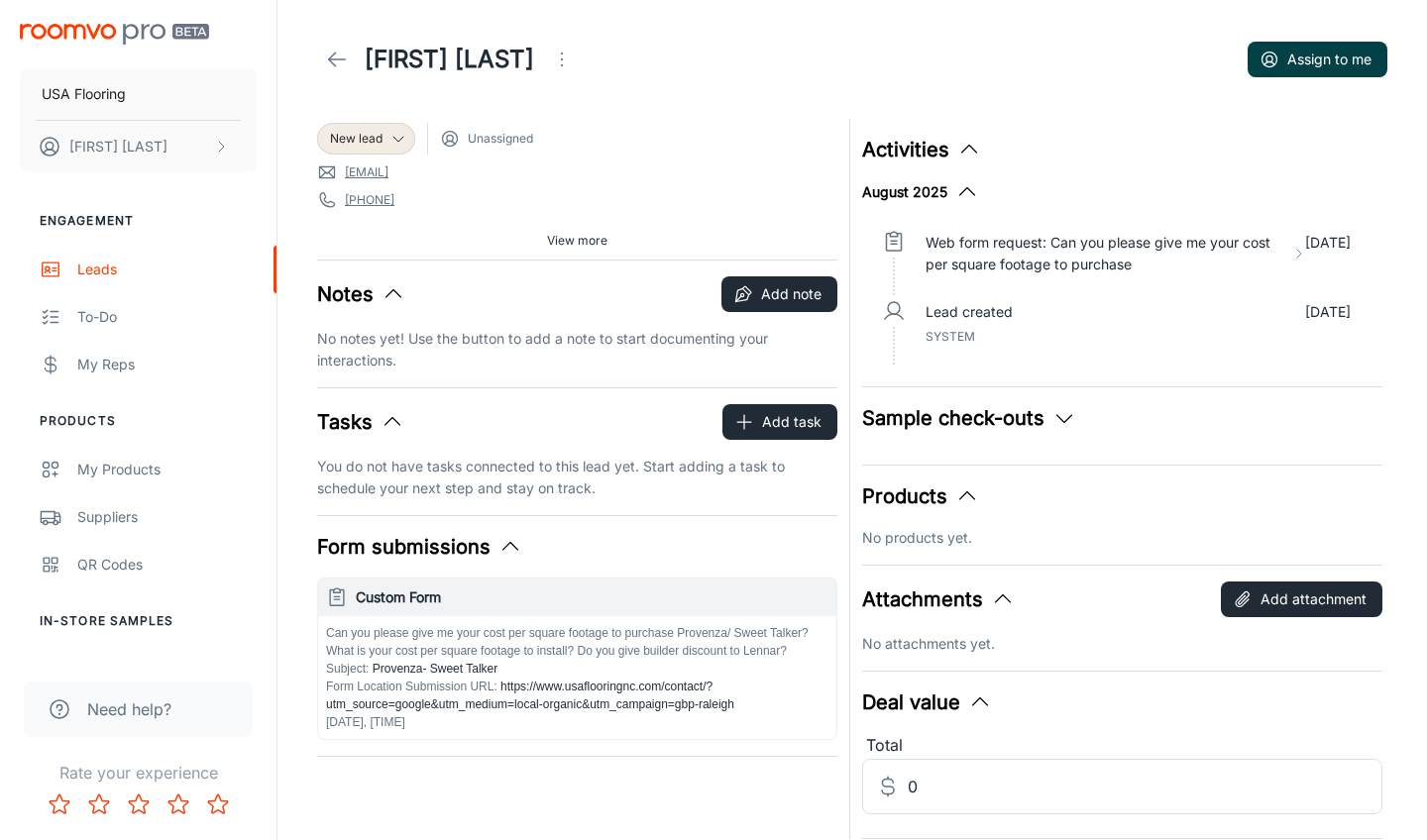 click on "Assign to me" at bounding box center [1317, 59] 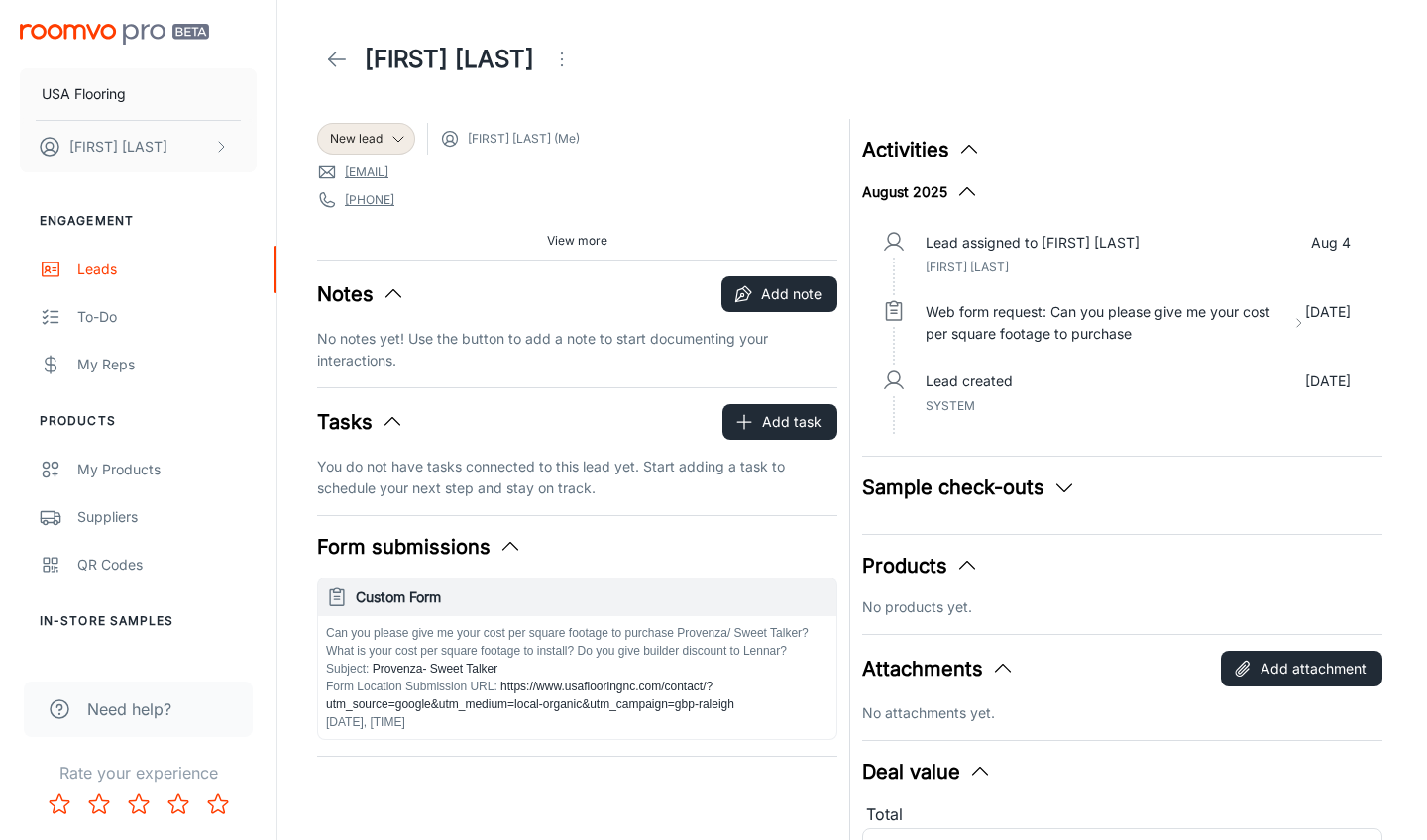 click 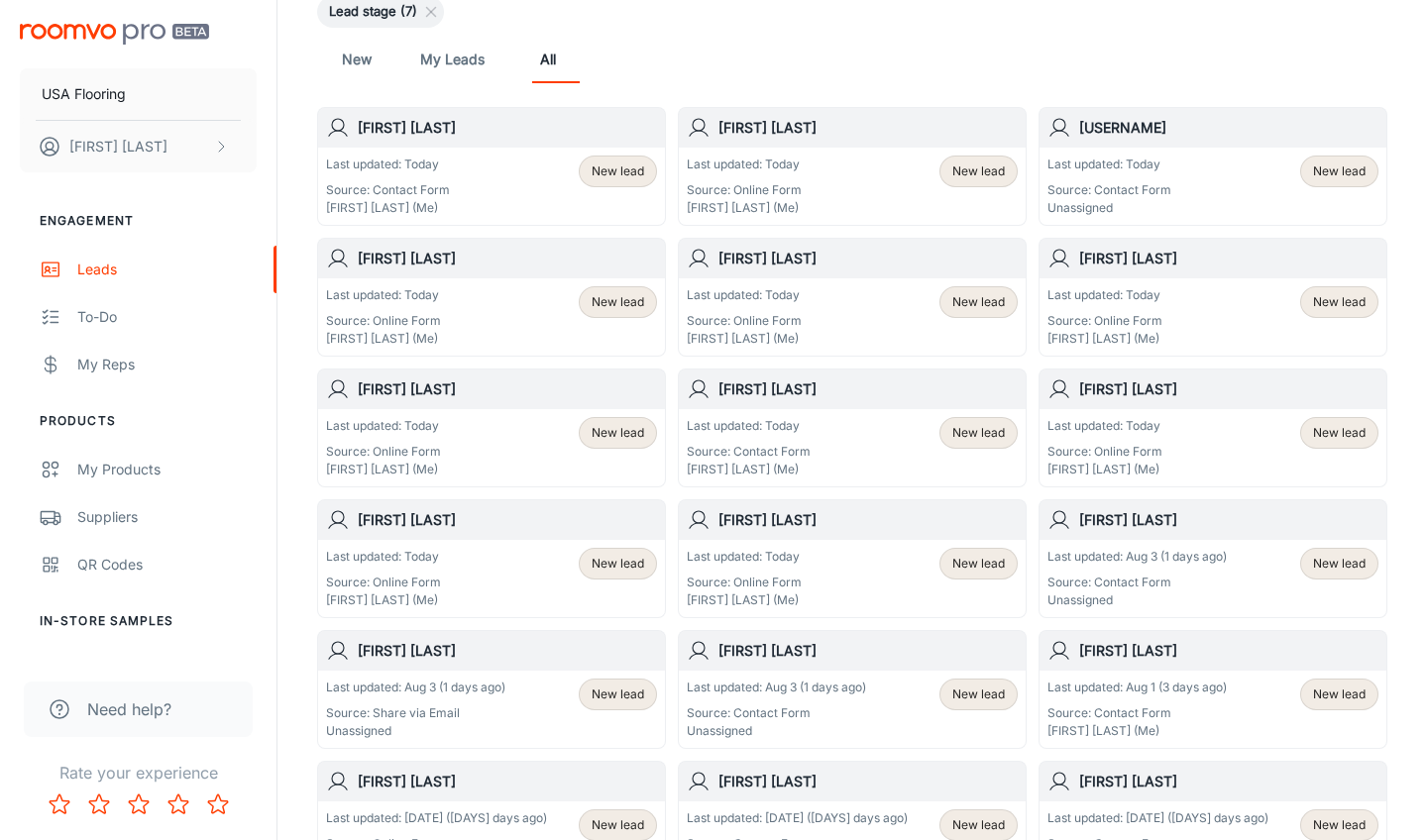 scroll, scrollTop: 194, scrollLeft: 0, axis: vertical 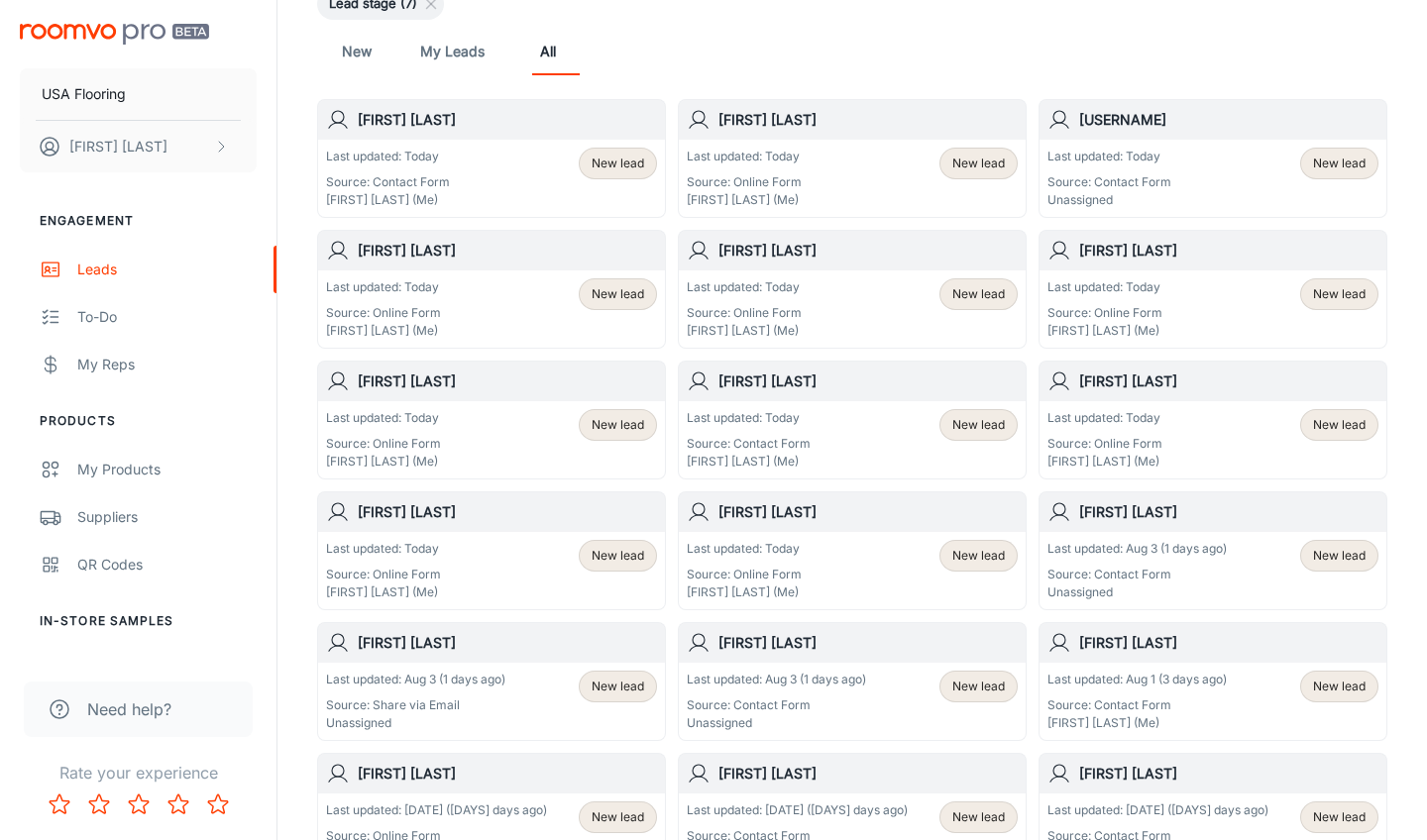 click on "Last updated: Aug 3 (1 days ago)" at bounding box center (776, 680) 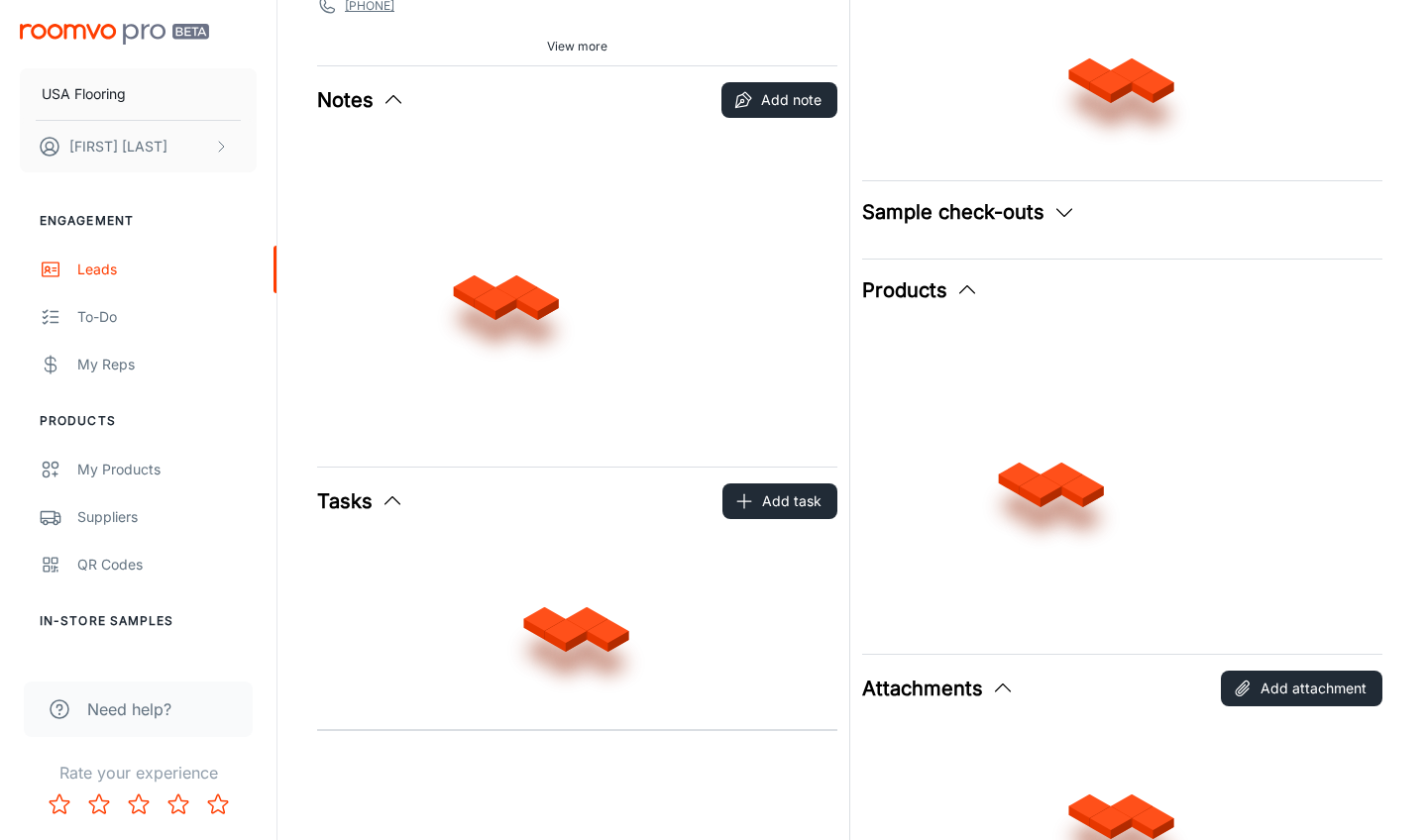 scroll, scrollTop: 0, scrollLeft: 0, axis: both 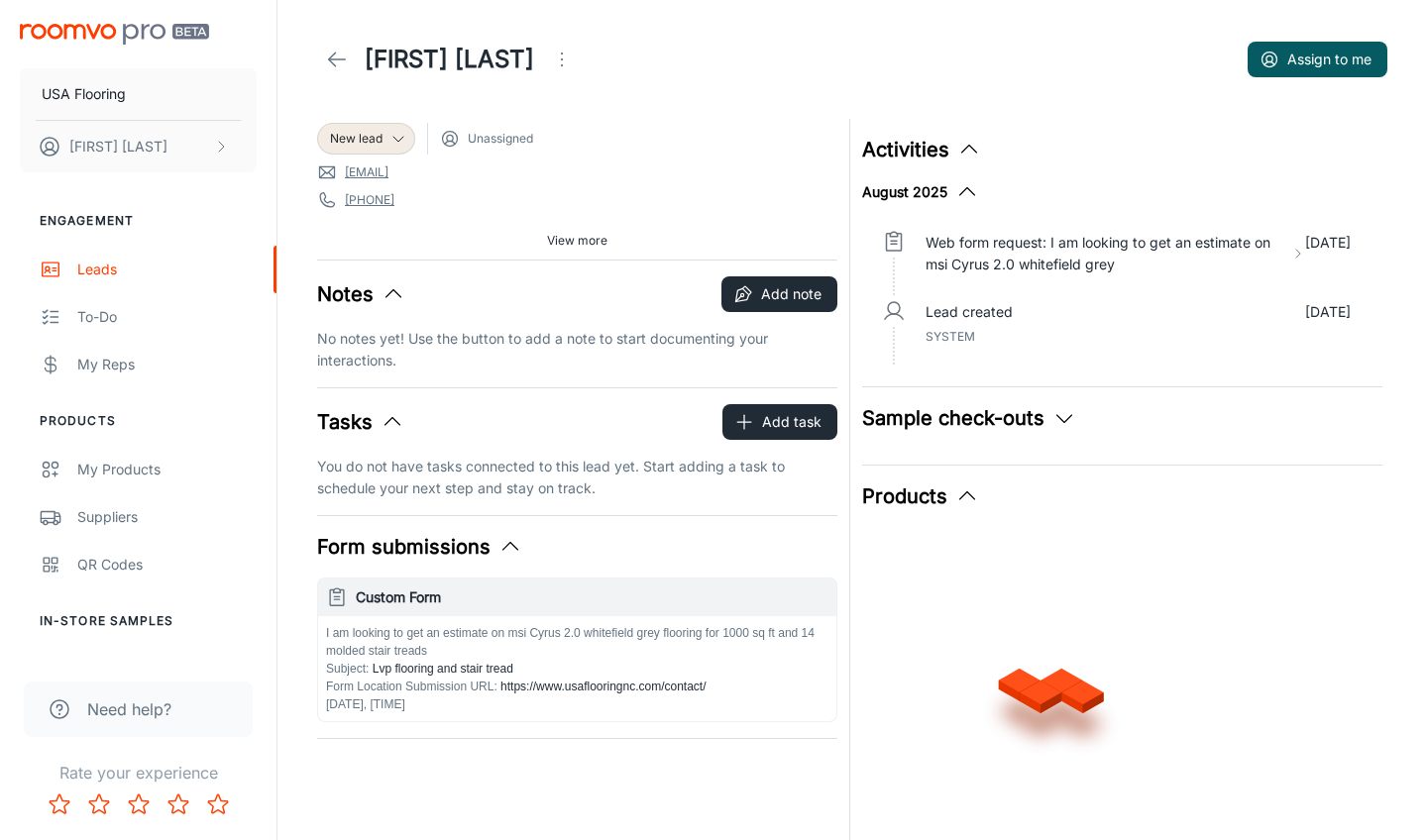 click on "[FIRST] [LAST]  Assign to me" at bounding box center (852, 59) 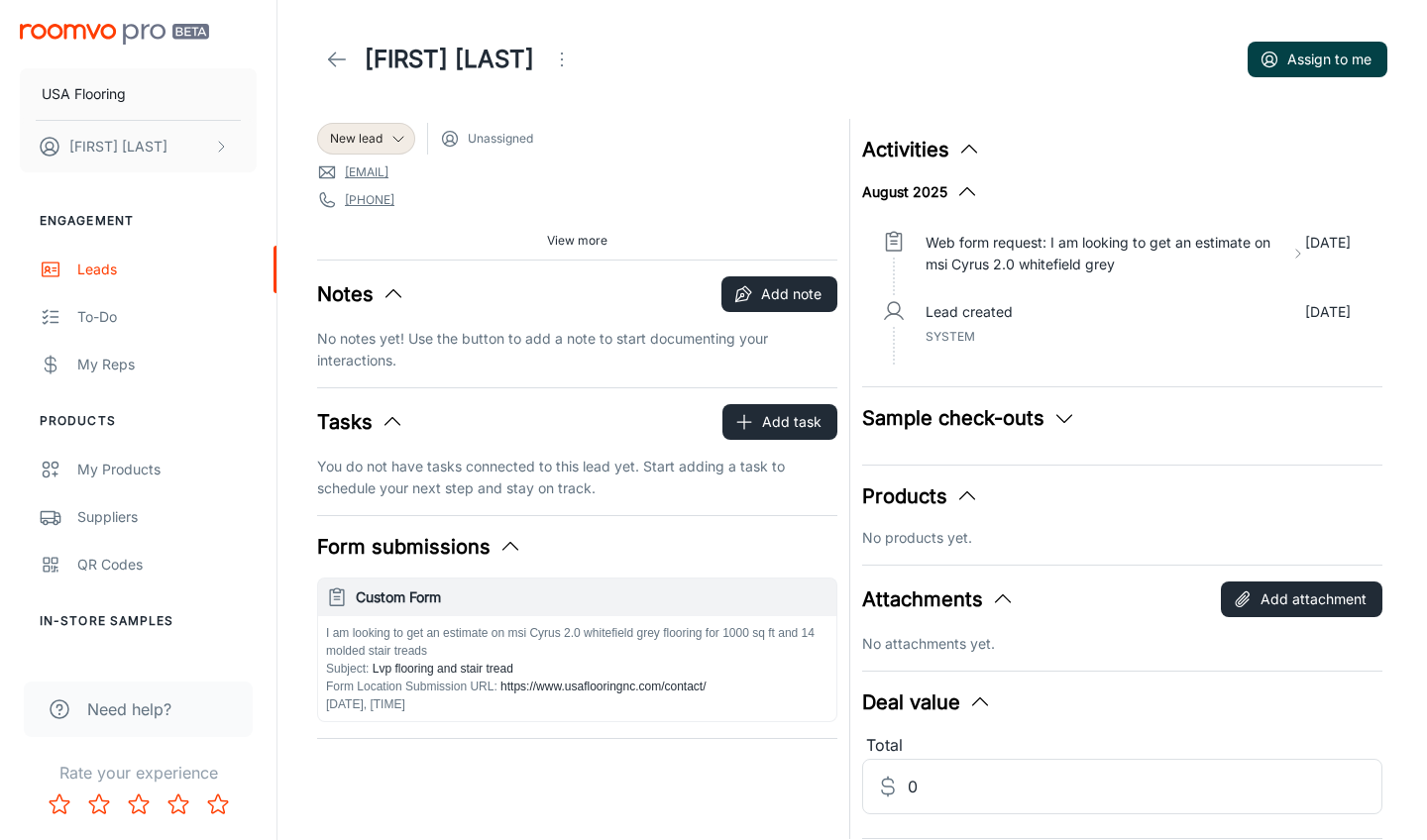 click on "Assign to me" at bounding box center [1317, 59] 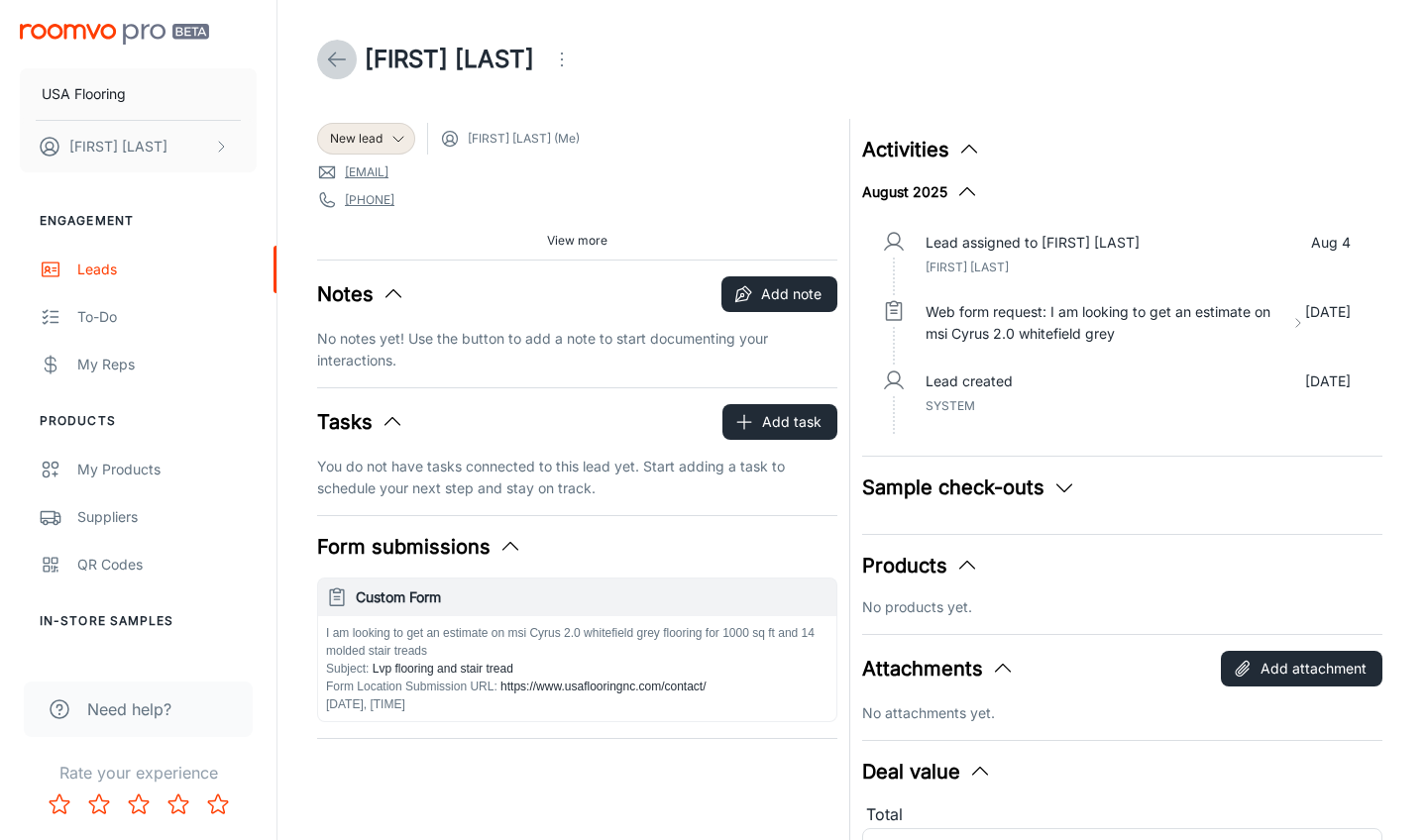click 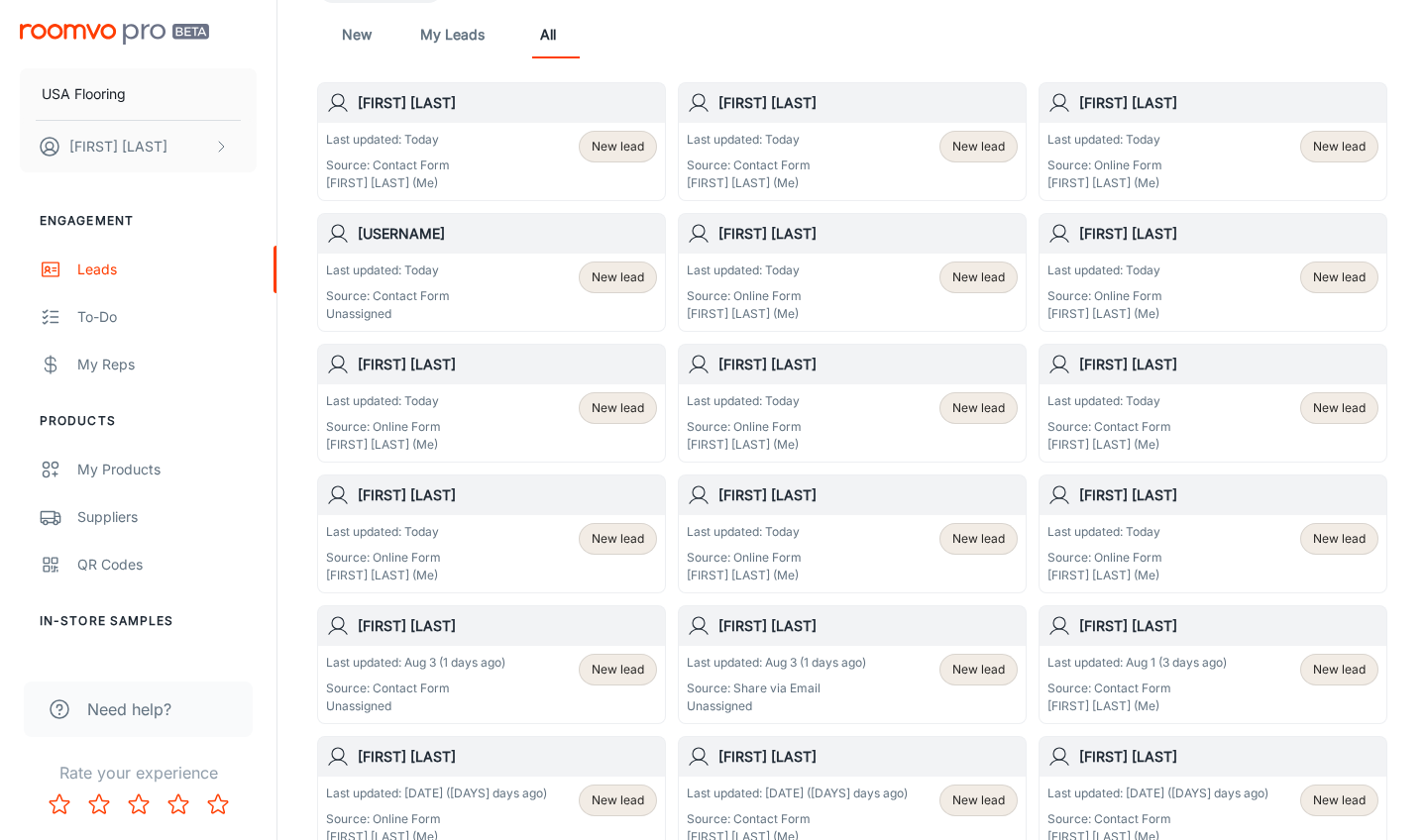 scroll, scrollTop: 269, scrollLeft: 0, axis: vertical 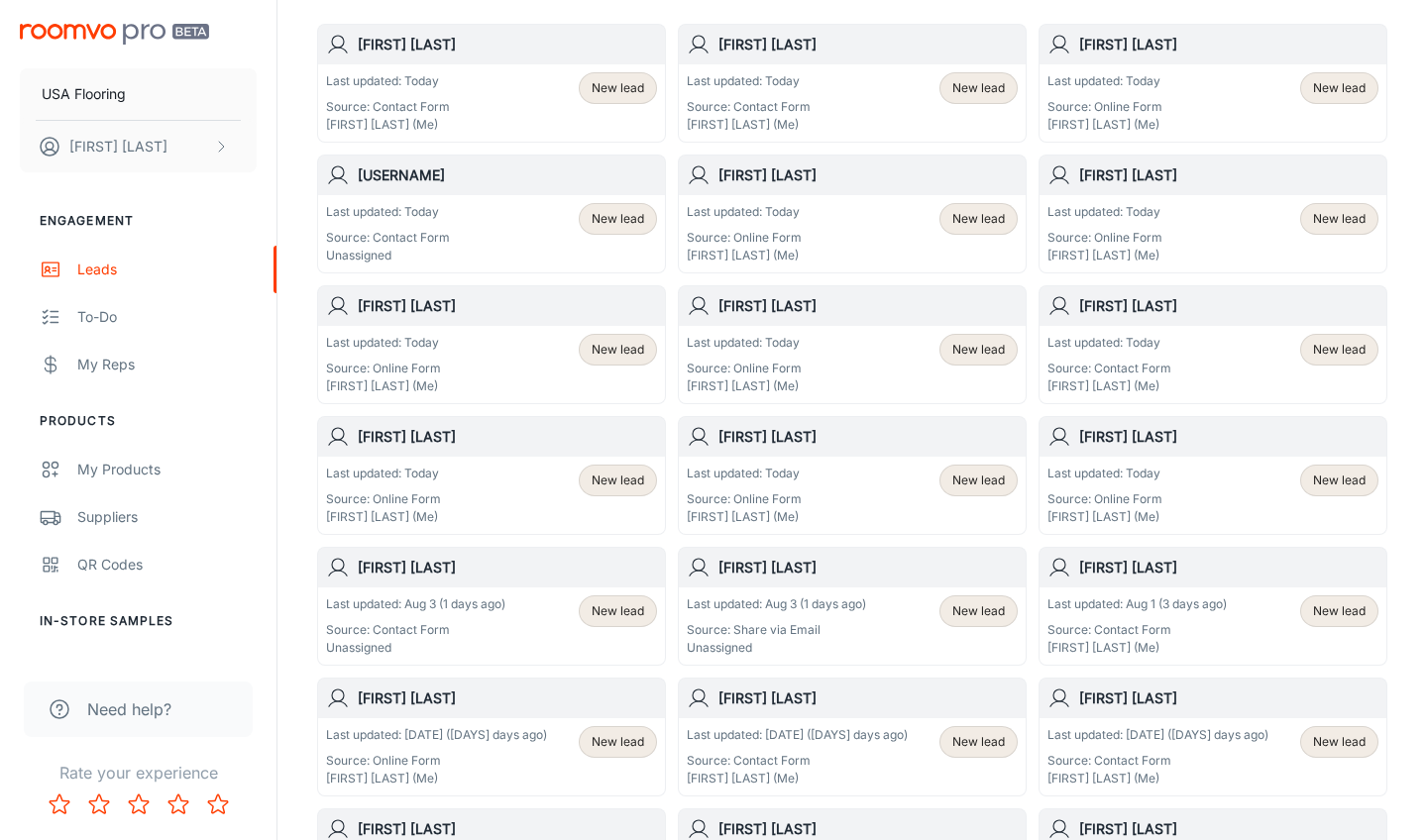 click on "Last updated: Aug 3 (1 days ago) Source: Contact Form Unassigned New lead" at bounding box center [492, 626] 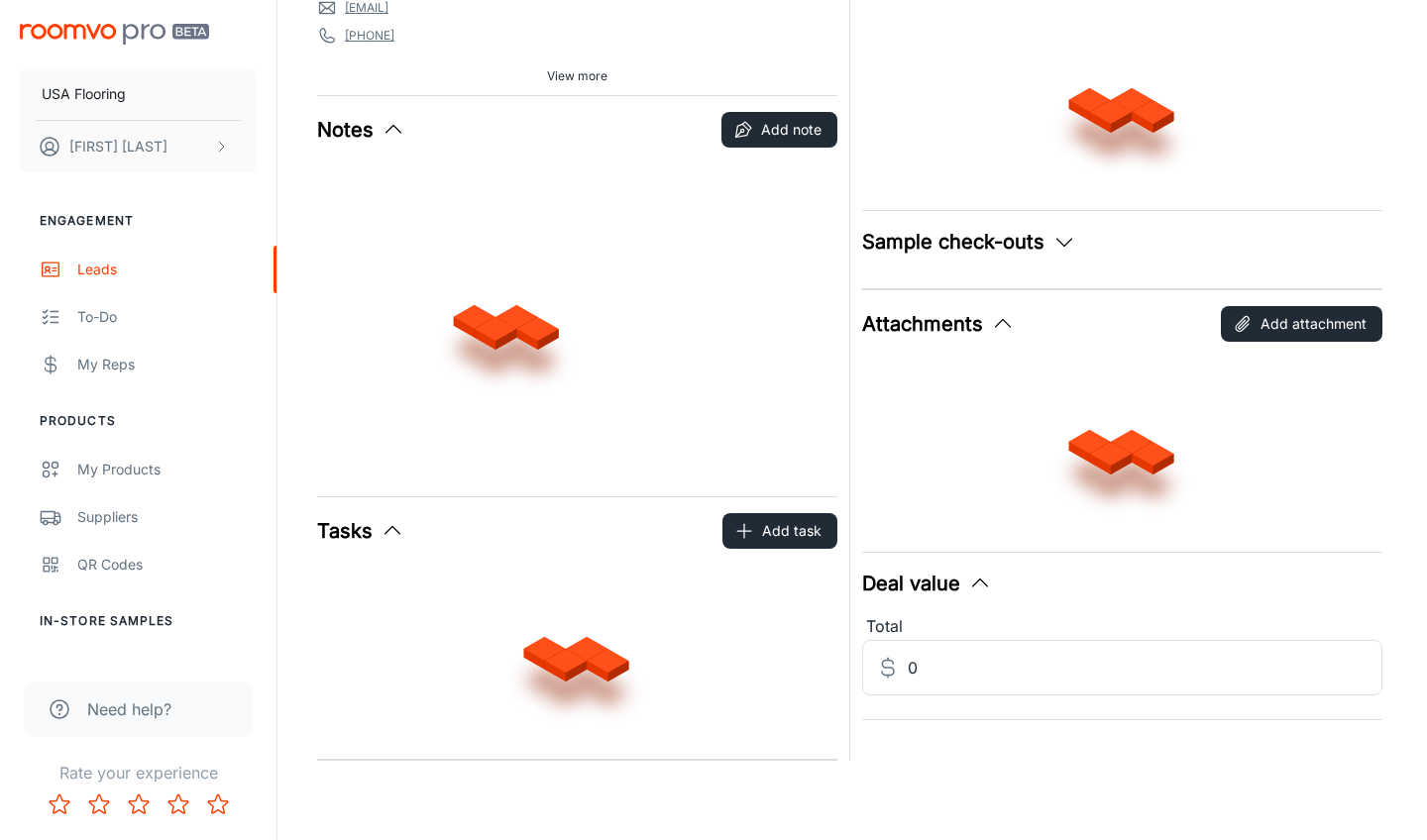 scroll, scrollTop: 0, scrollLeft: 0, axis: both 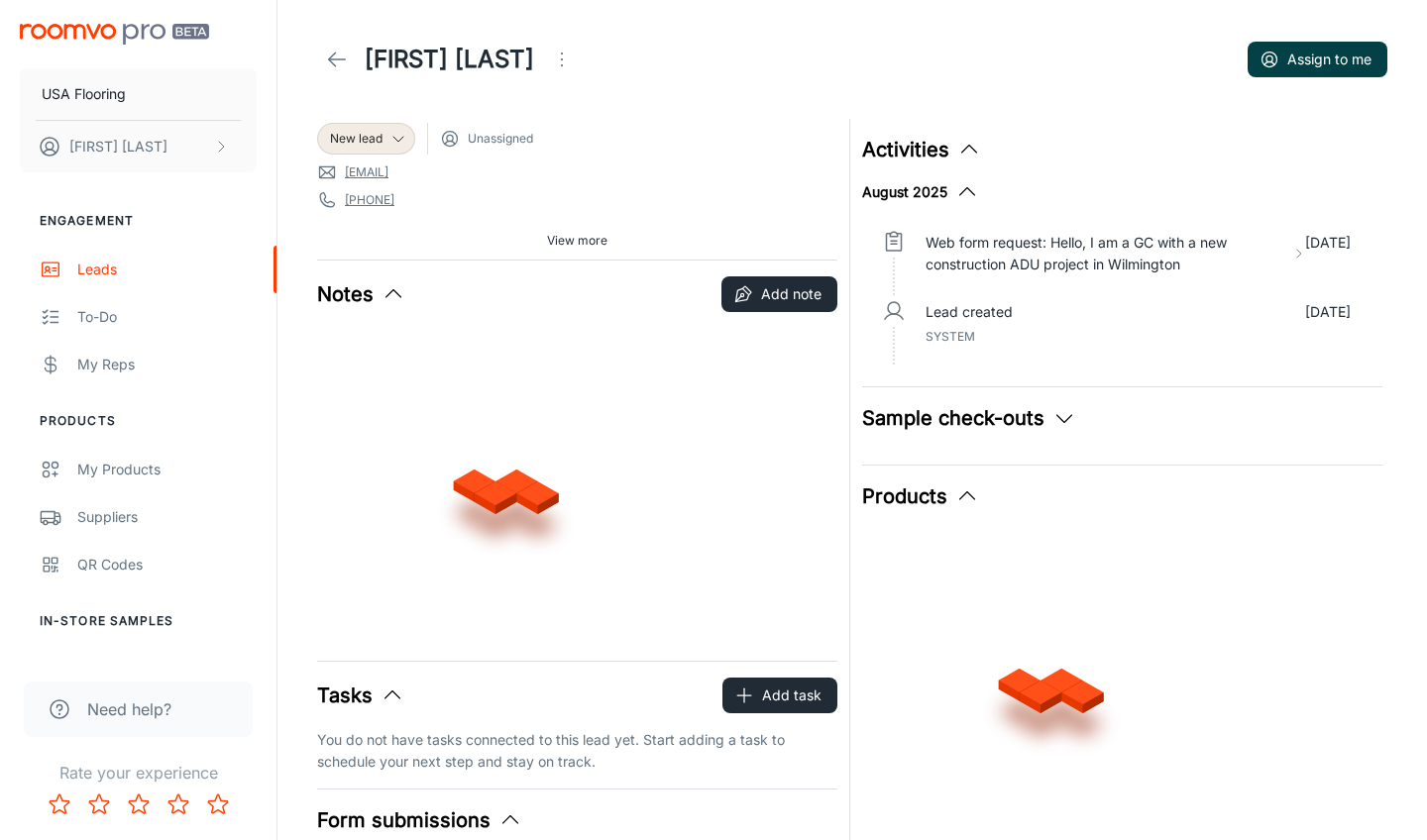 click on "Assign to me" at bounding box center [1317, 59] 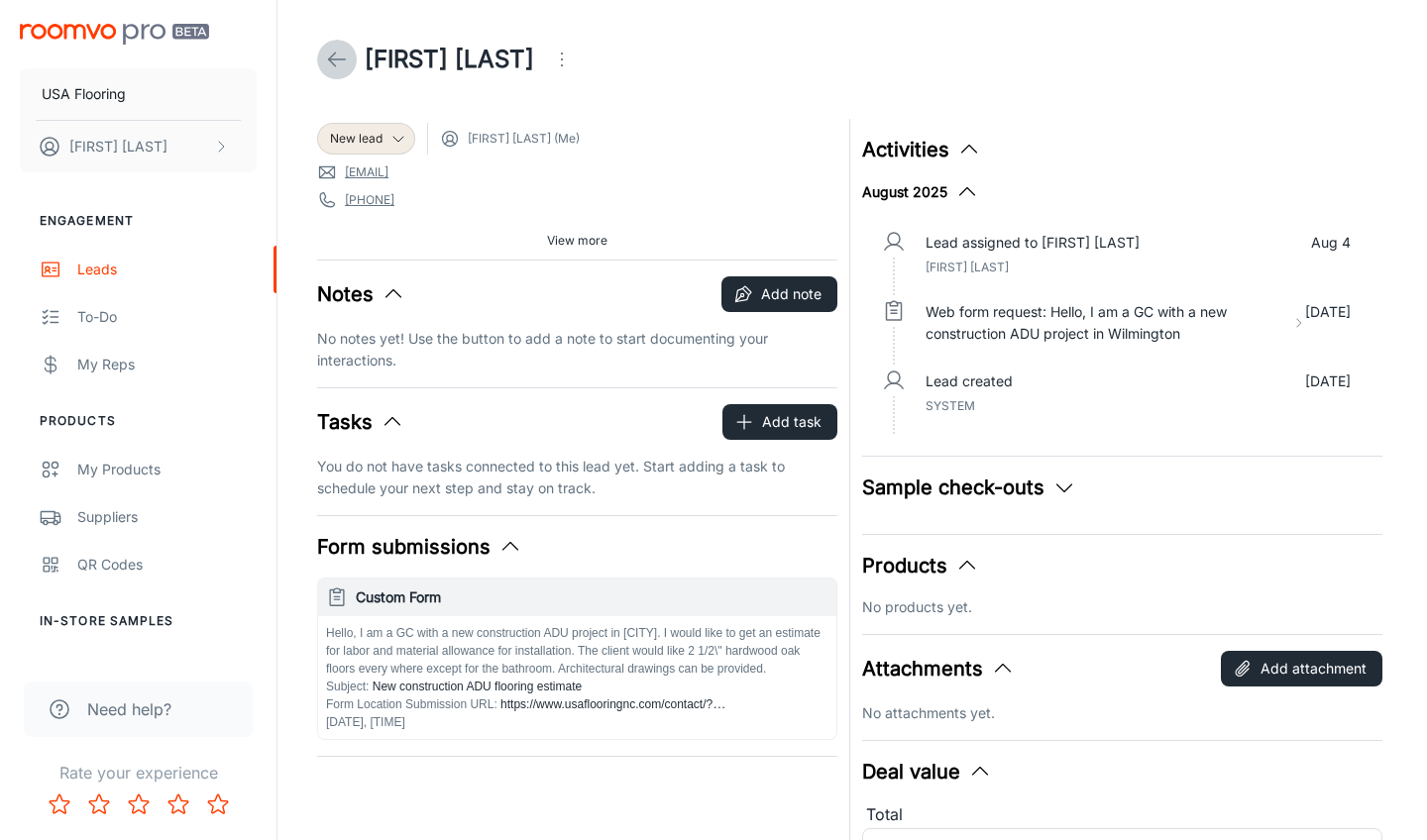 click 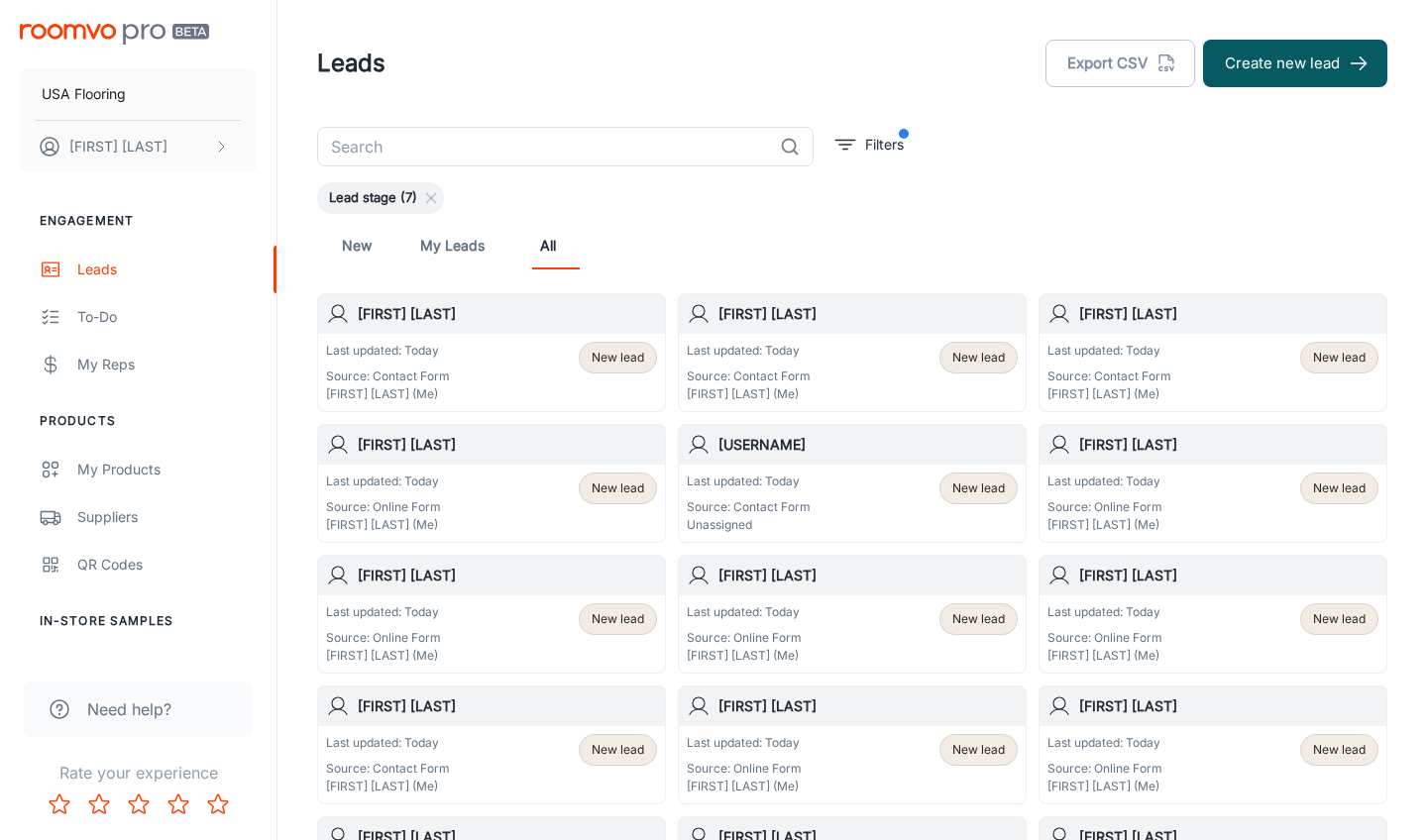 click on "[USERNAME]" at bounding box center [868, 445] 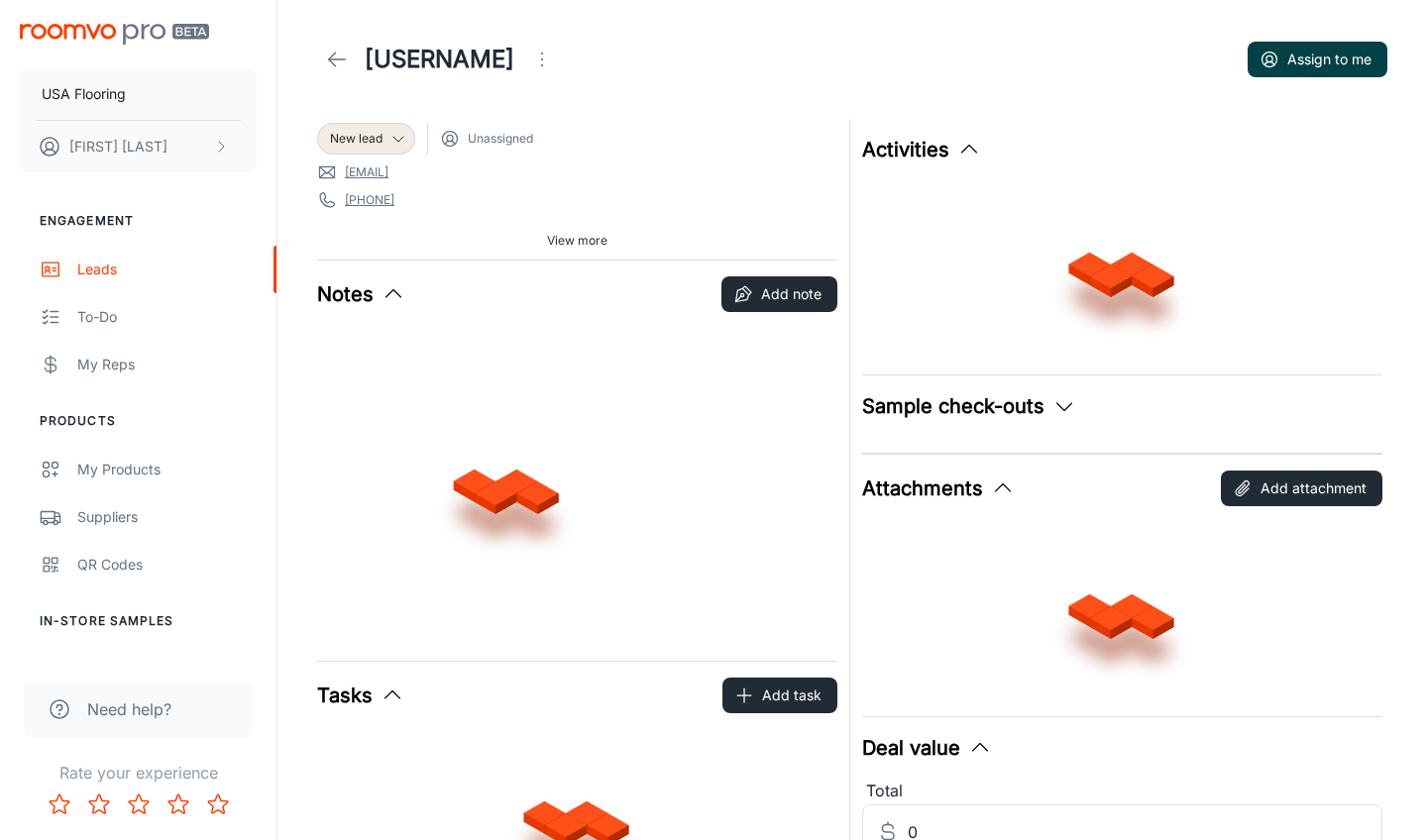 click on "Assign to me" at bounding box center (1317, 59) 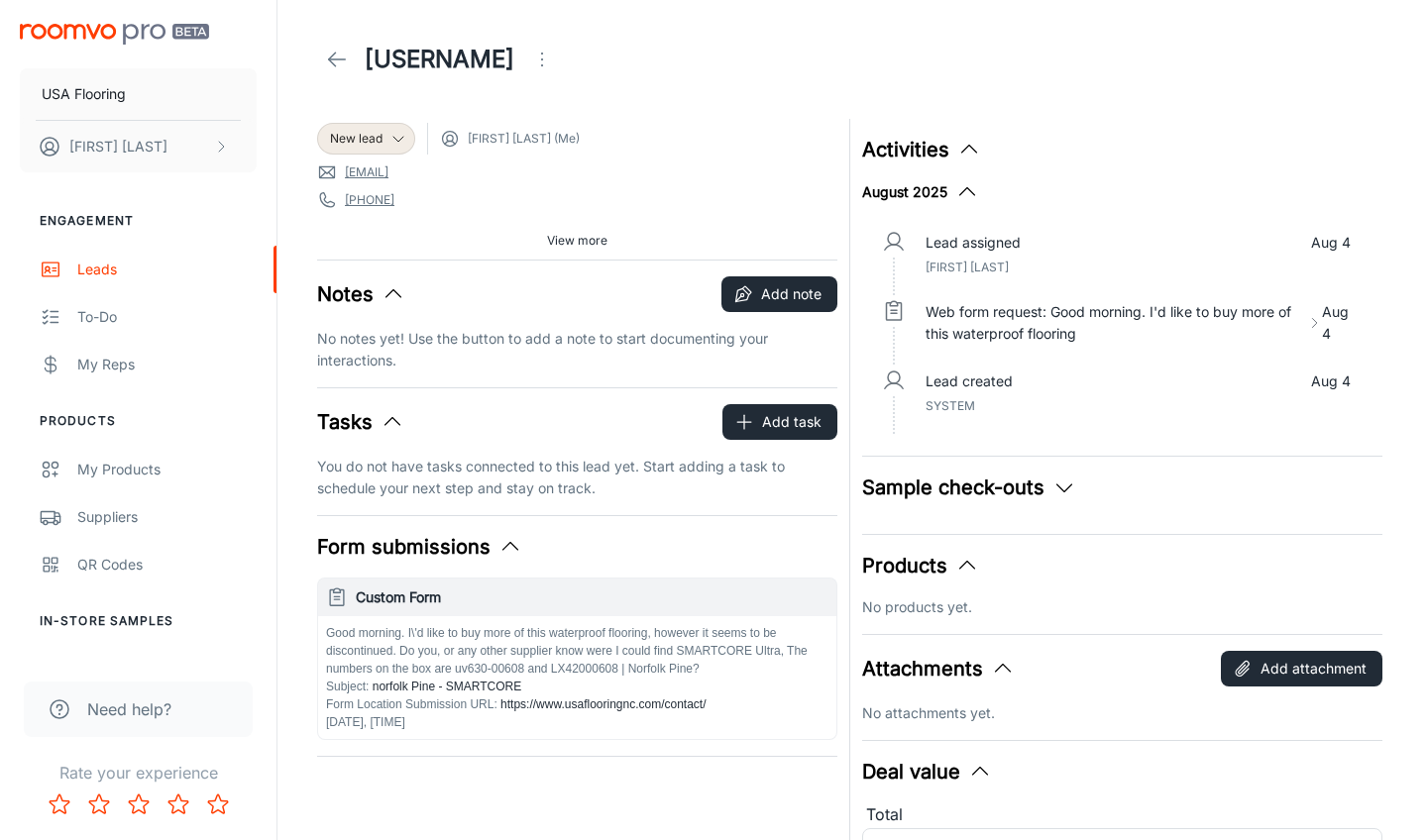 click 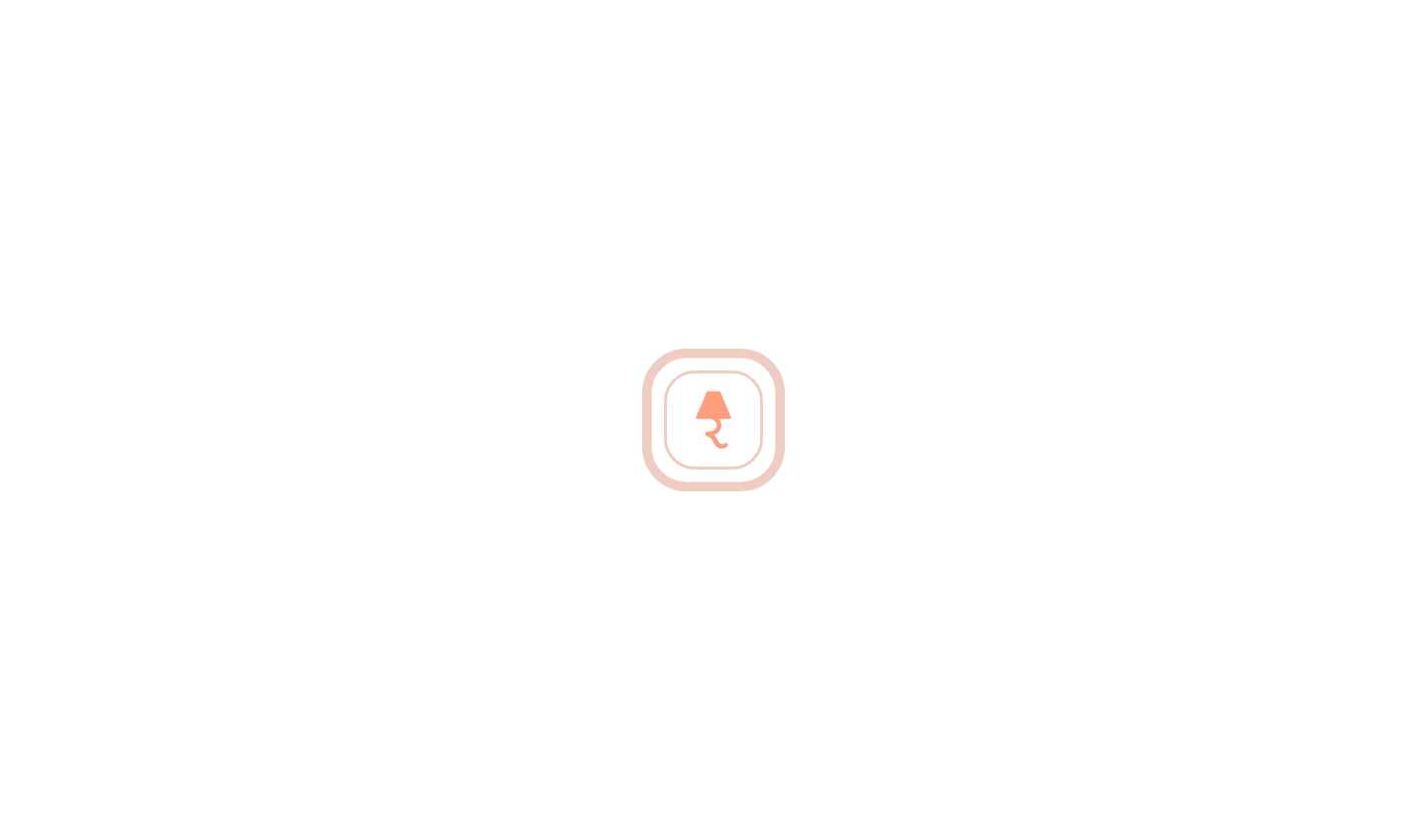 scroll, scrollTop: 49, scrollLeft: 0, axis: vertical 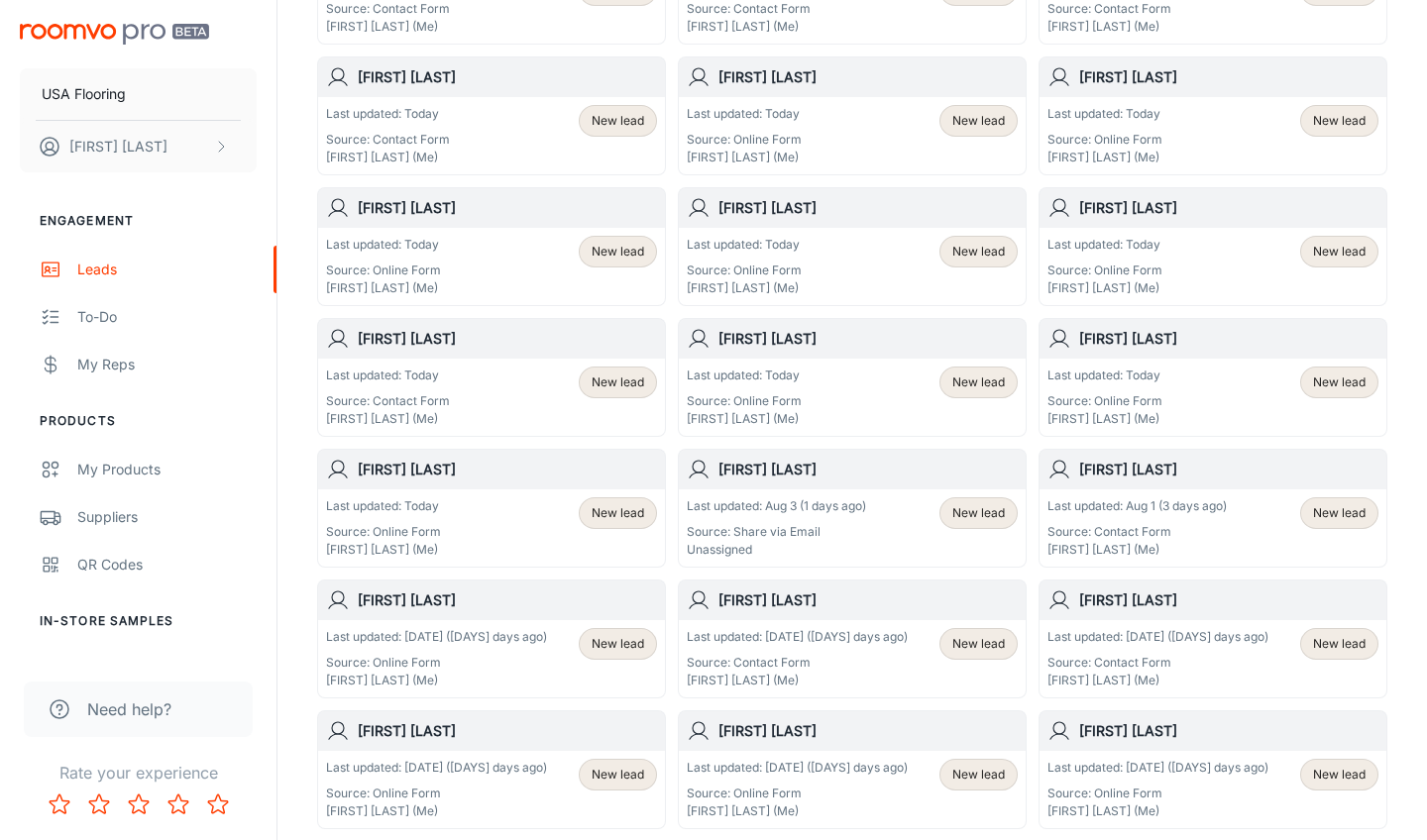 click on "Last updated: Aug 3 (1 days ago)" at bounding box center [776, 506] 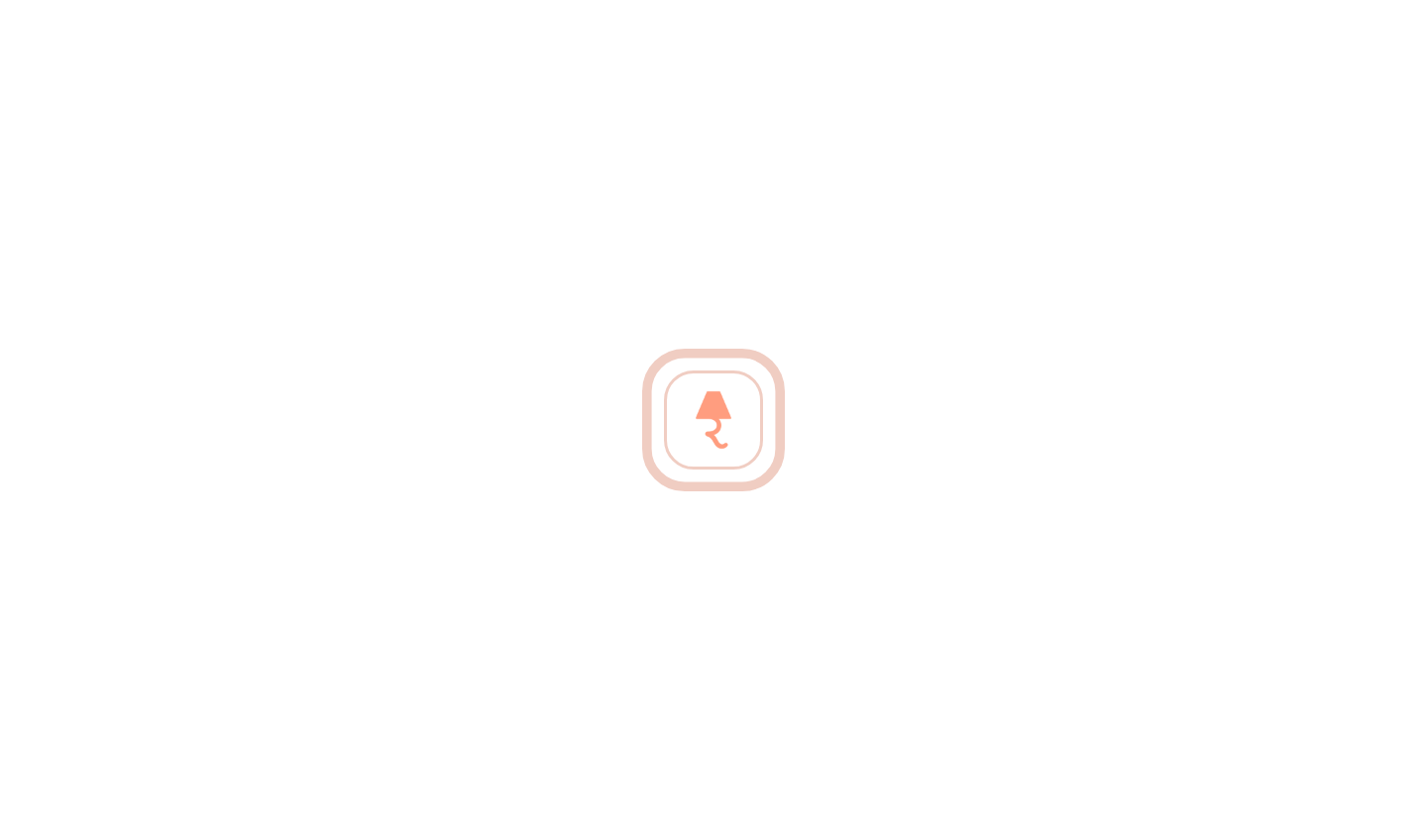 scroll, scrollTop: 0, scrollLeft: 0, axis: both 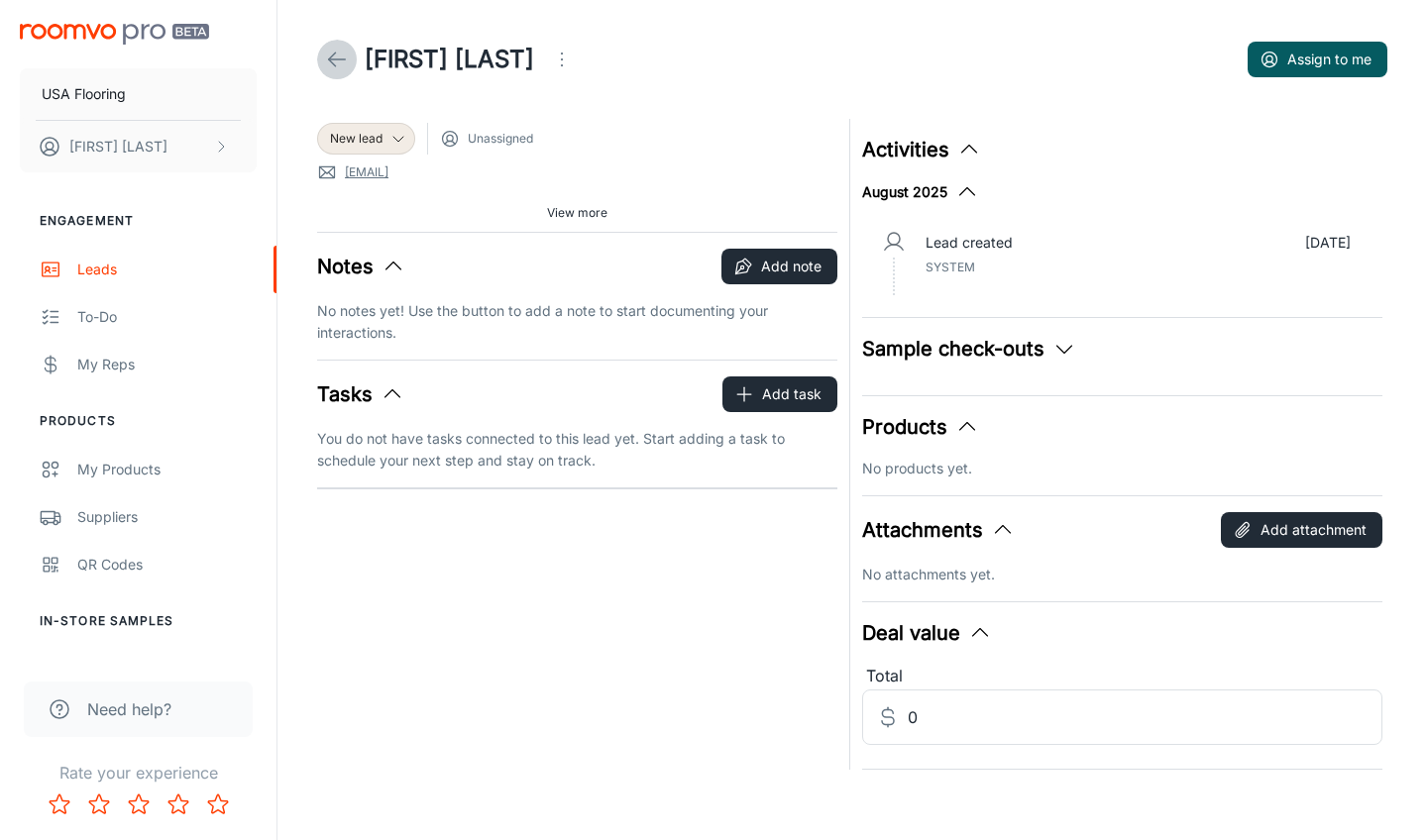 click 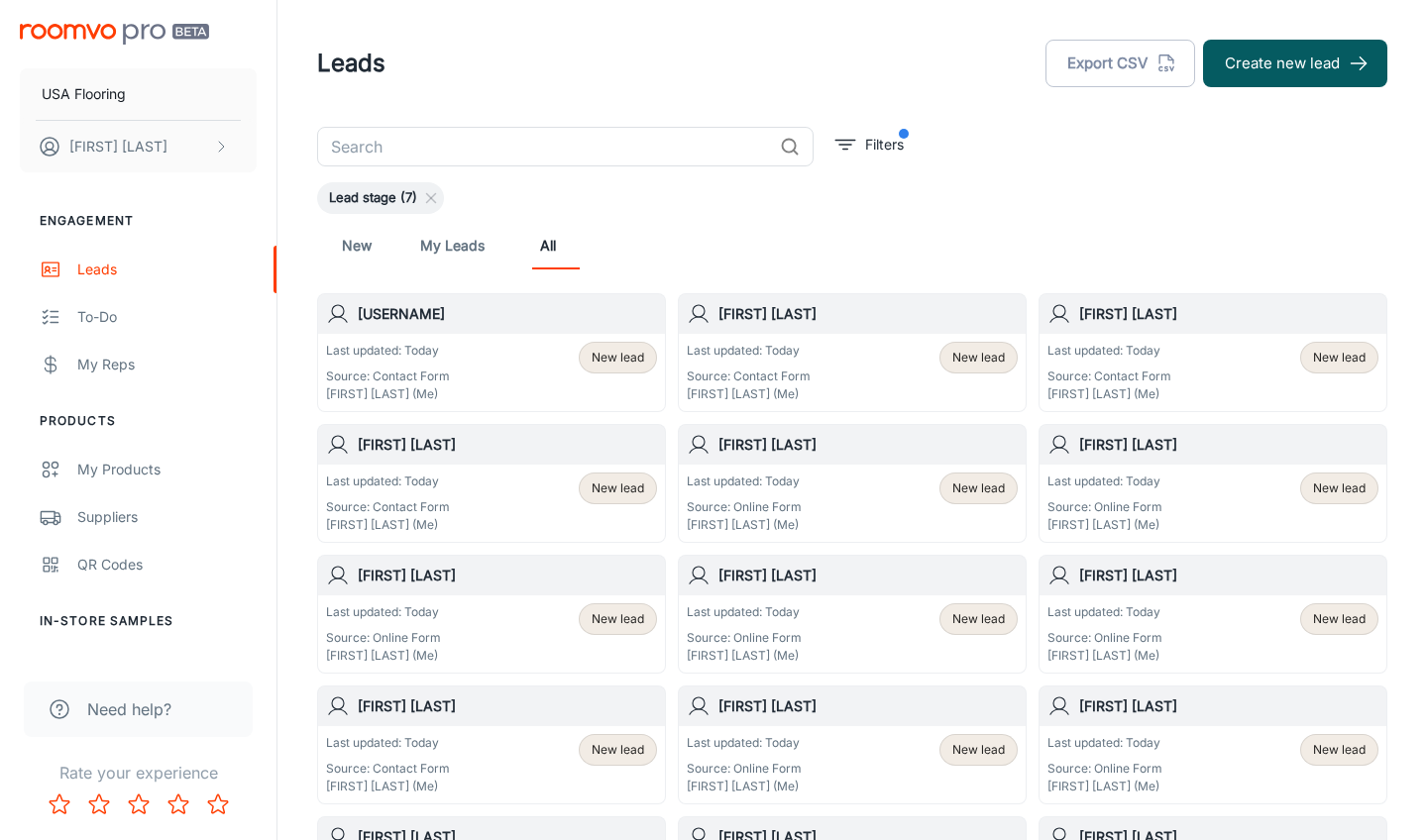 scroll, scrollTop: 0, scrollLeft: 0, axis: both 